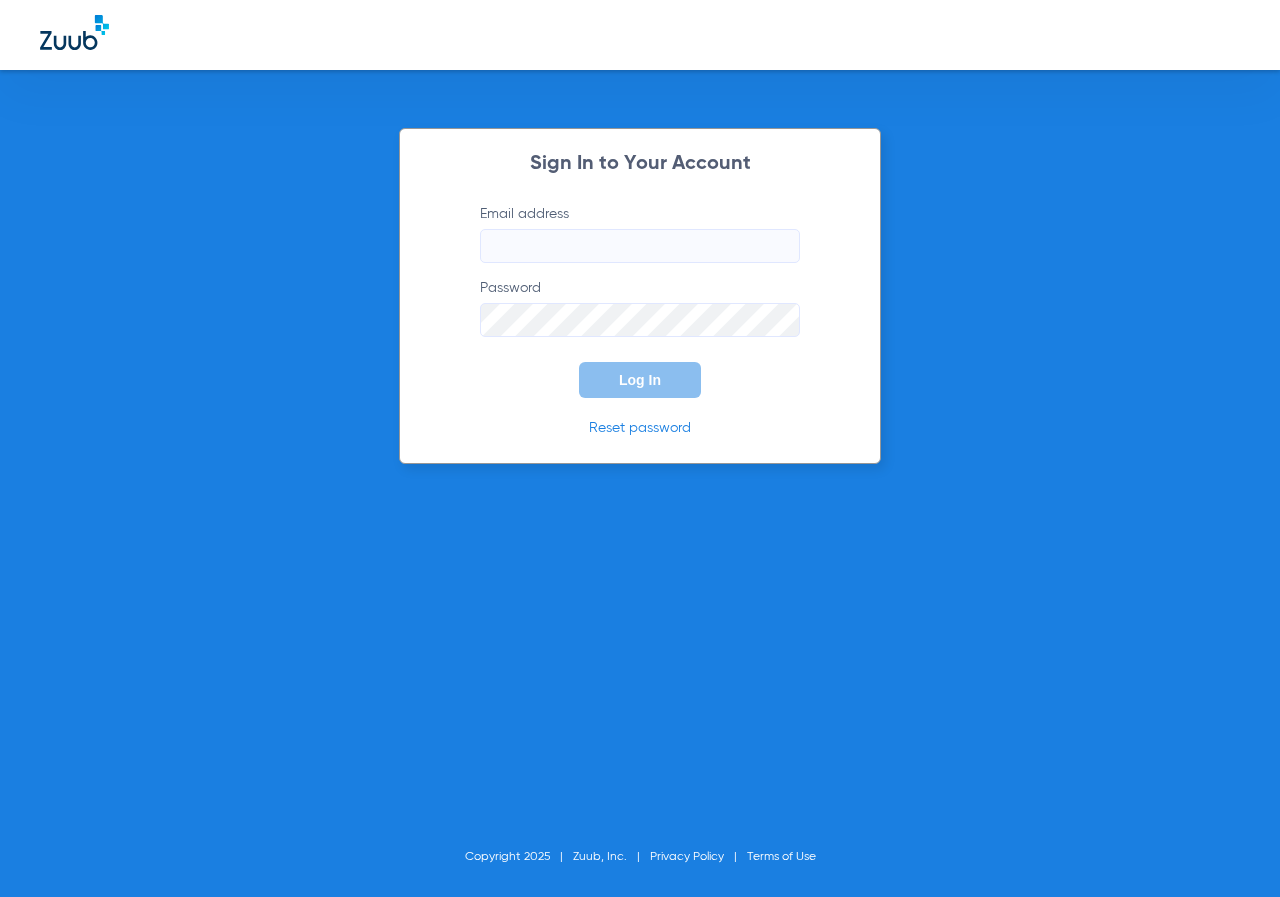 scroll, scrollTop: 0, scrollLeft: 0, axis: both 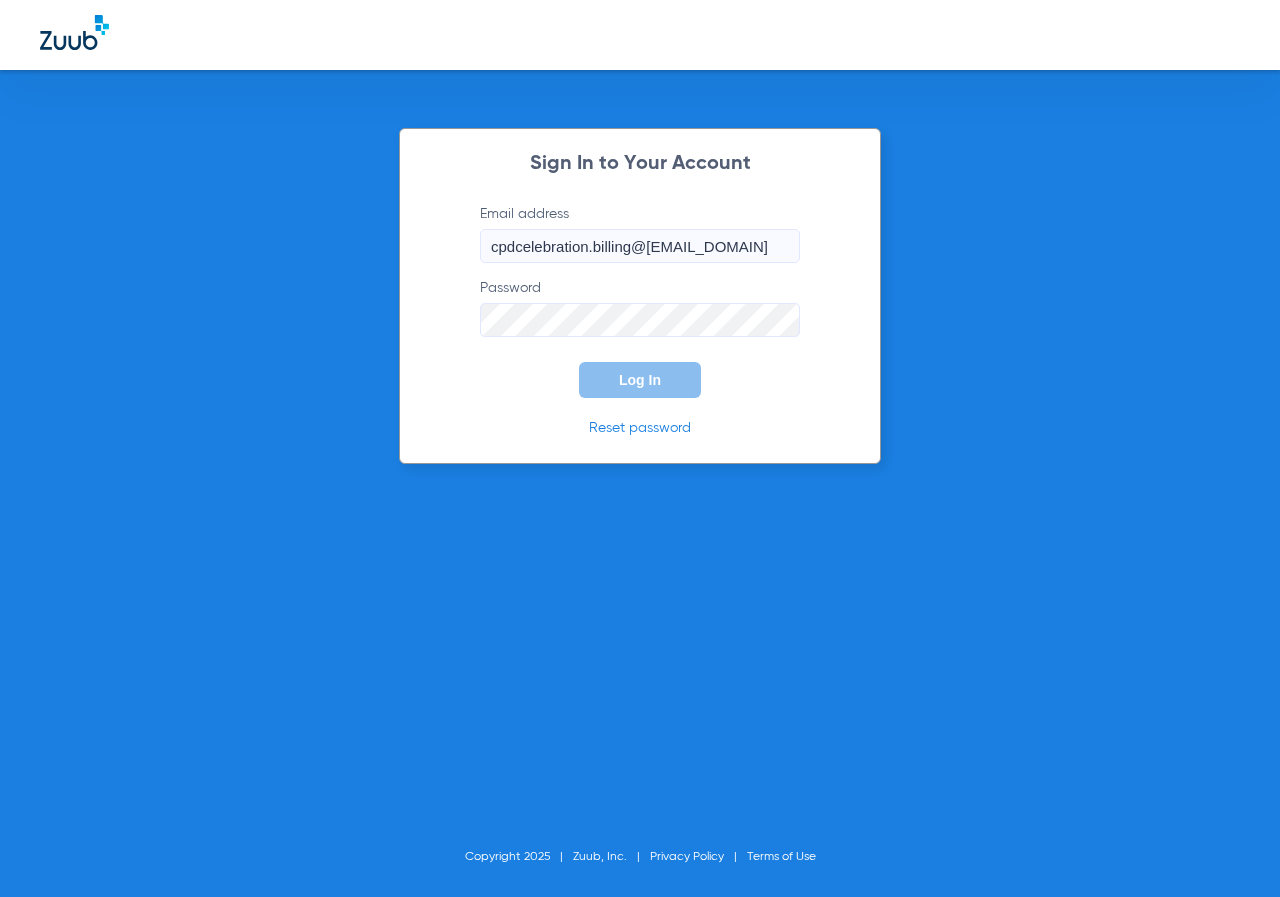 type on "cpdcelebration.billing@[EMAIL_DOMAIN]" 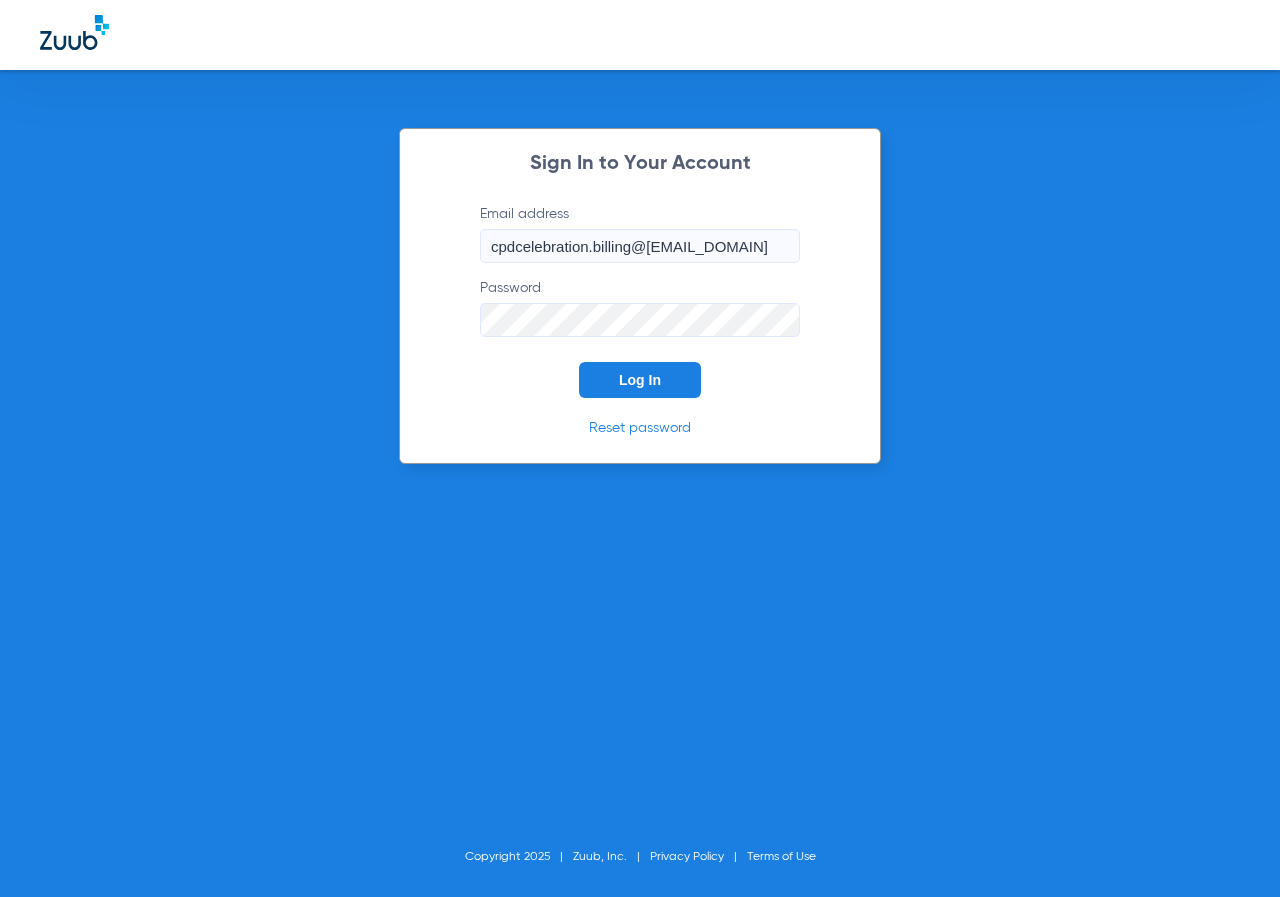 click on "Log In" 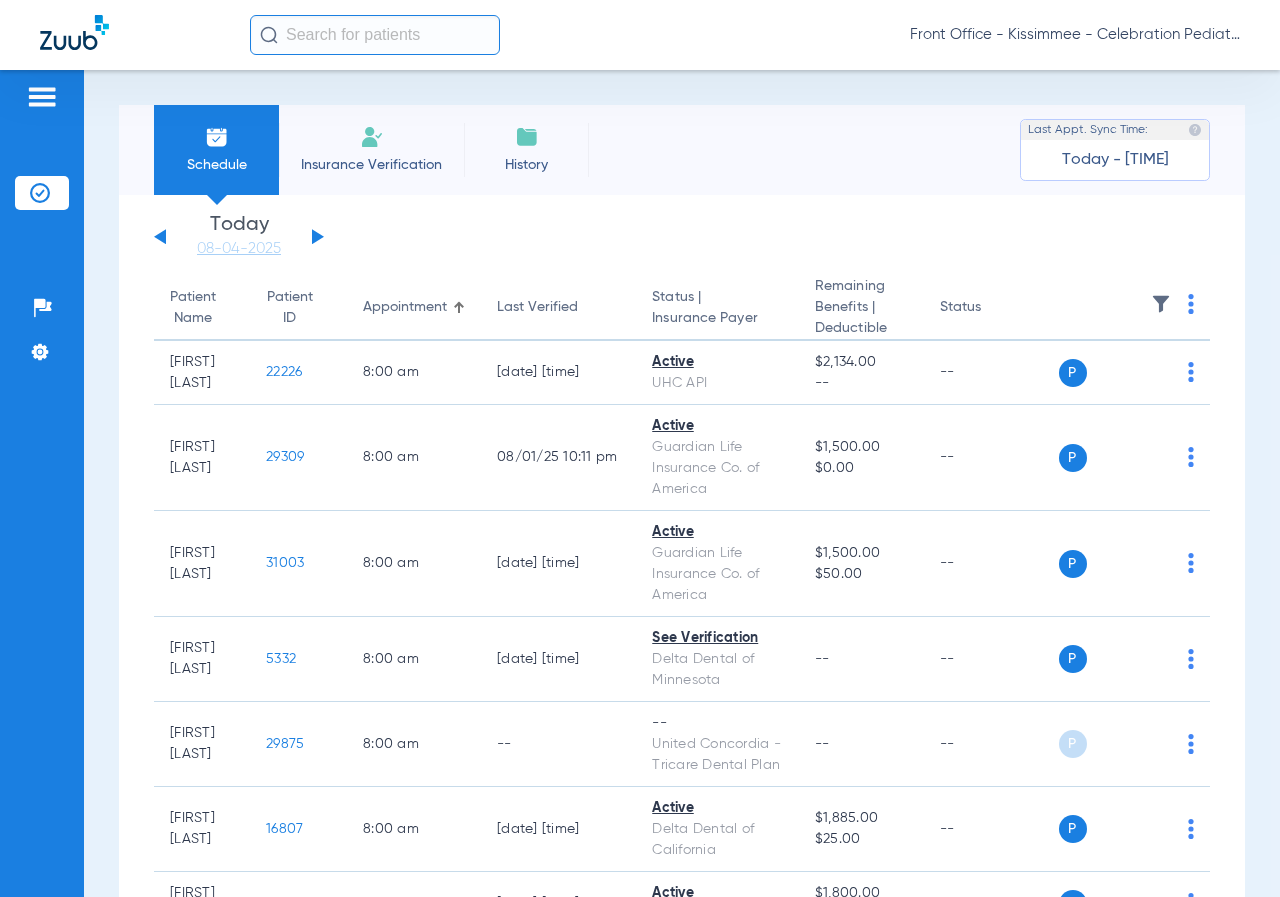 click on "Su Mo" 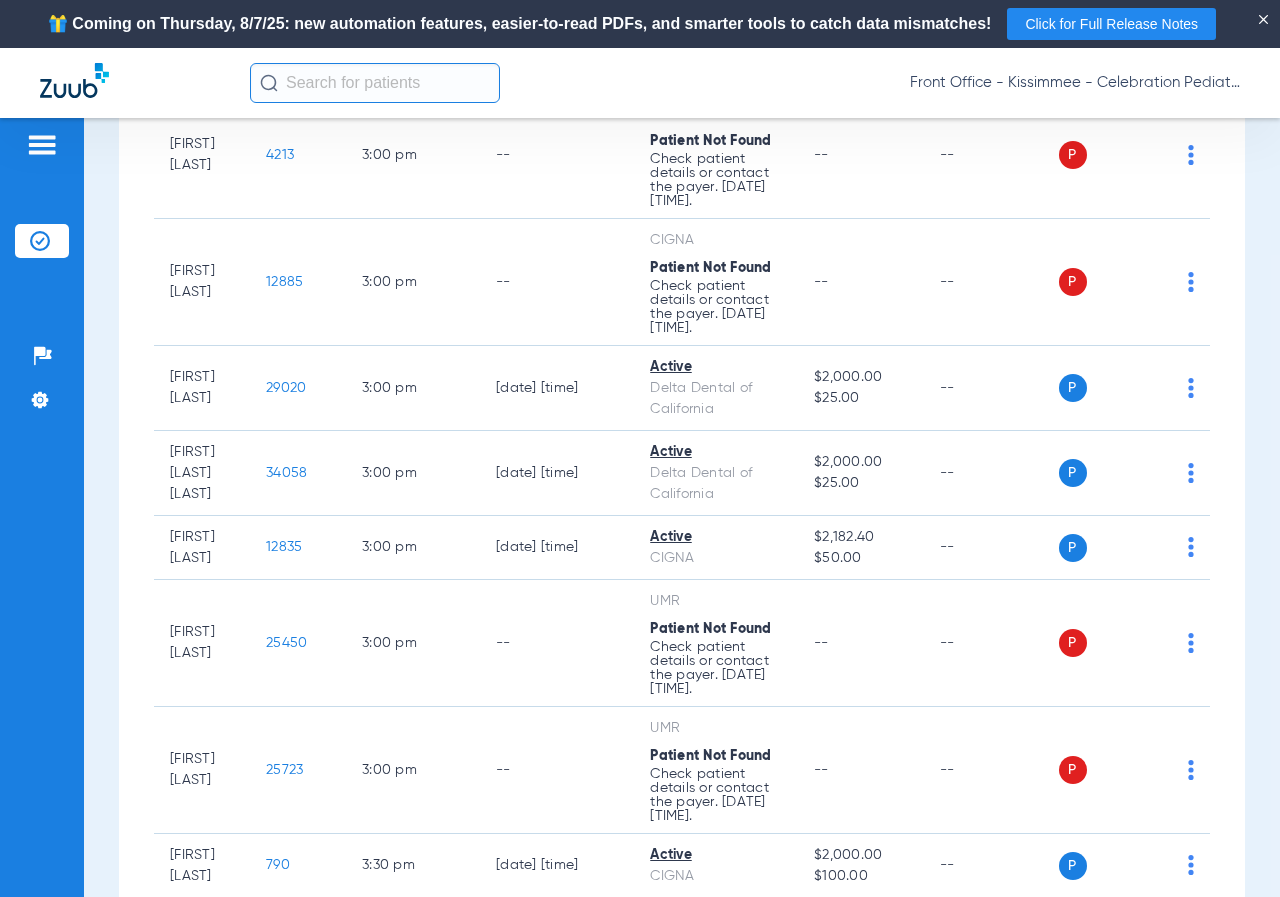 scroll, scrollTop: 6900, scrollLeft: 0, axis: vertical 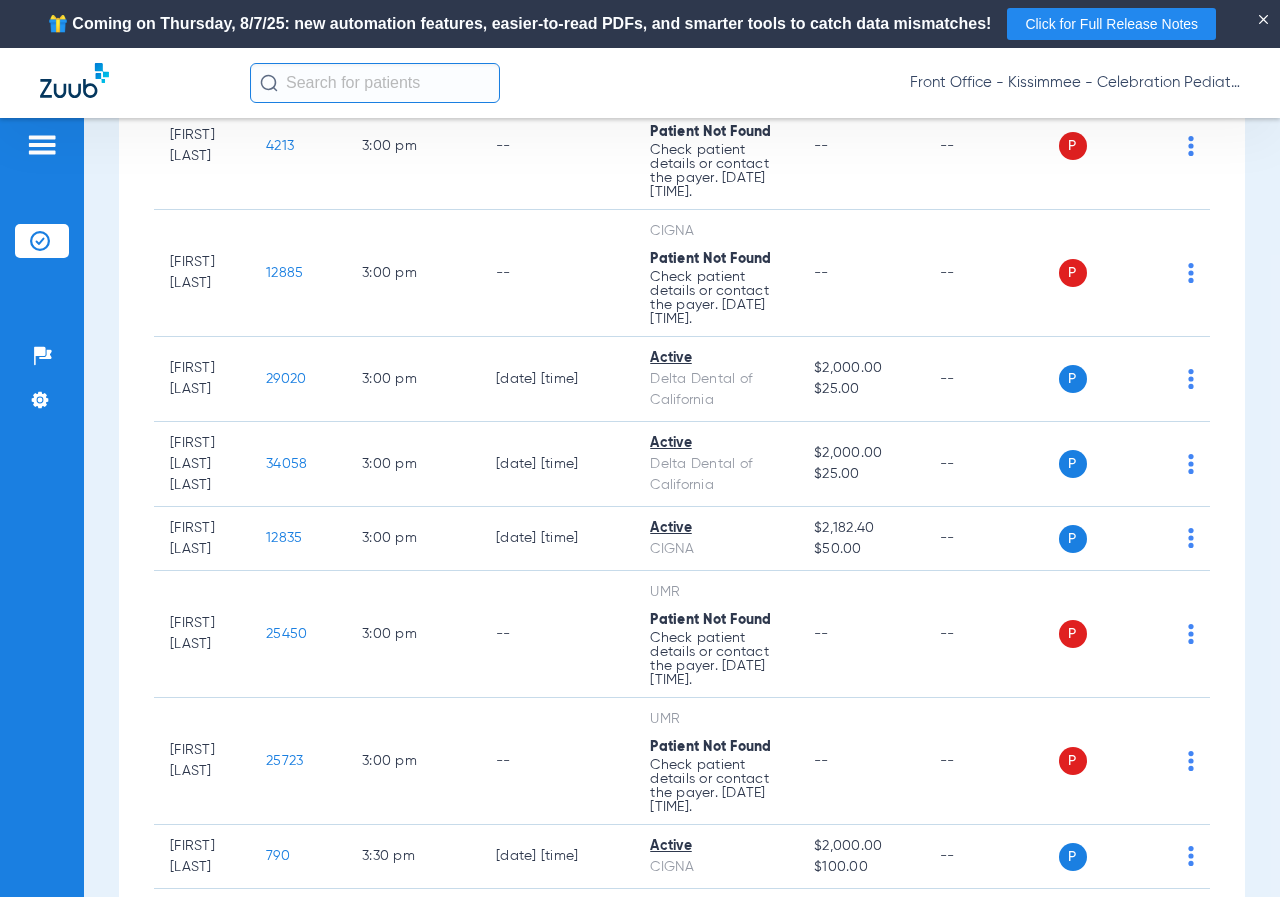 click on "24542" 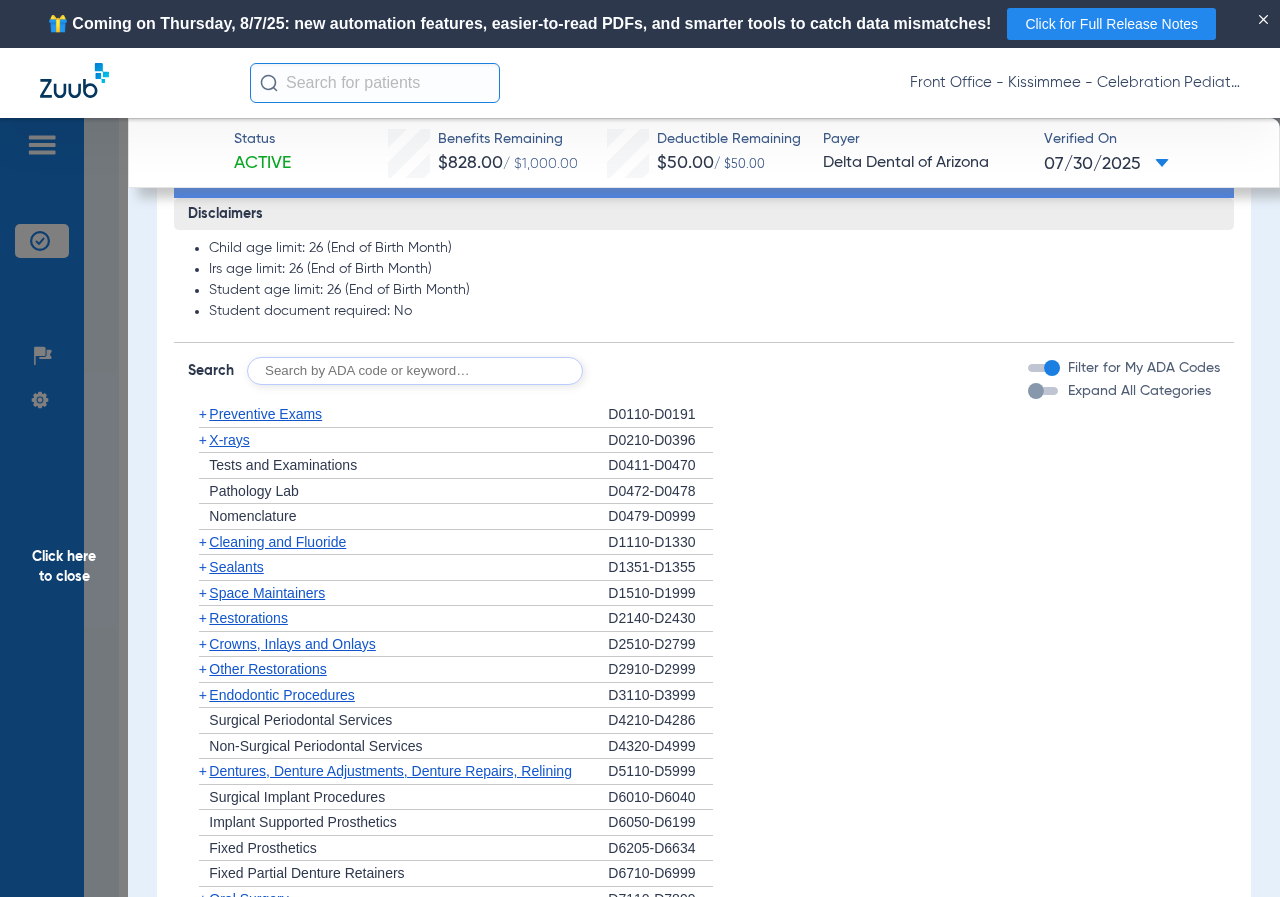 scroll, scrollTop: 1100, scrollLeft: 0, axis: vertical 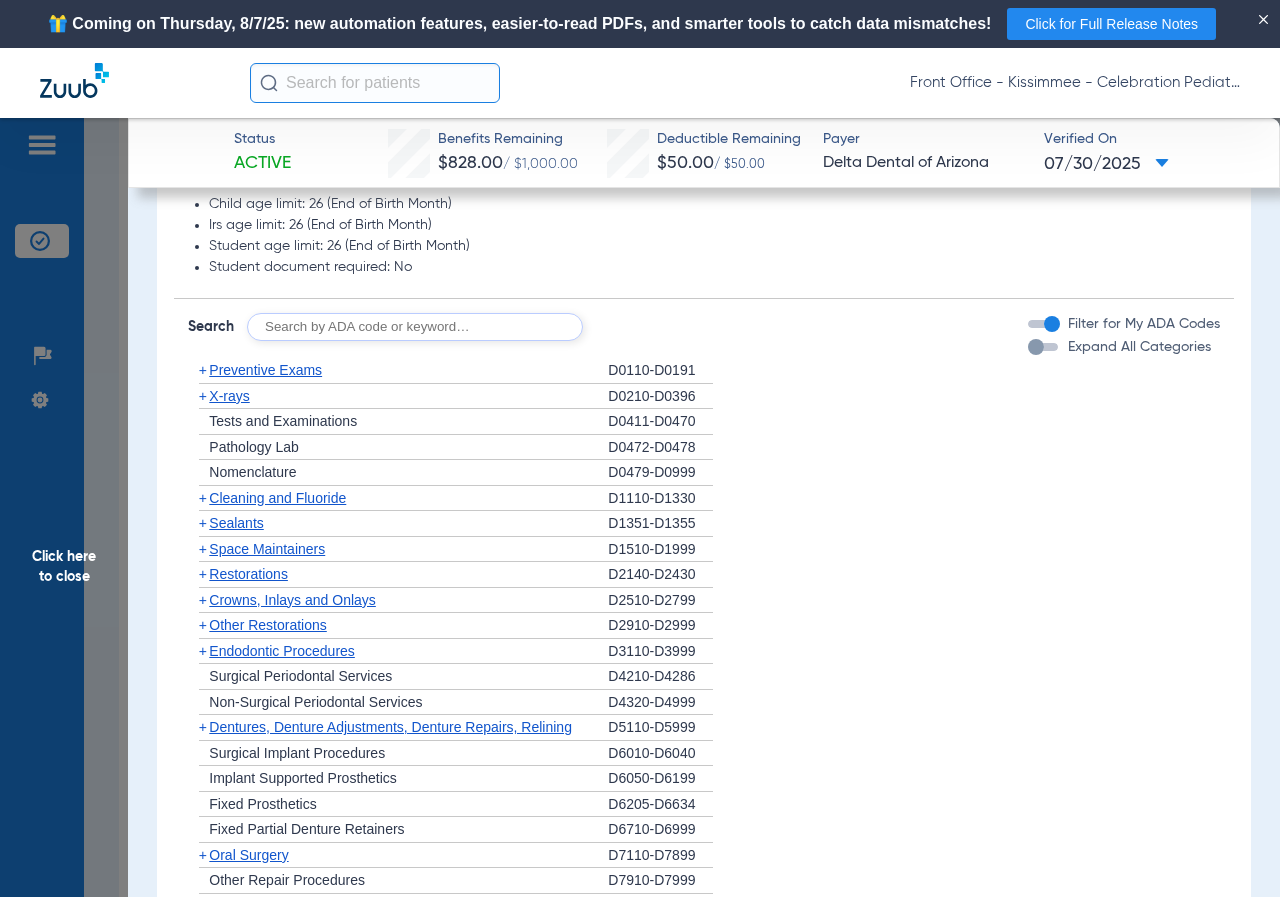 click at bounding box center (1043, 347) 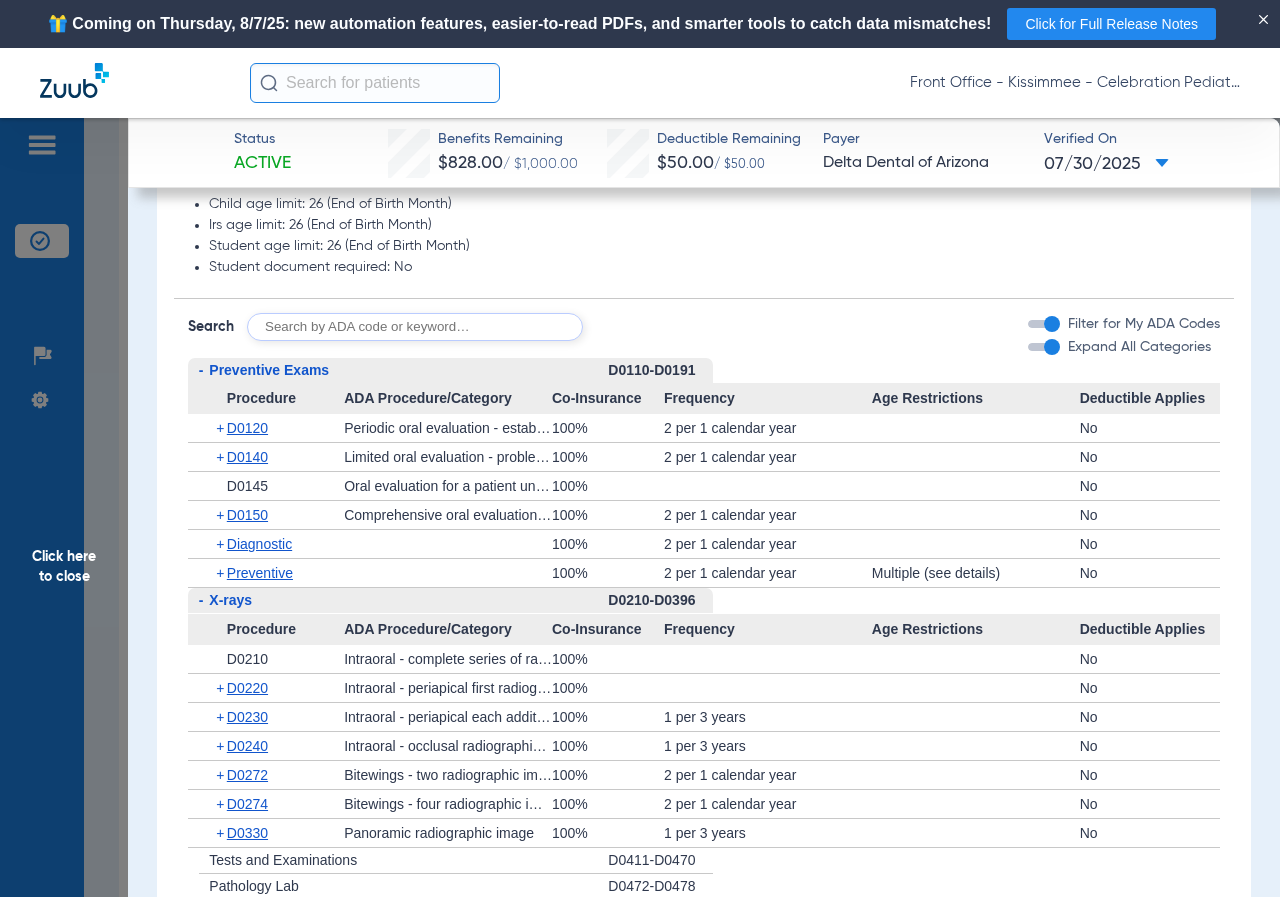 scroll, scrollTop: 1300, scrollLeft: 0, axis: vertical 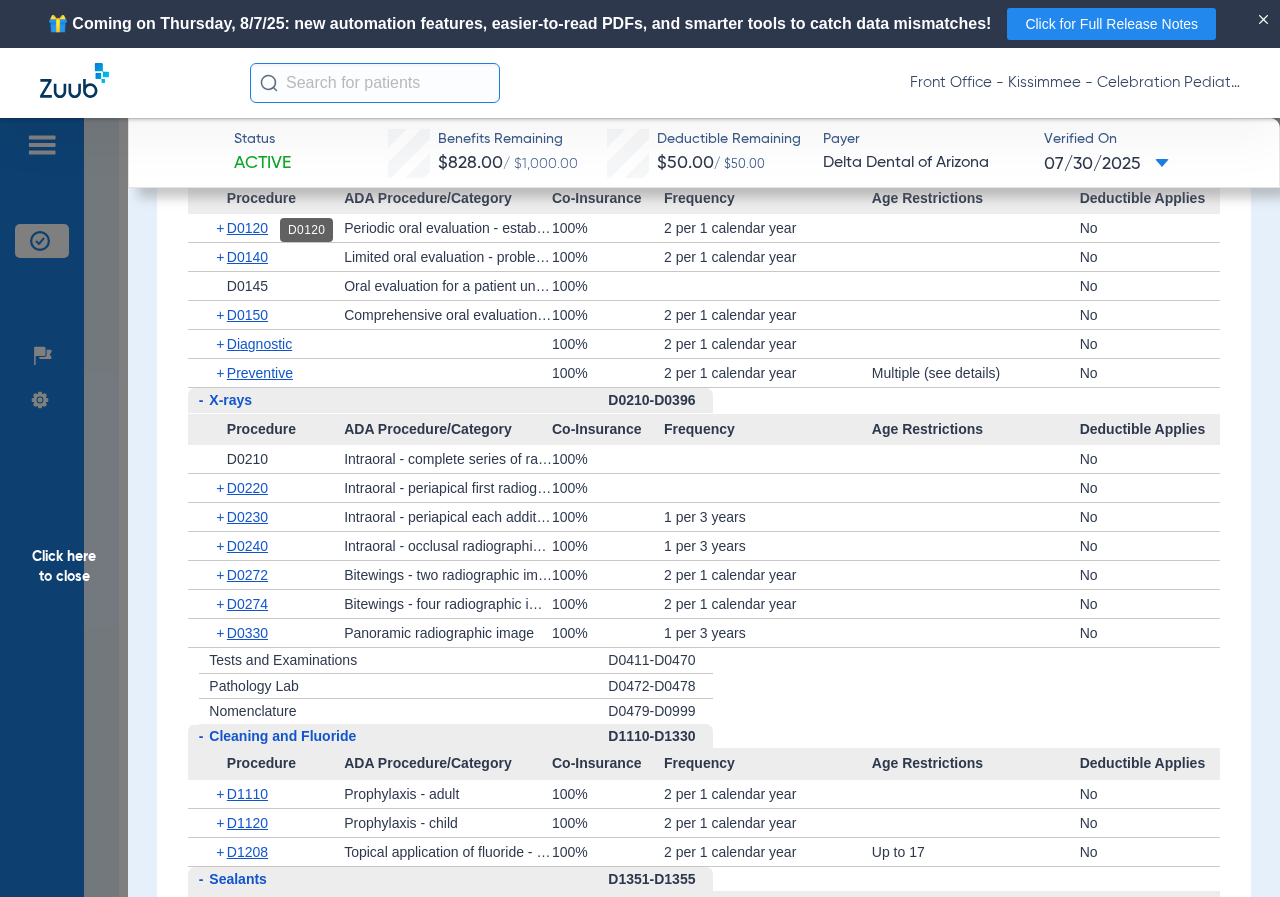 click on "D0120" 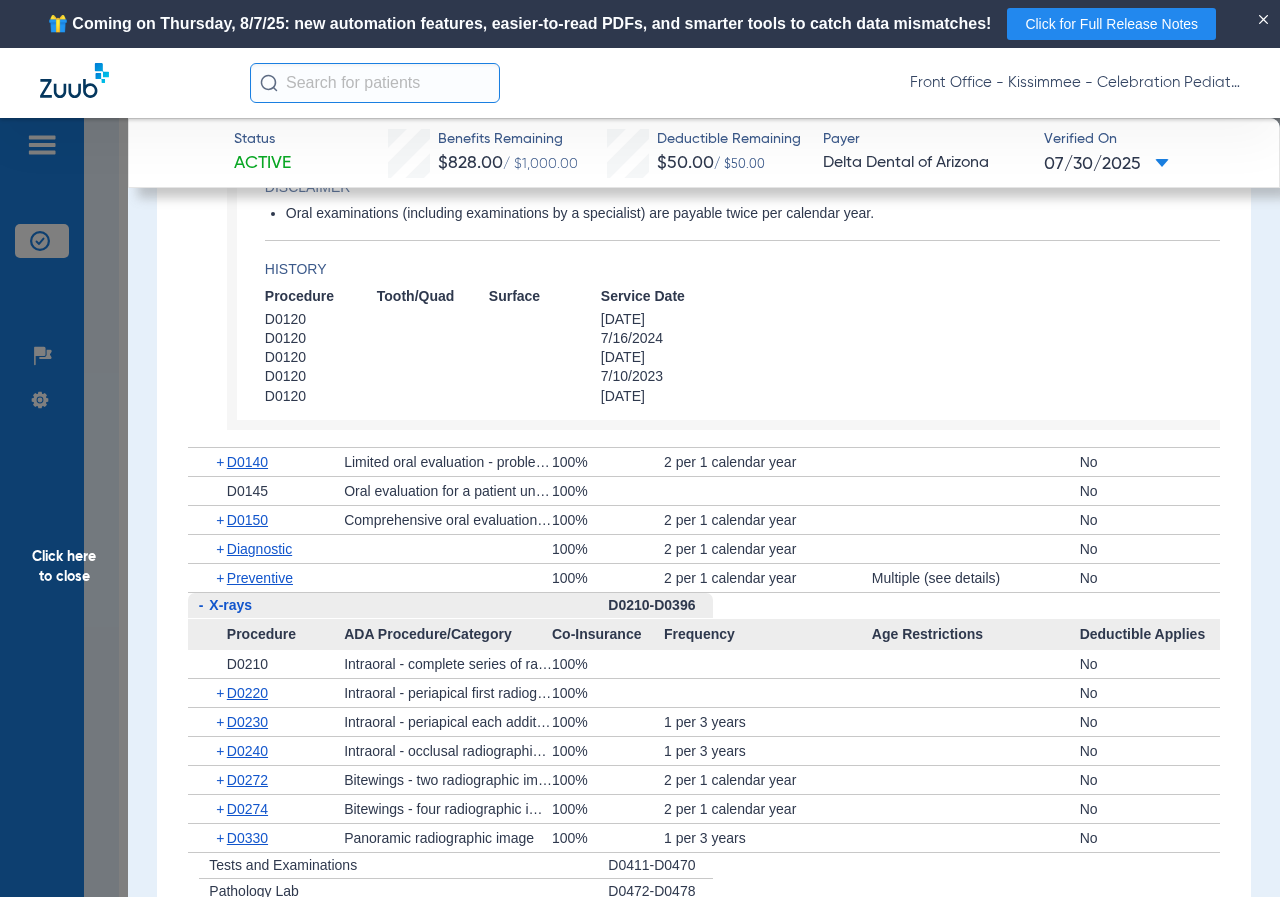 scroll, scrollTop: 1400, scrollLeft: 0, axis: vertical 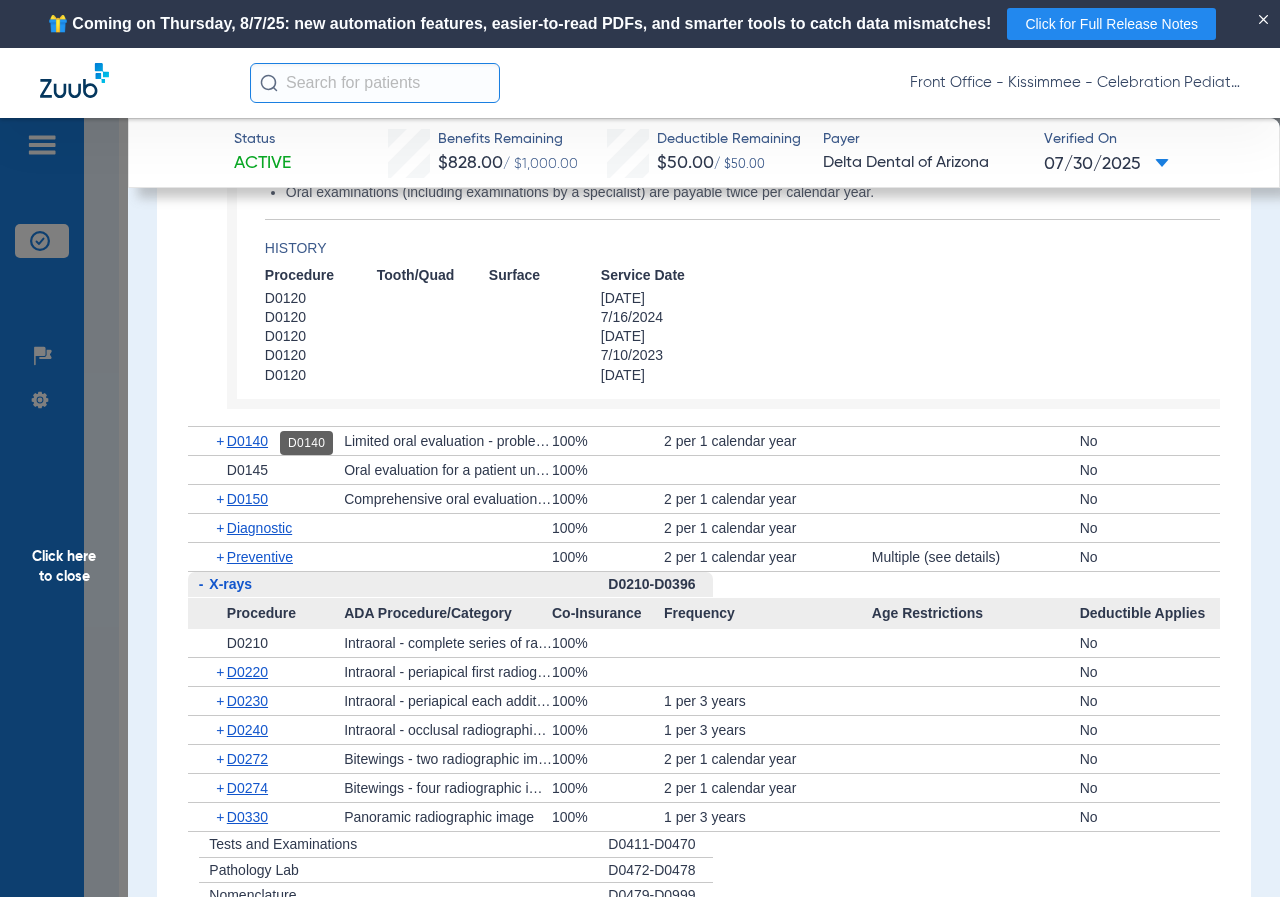 click on "D0140" 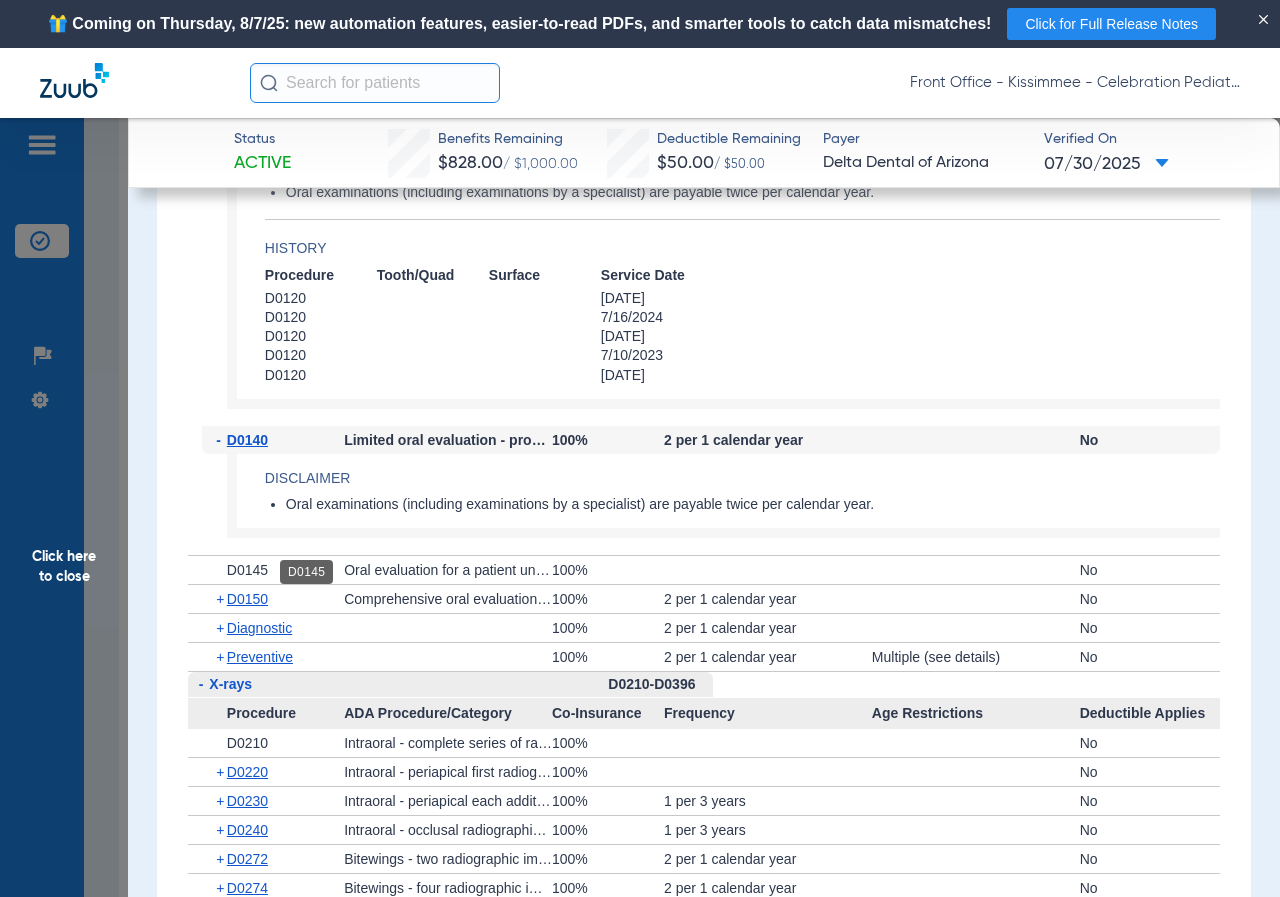 click on "D0145" 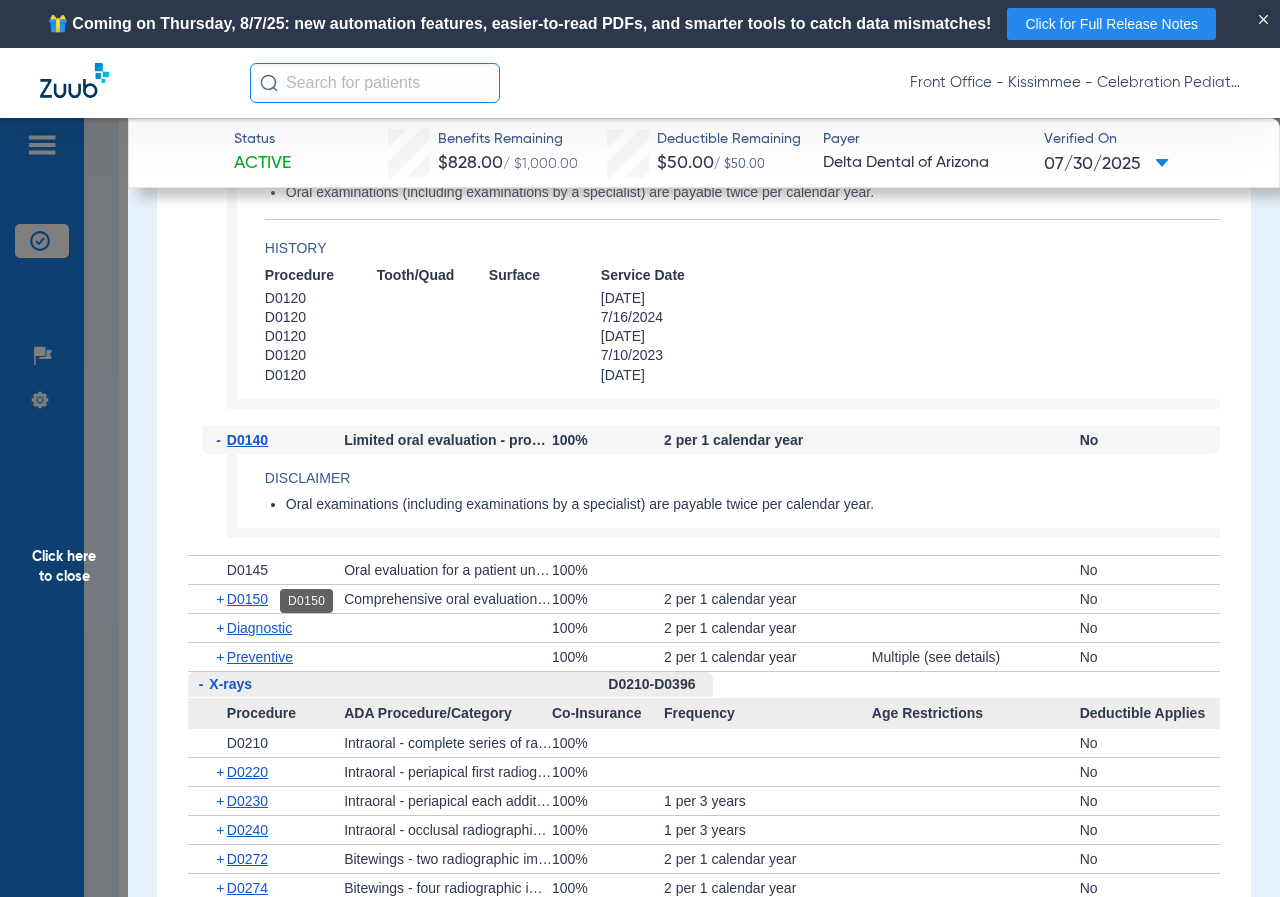 click on "D0150" 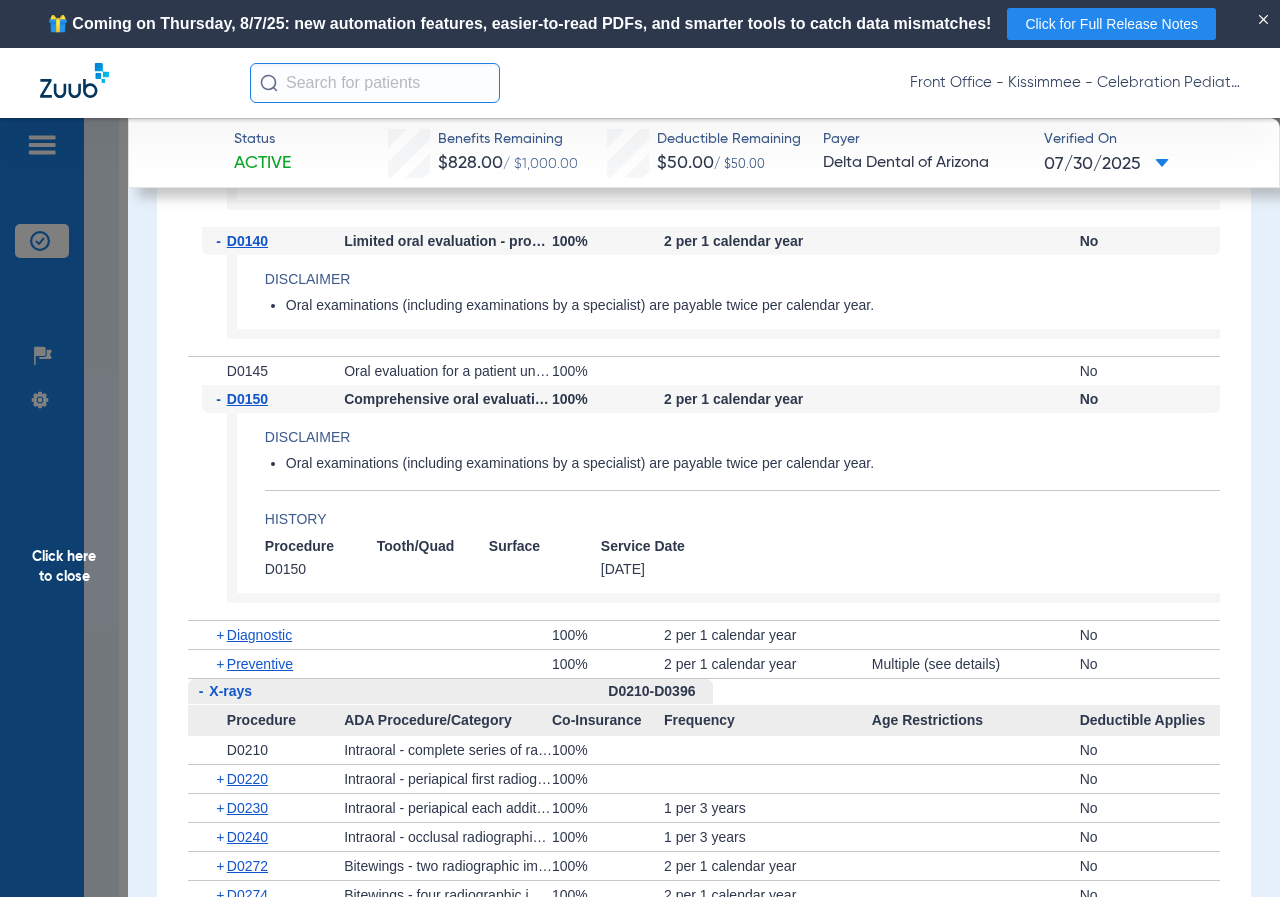 scroll, scrollTop: 1600, scrollLeft: 0, axis: vertical 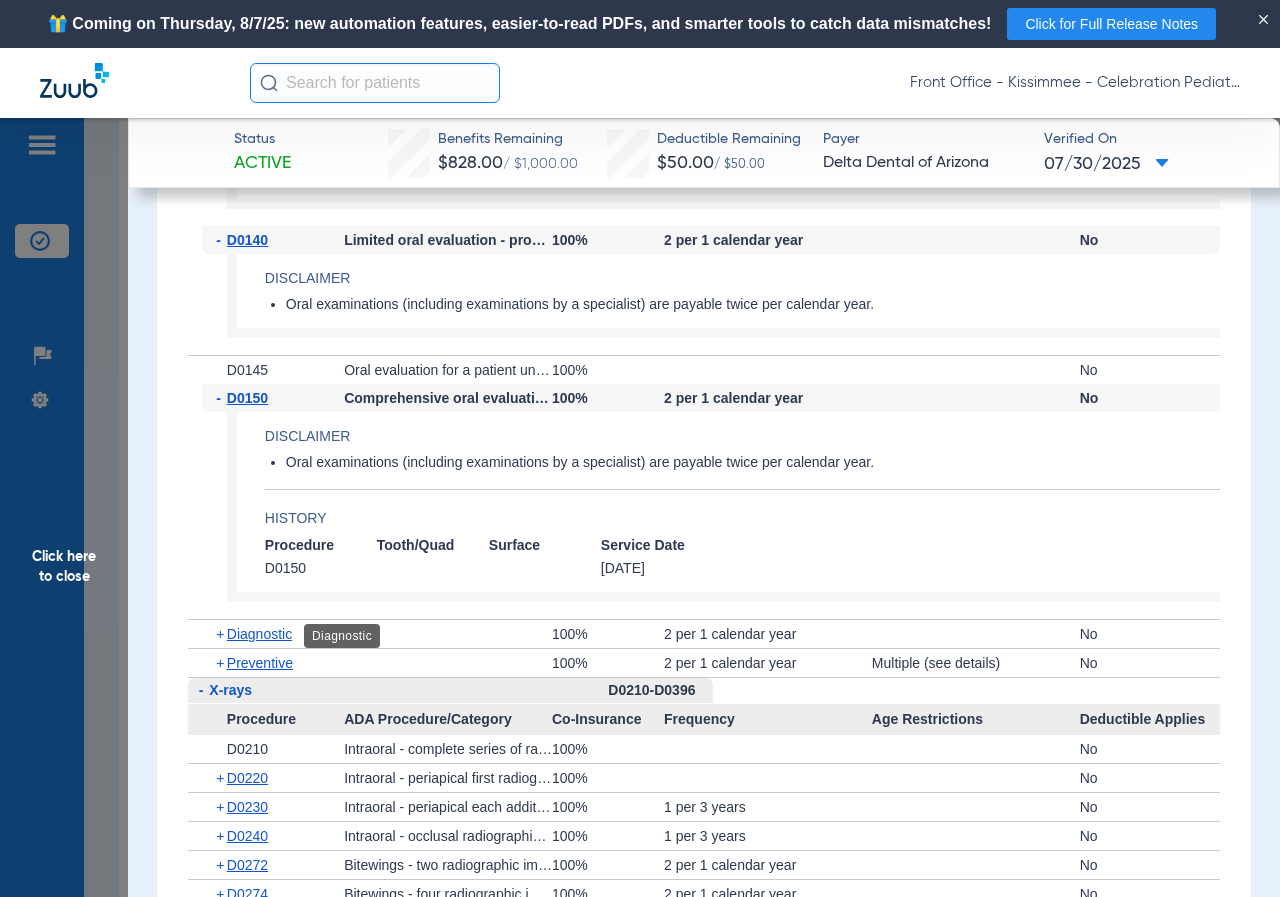 click on "Diagnostic" 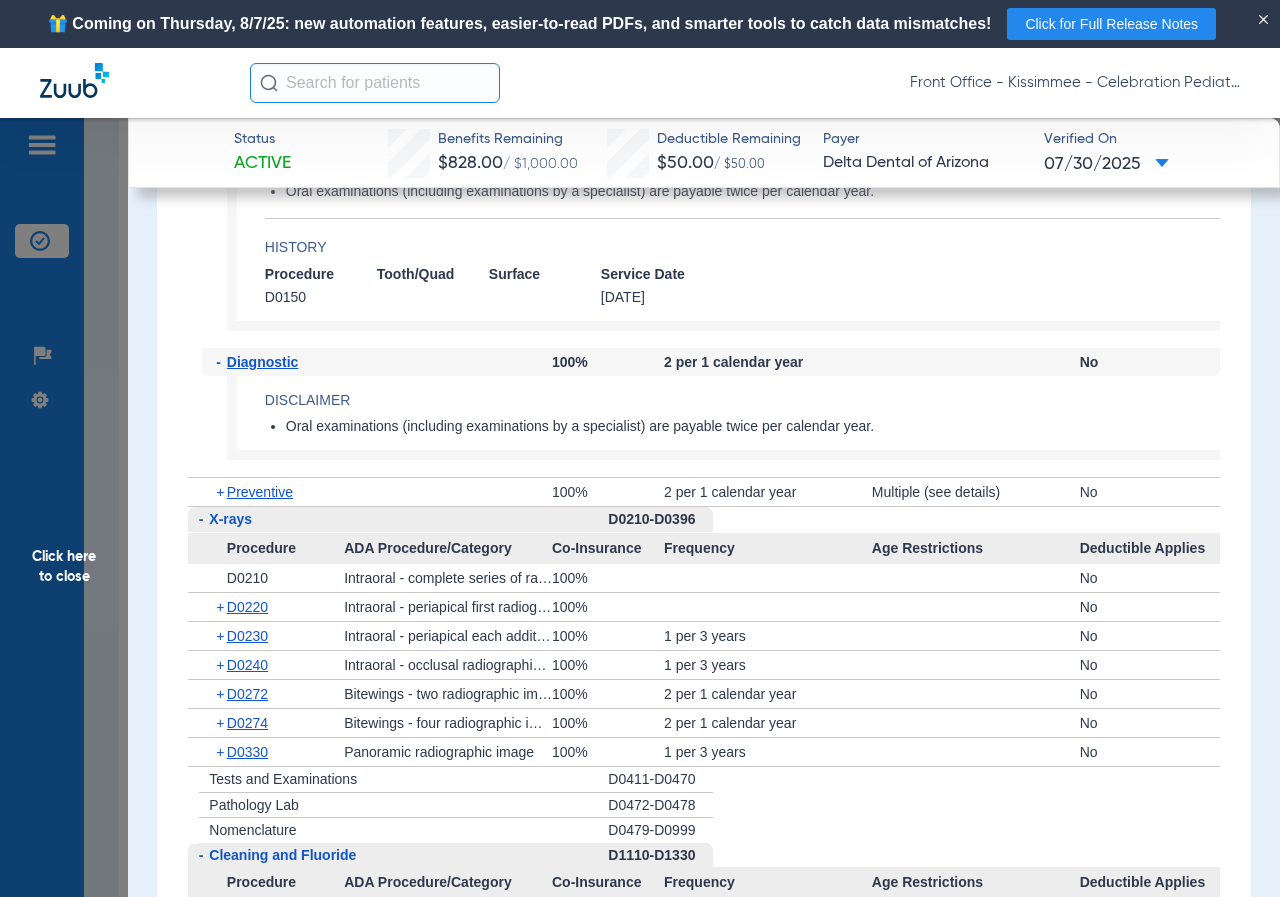 scroll, scrollTop: 1900, scrollLeft: 0, axis: vertical 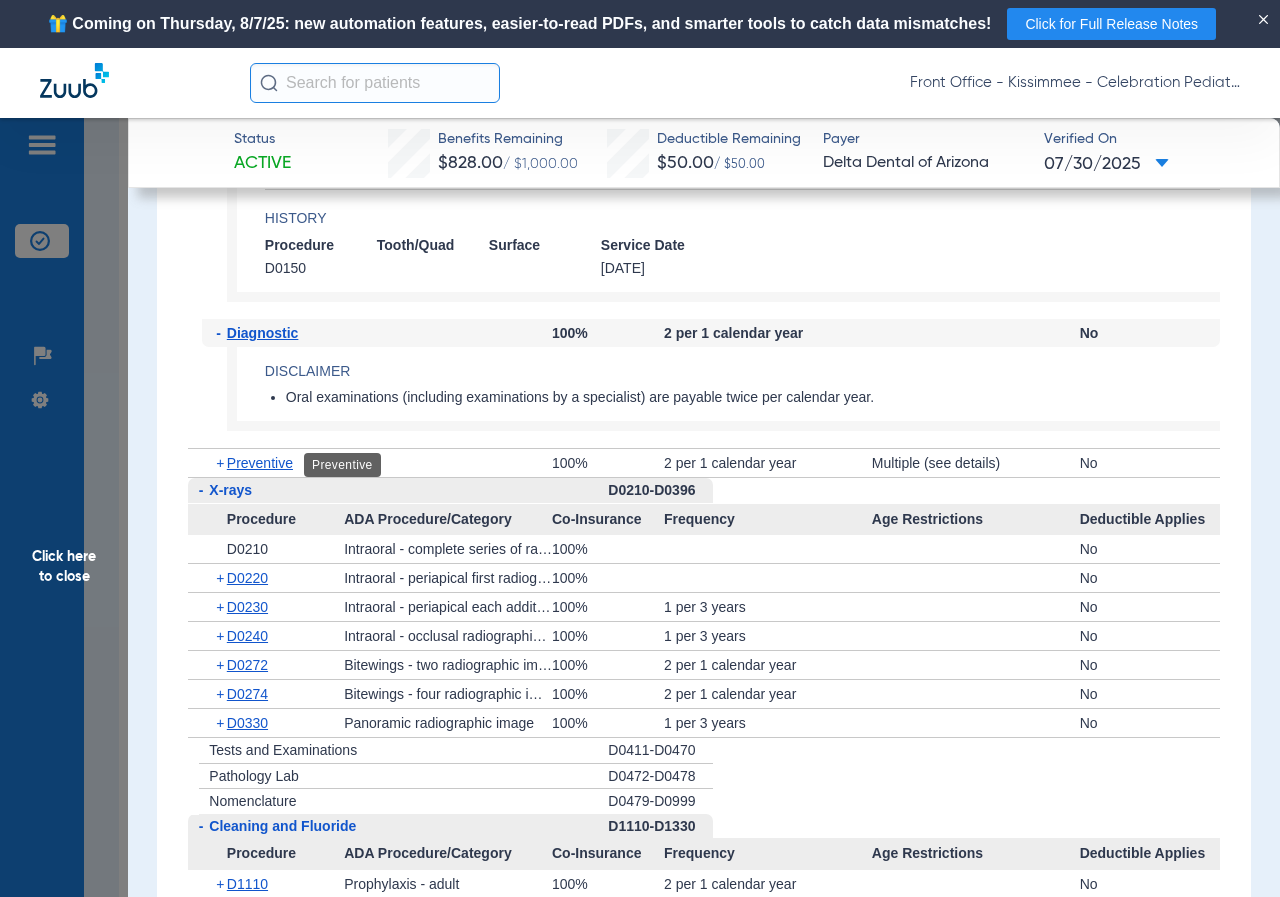 click on "Preventive" 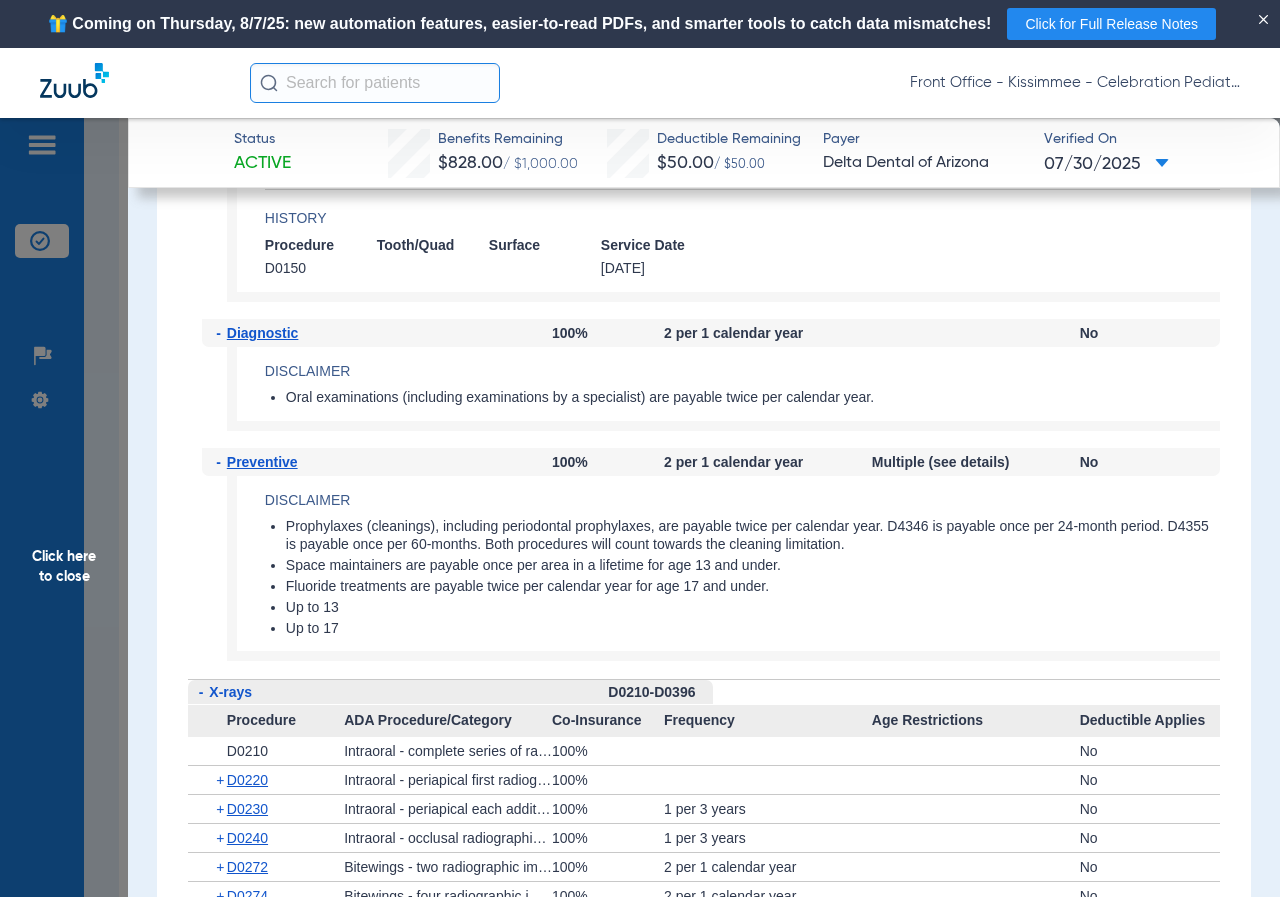 scroll, scrollTop: 2200, scrollLeft: 0, axis: vertical 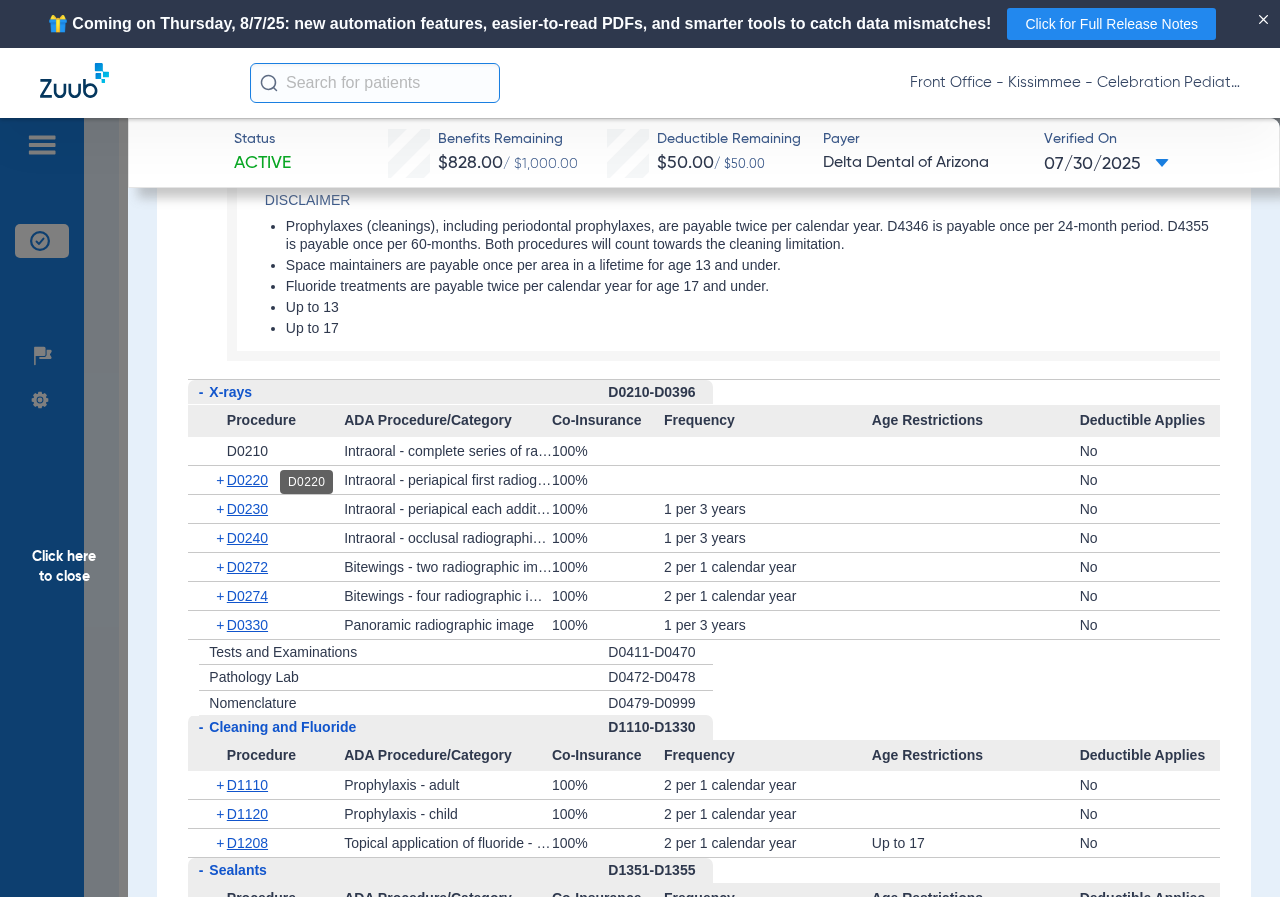 click on "D0220" 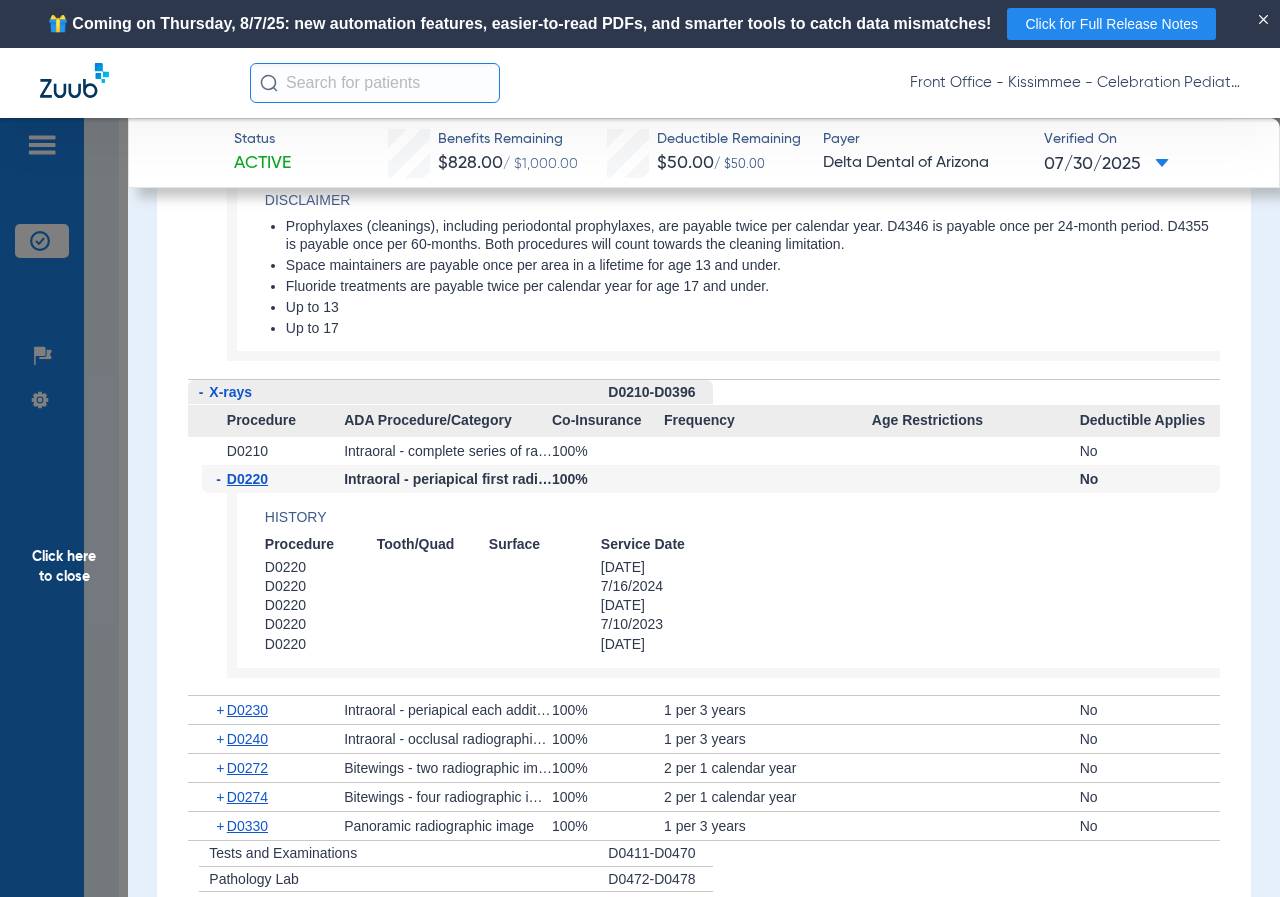 scroll, scrollTop: 2400, scrollLeft: 0, axis: vertical 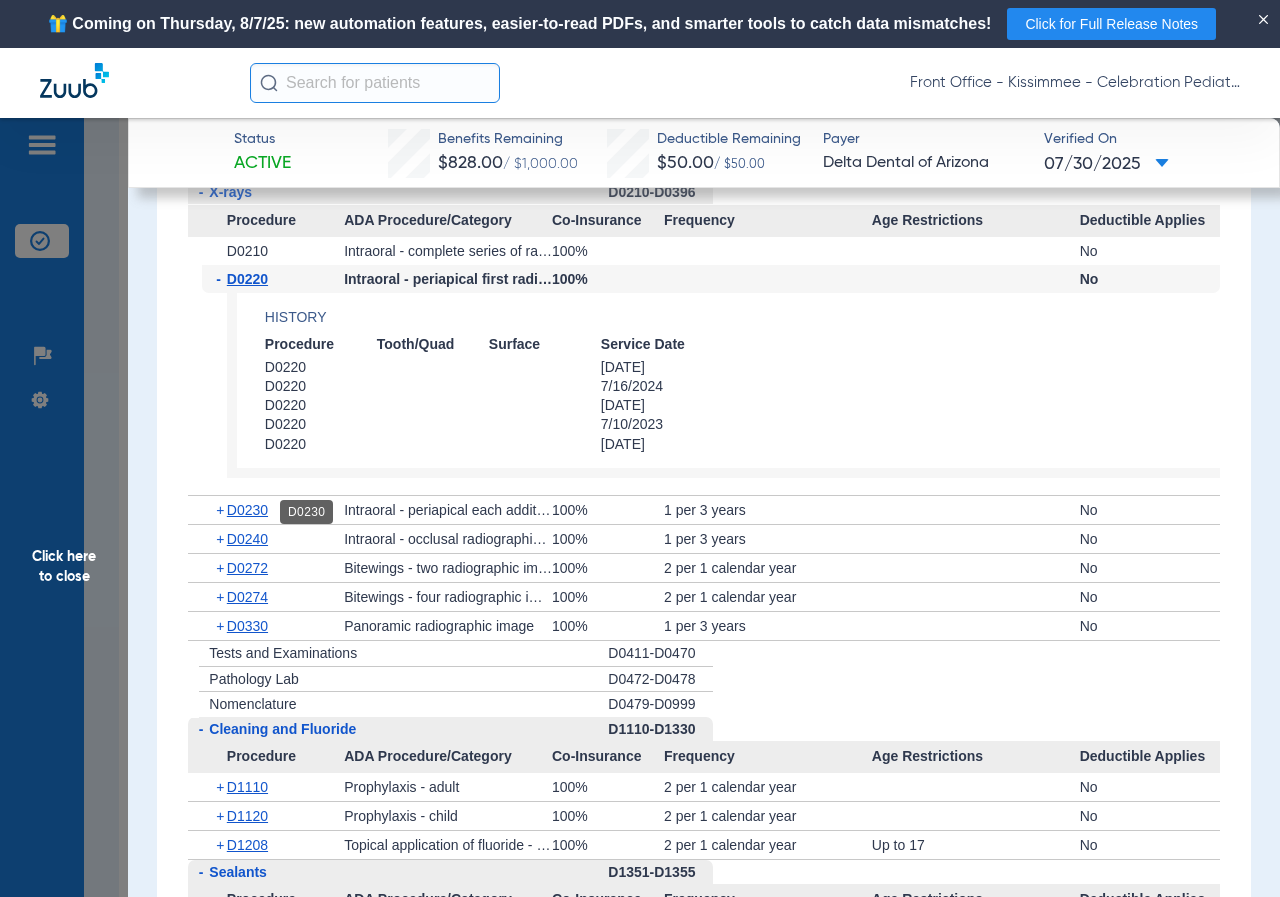 click on "D0230" 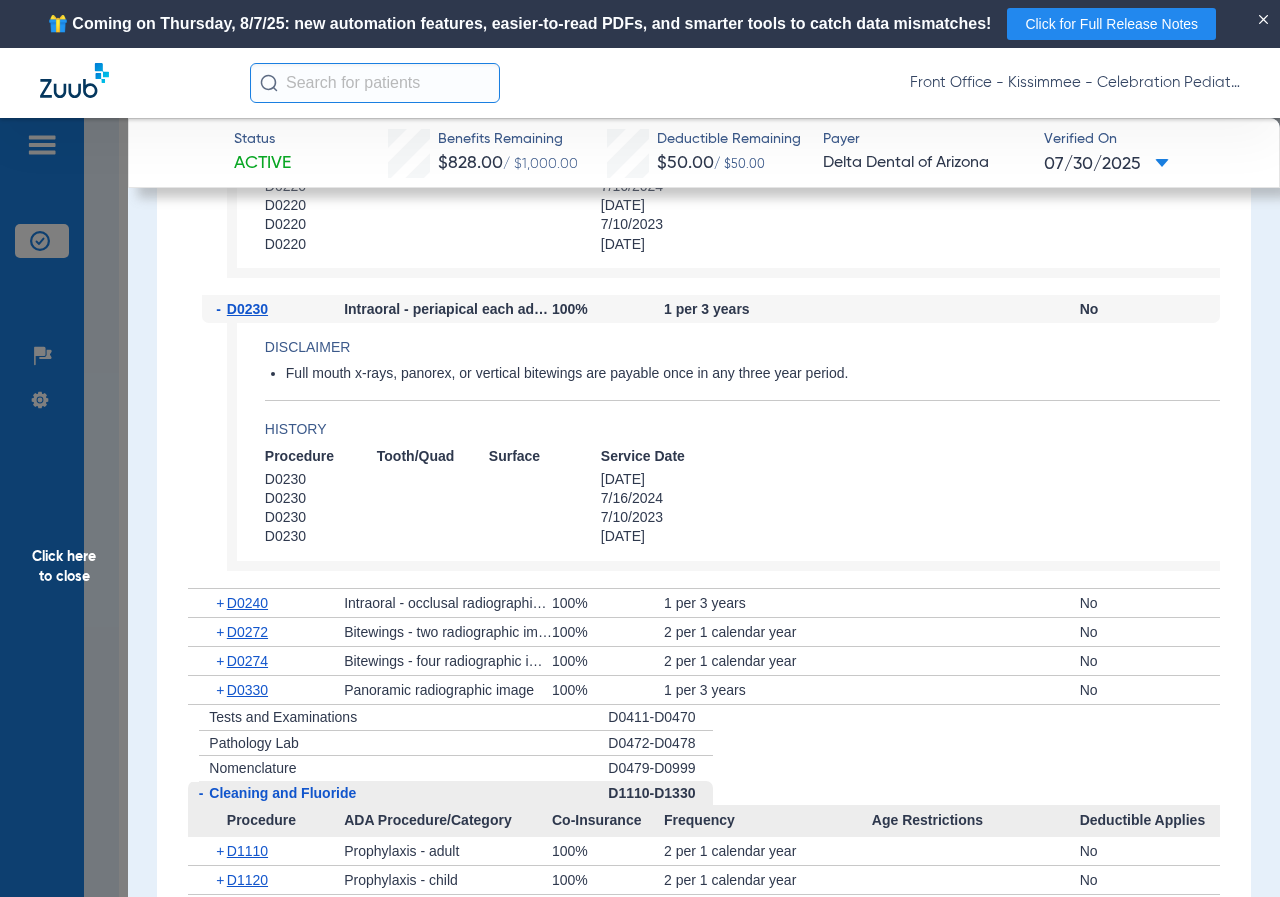 scroll, scrollTop: 2500, scrollLeft: 0, axis: vertical 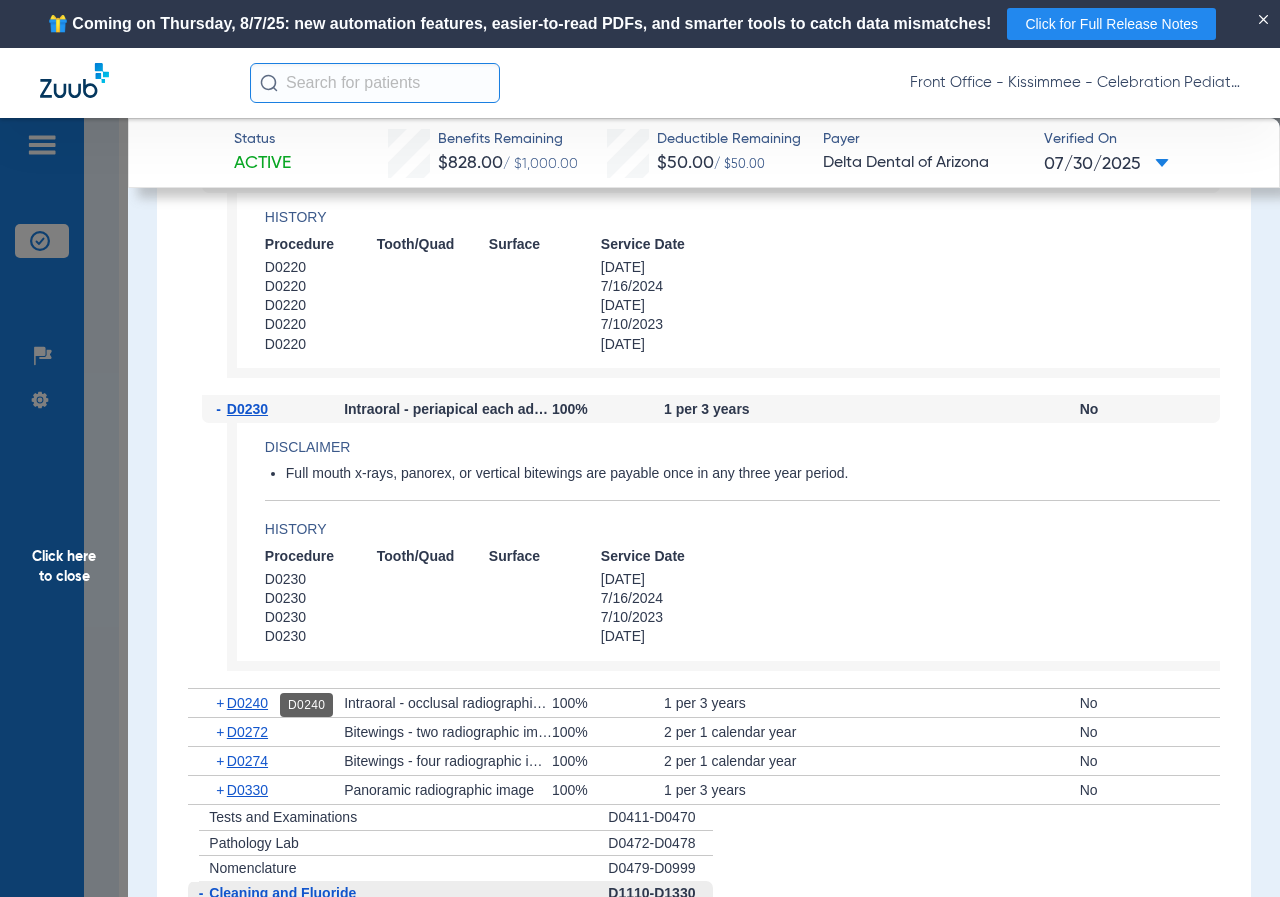 click on "D0240" 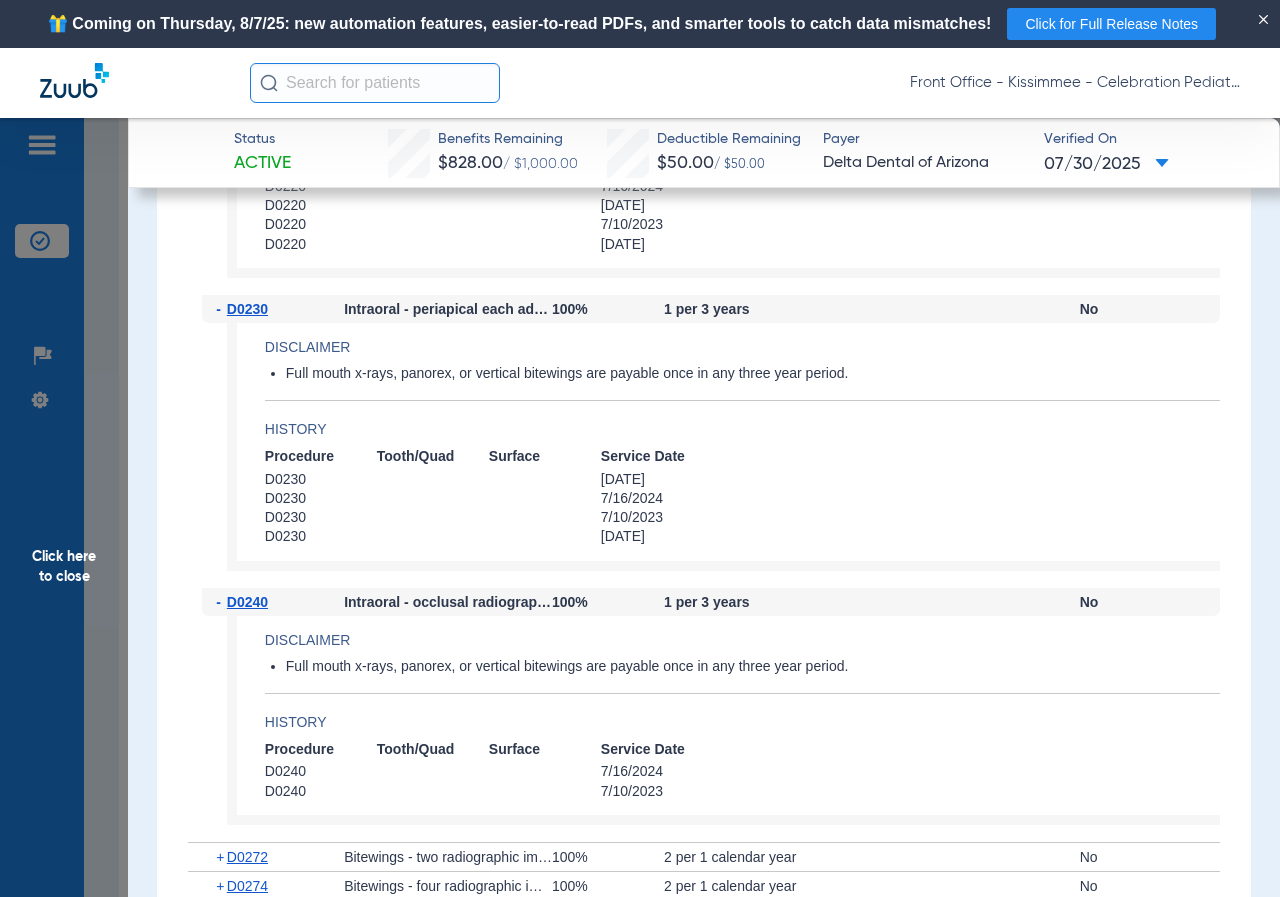 scroll, scrollTop: 2700, scrollLeft: 0, axis: vertical 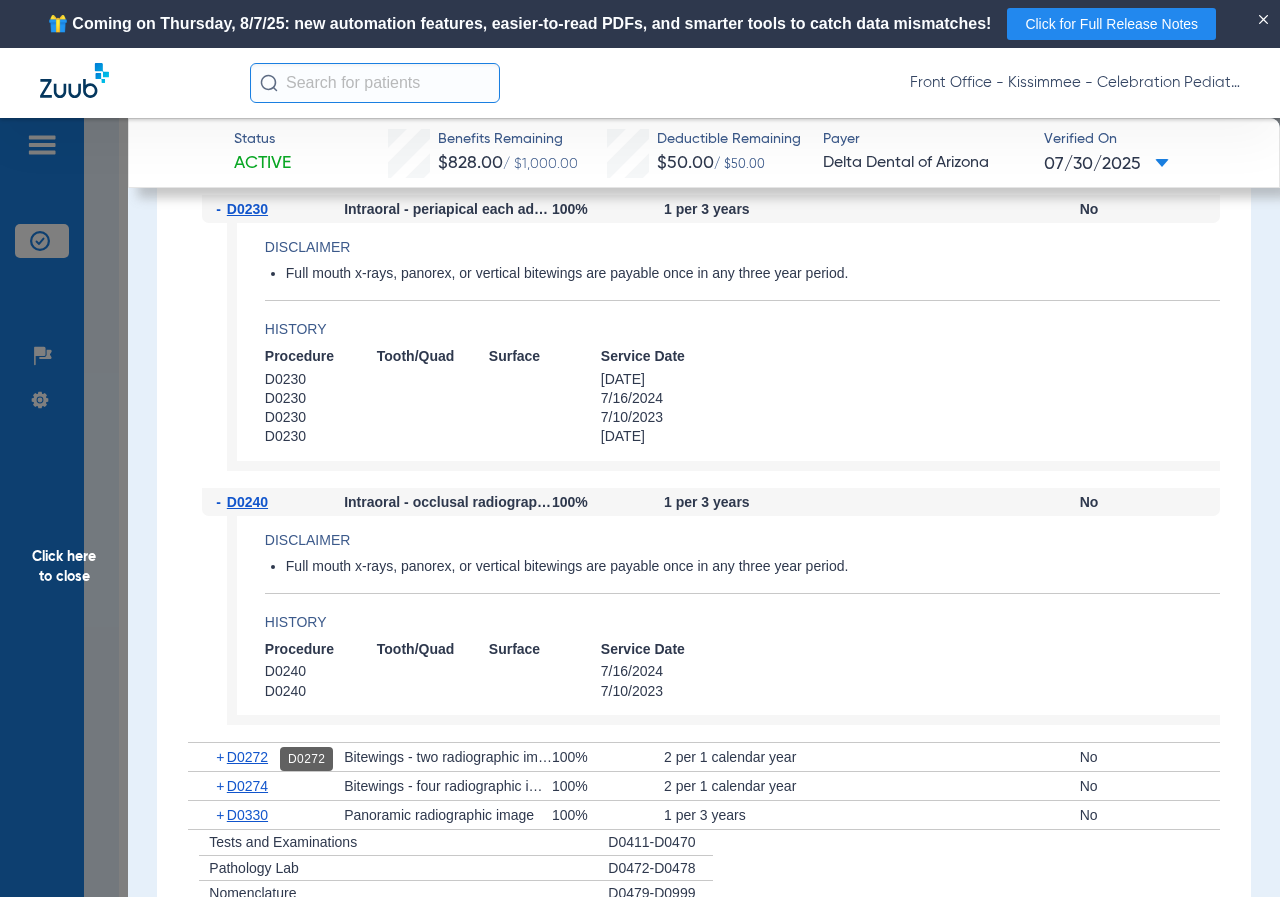 click on "D0272" 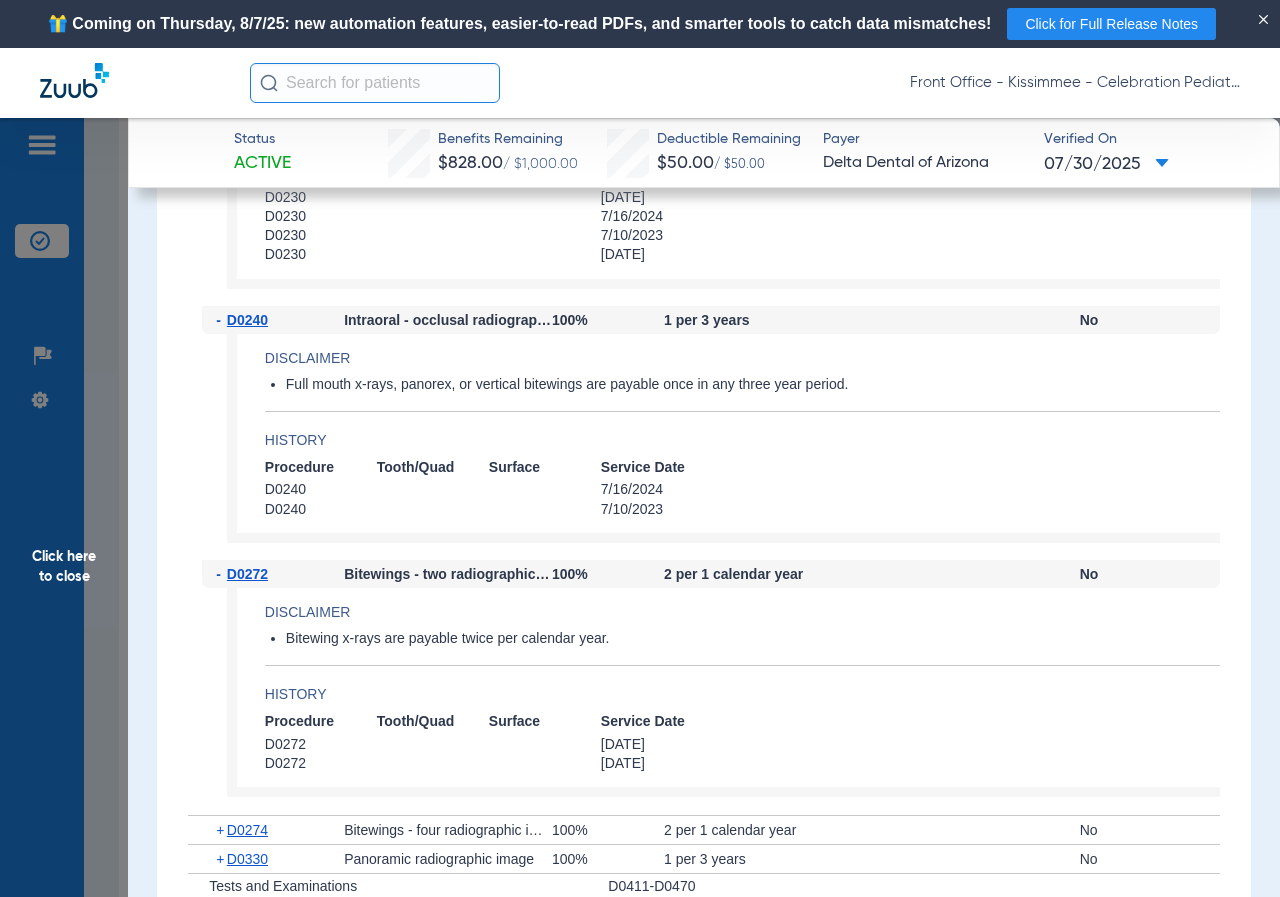 scroll, scrollTop: 2900, scrollLeft: 0, axis: vertical 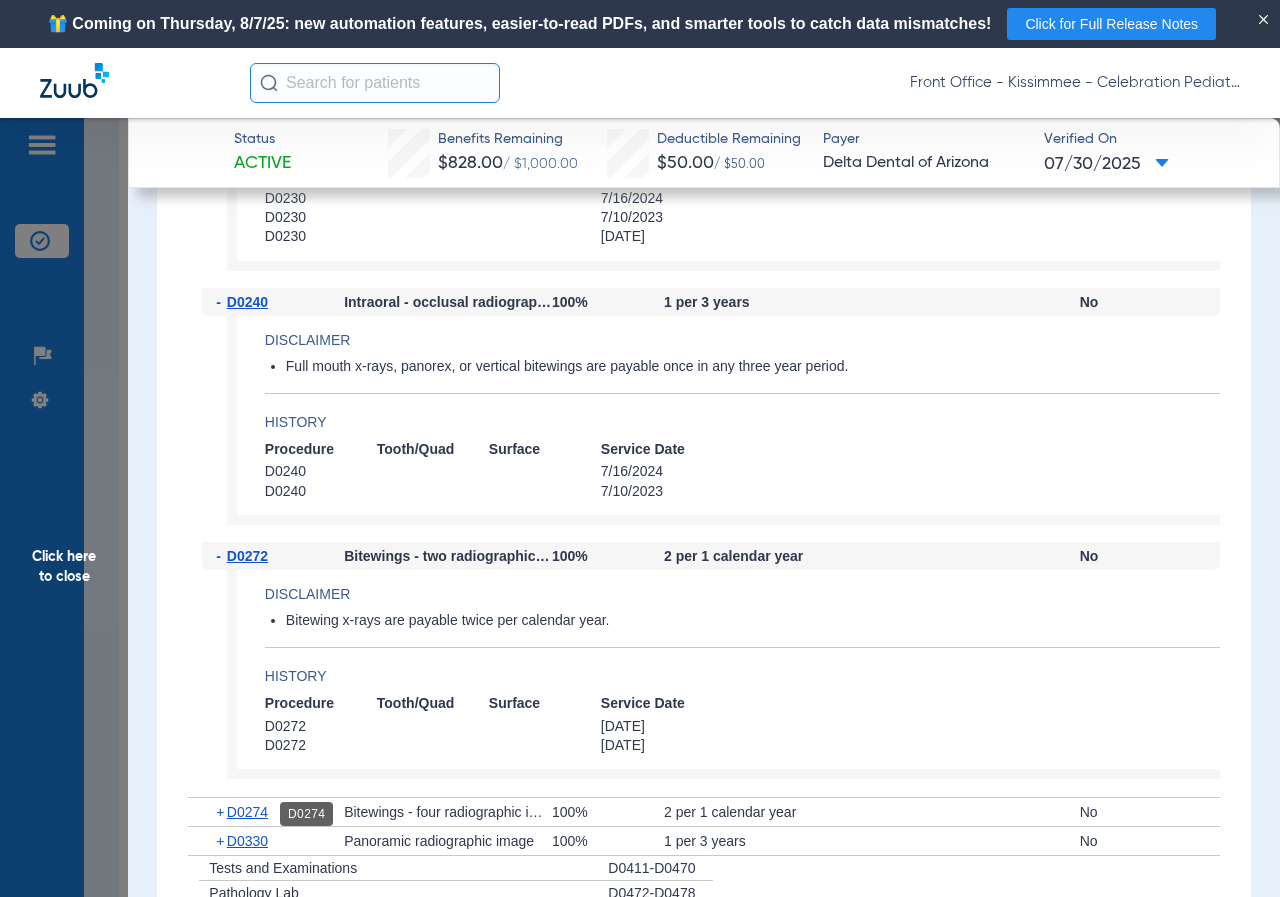 click on "D0274" 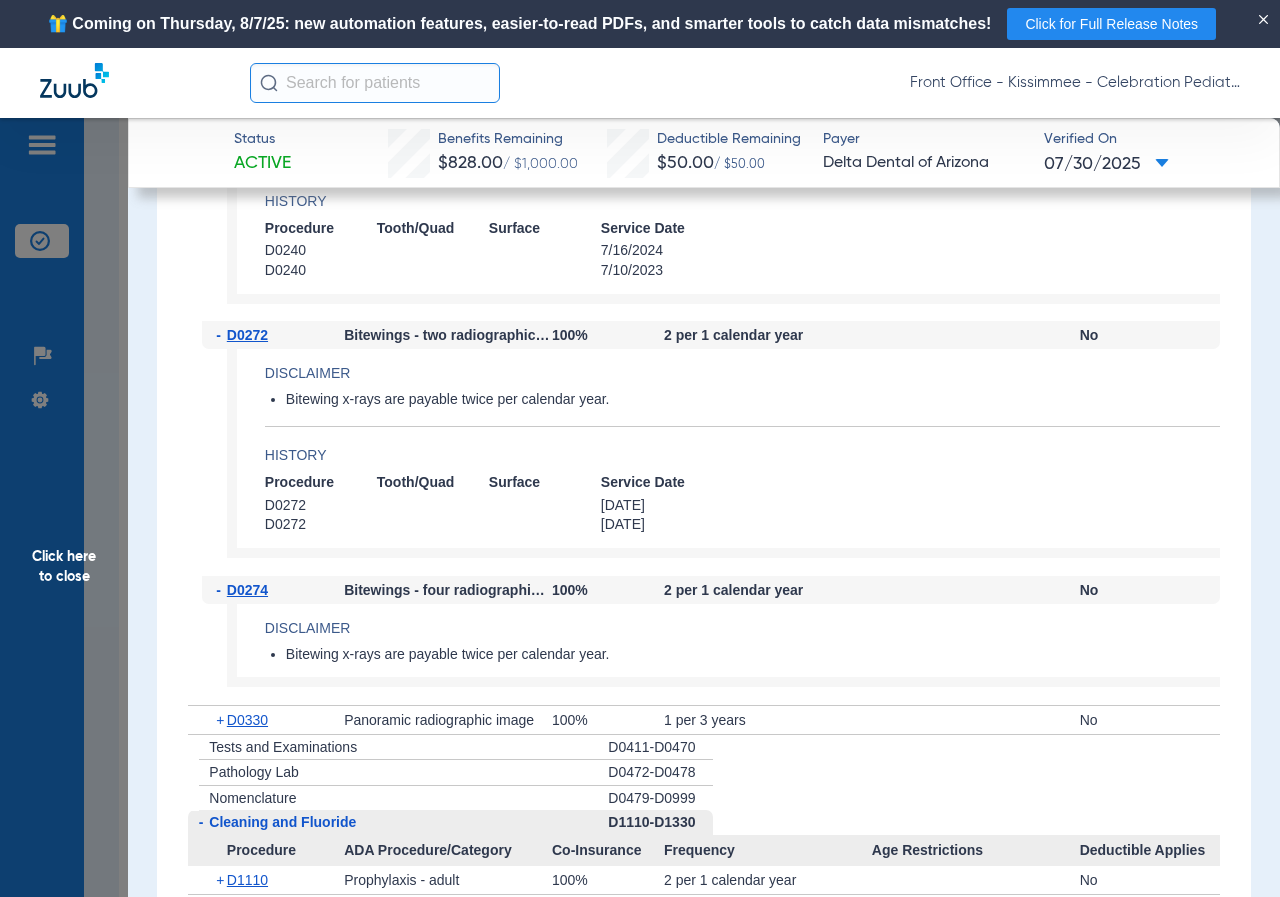 scroll, scrollTop: 3300, scrollLeft: 0, axis: vertical 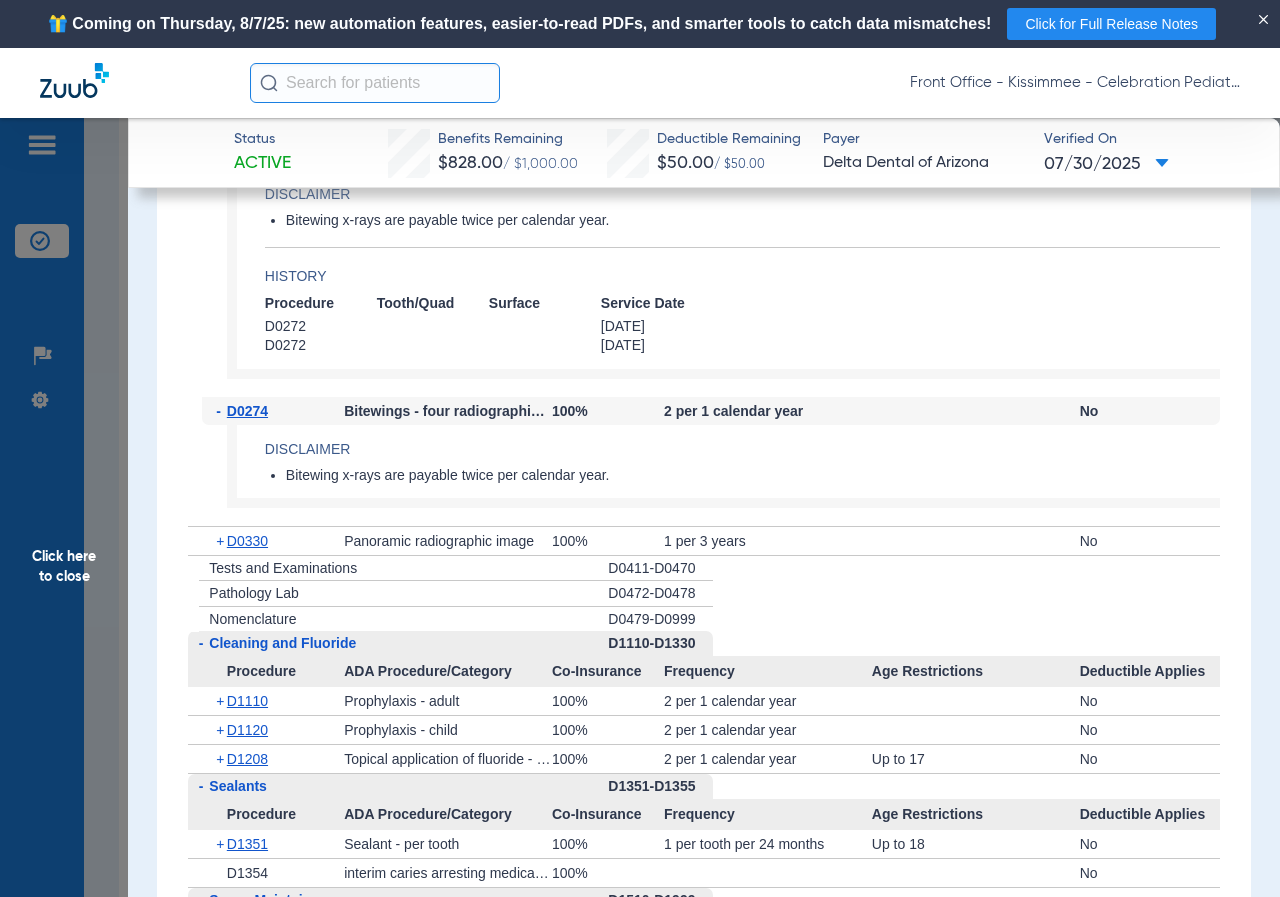 click on "+   D0330" 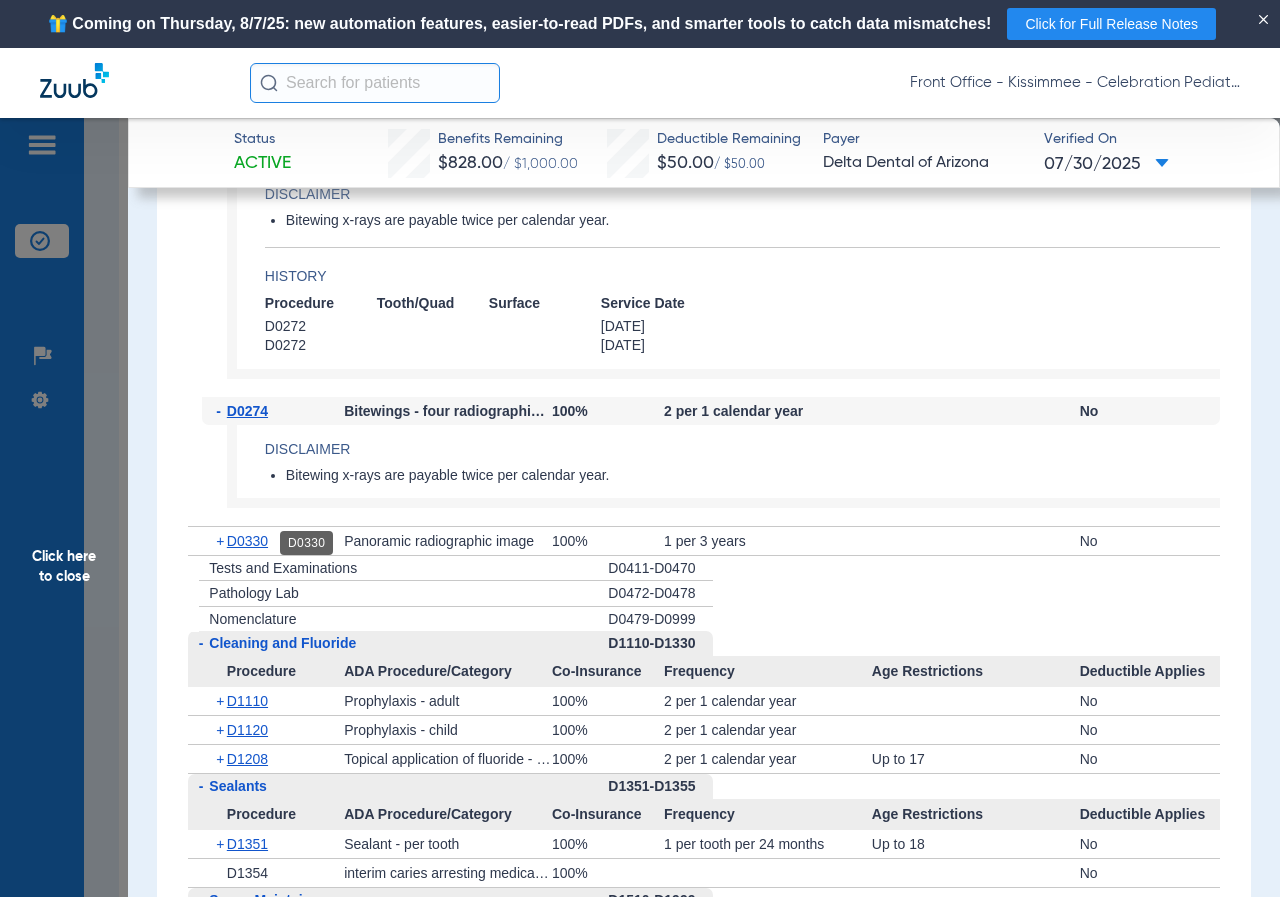 click on "D0330" 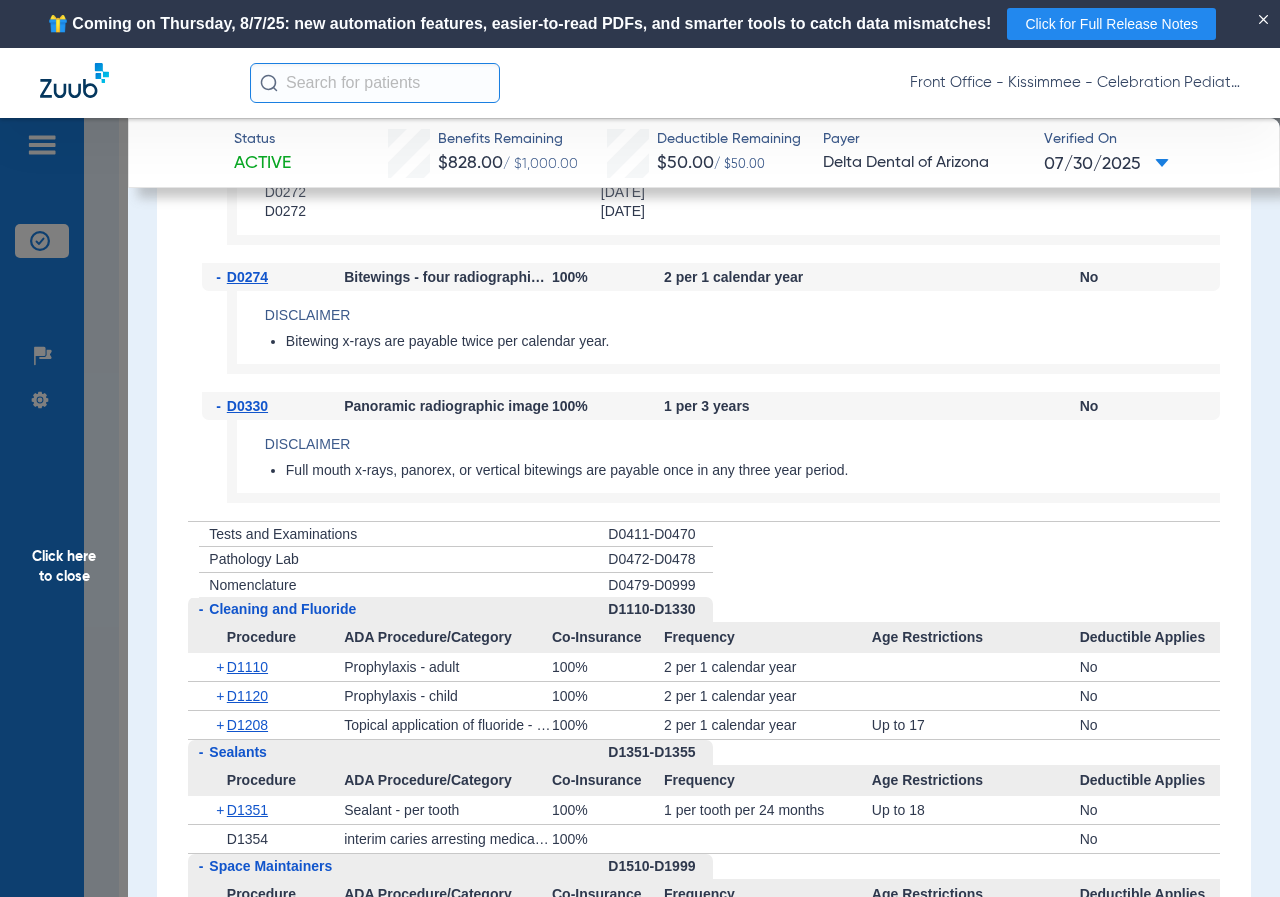 scroll, scrollTop: 3500, scrollLeft: 0, axis: vertical 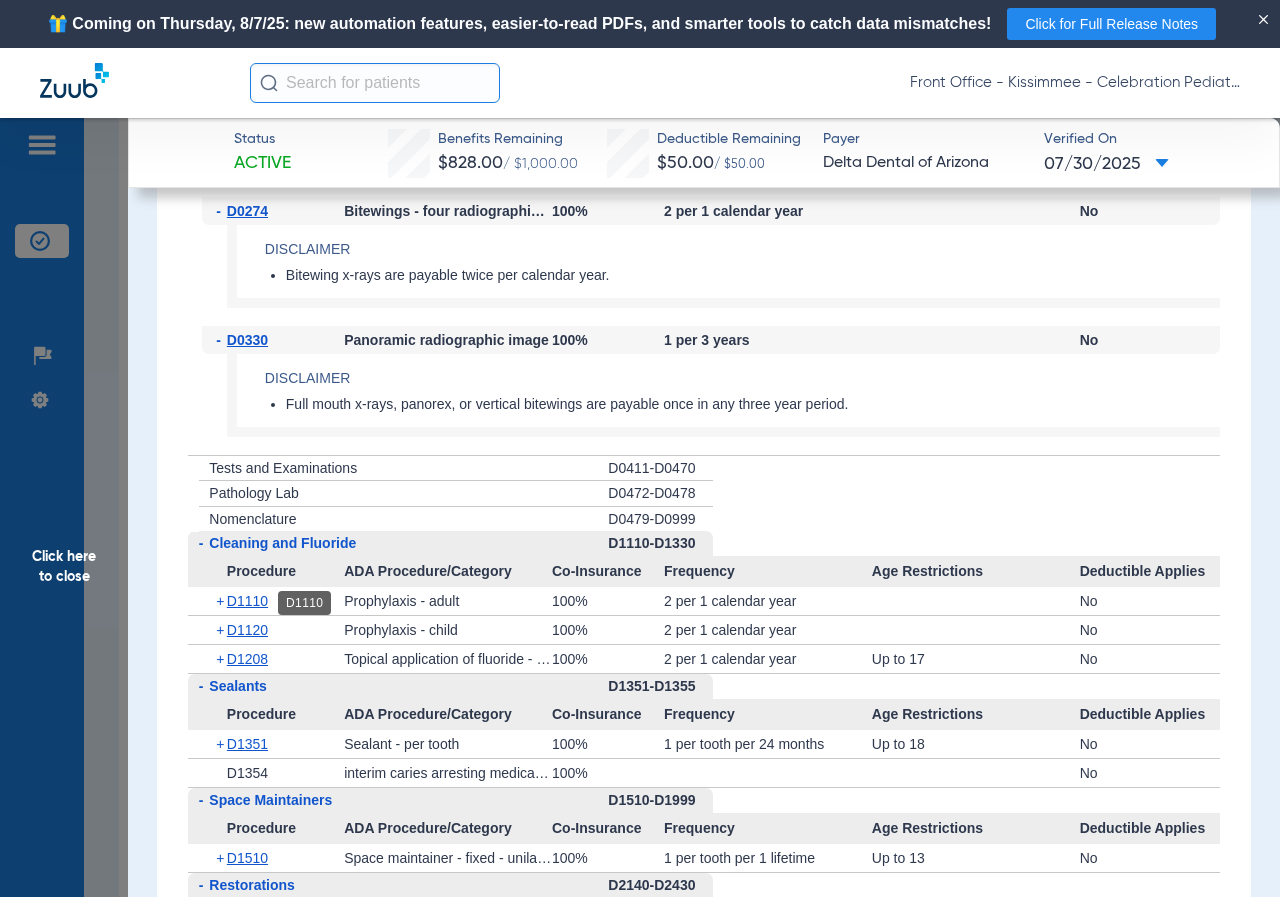 click on "D1110" 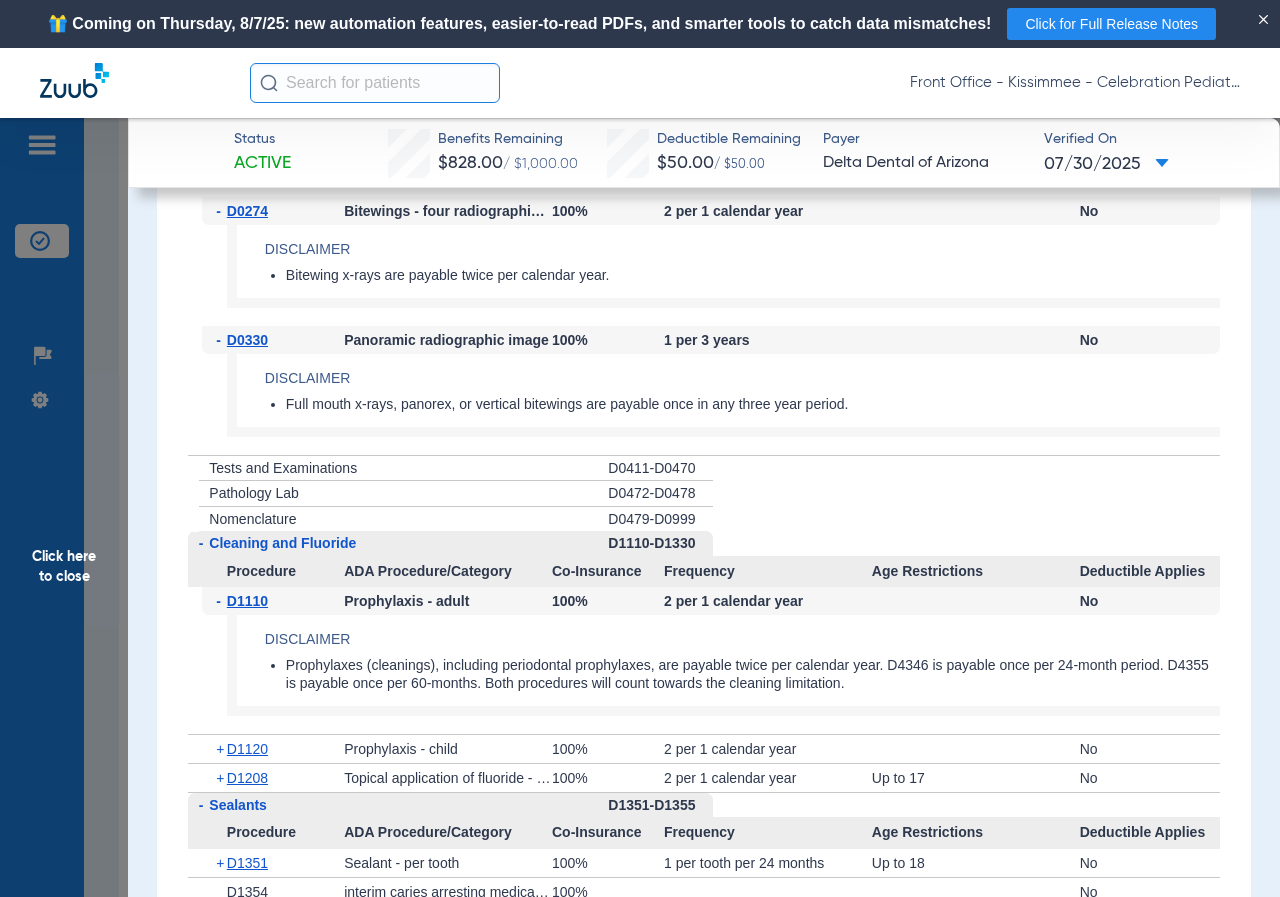 scroll, scrollTop: 3800, scrollLeft: 0, axis: vertical 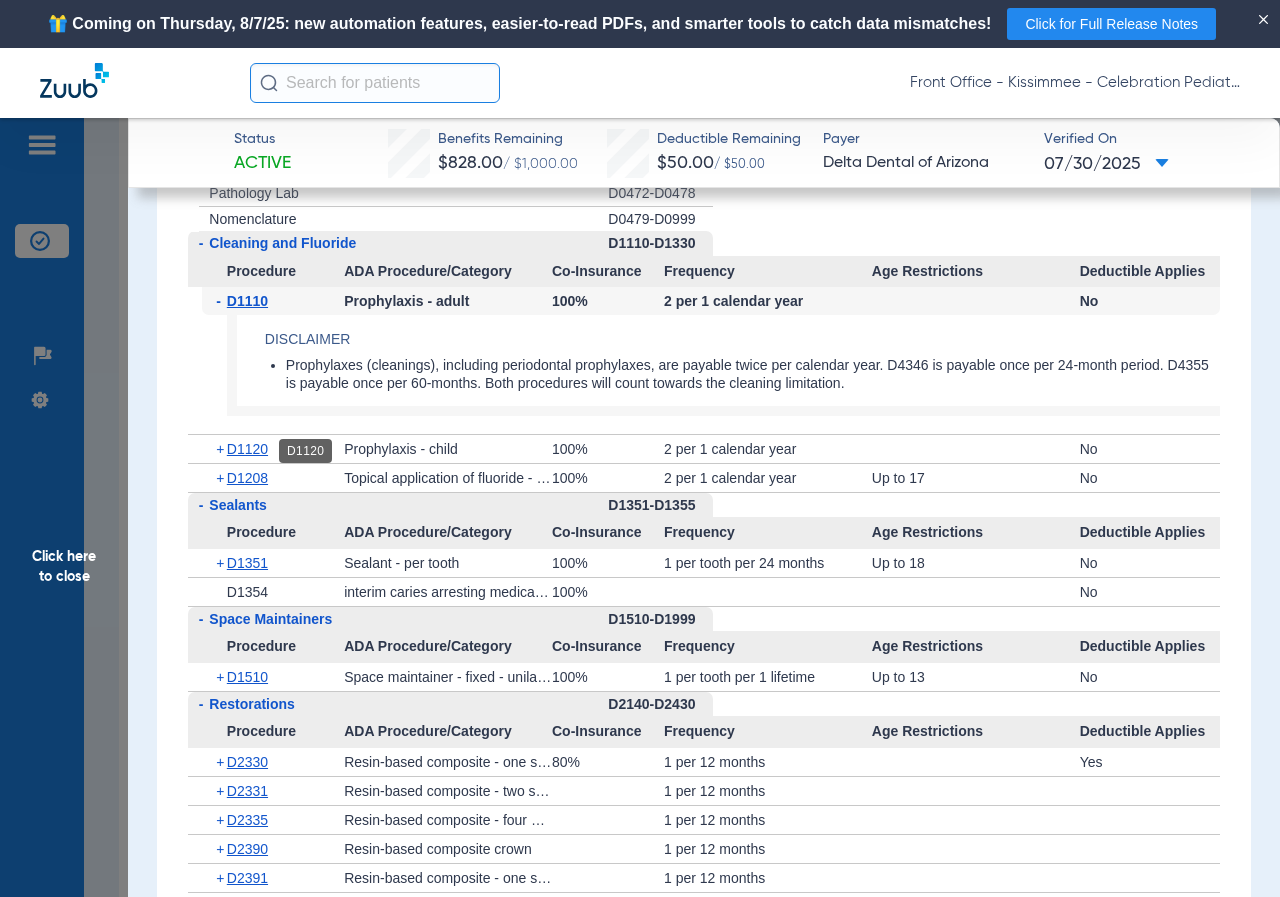 click on "D1120" 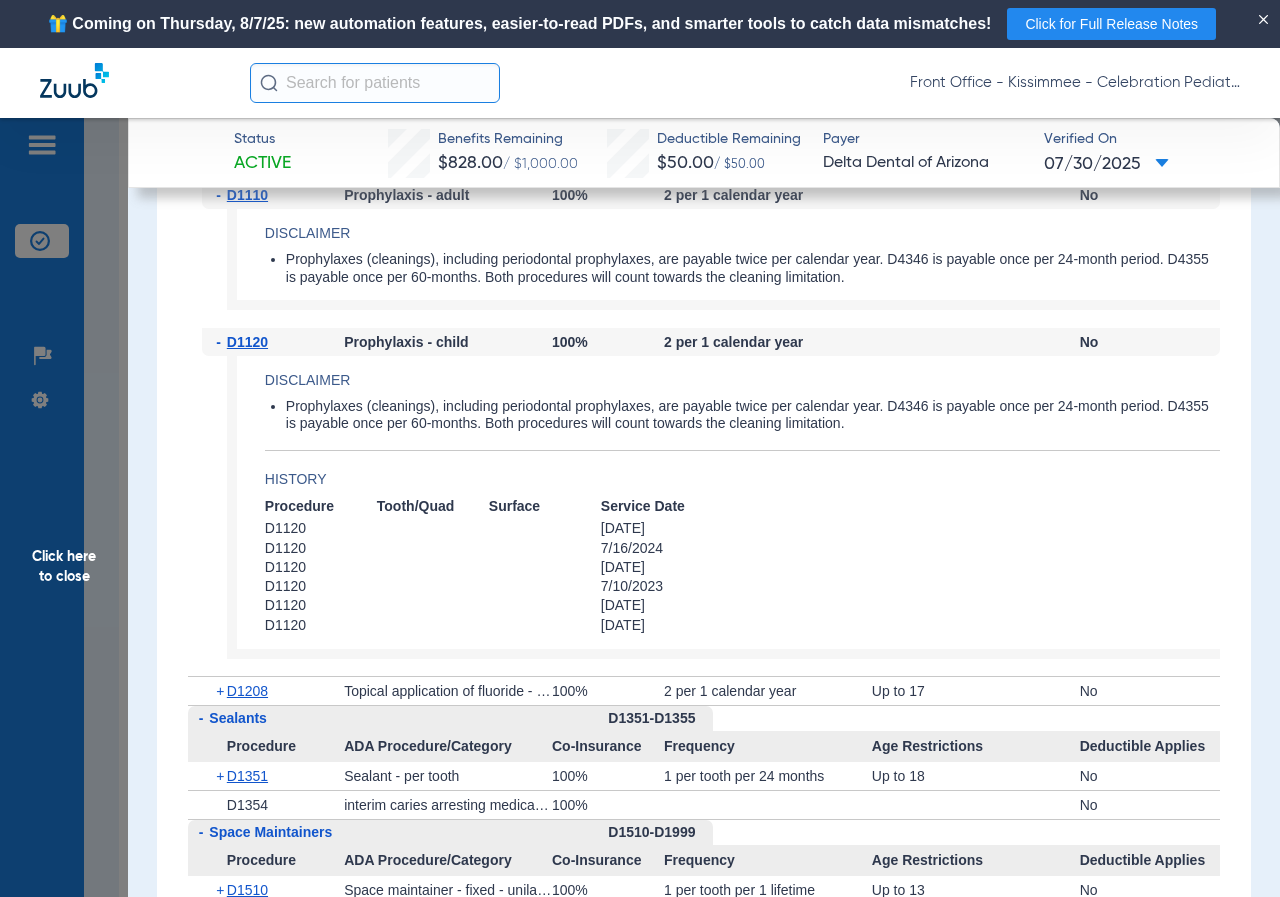 scroll, scrollTop: 4000, scrollLeft: 0, axis: vertical 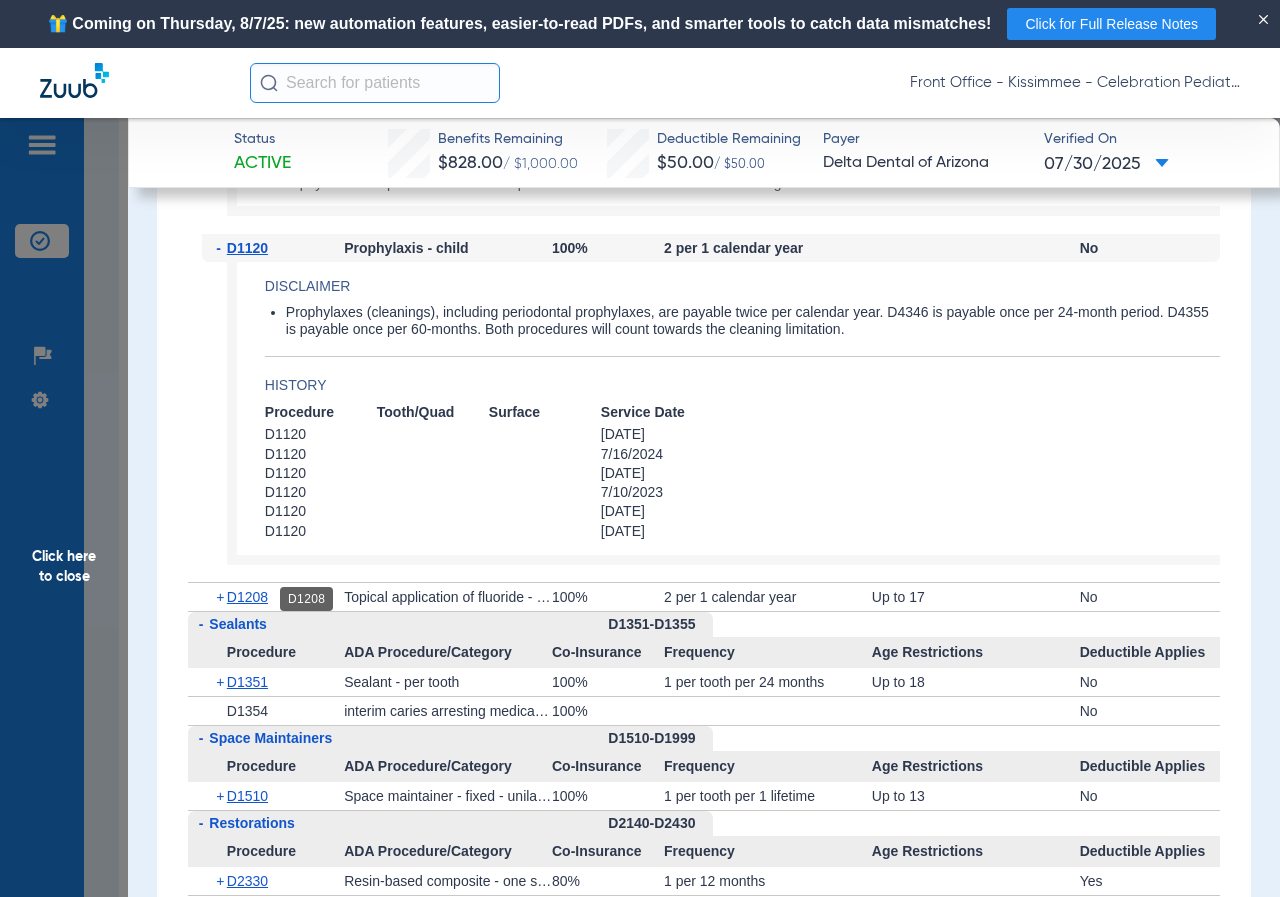 click on "D1208" 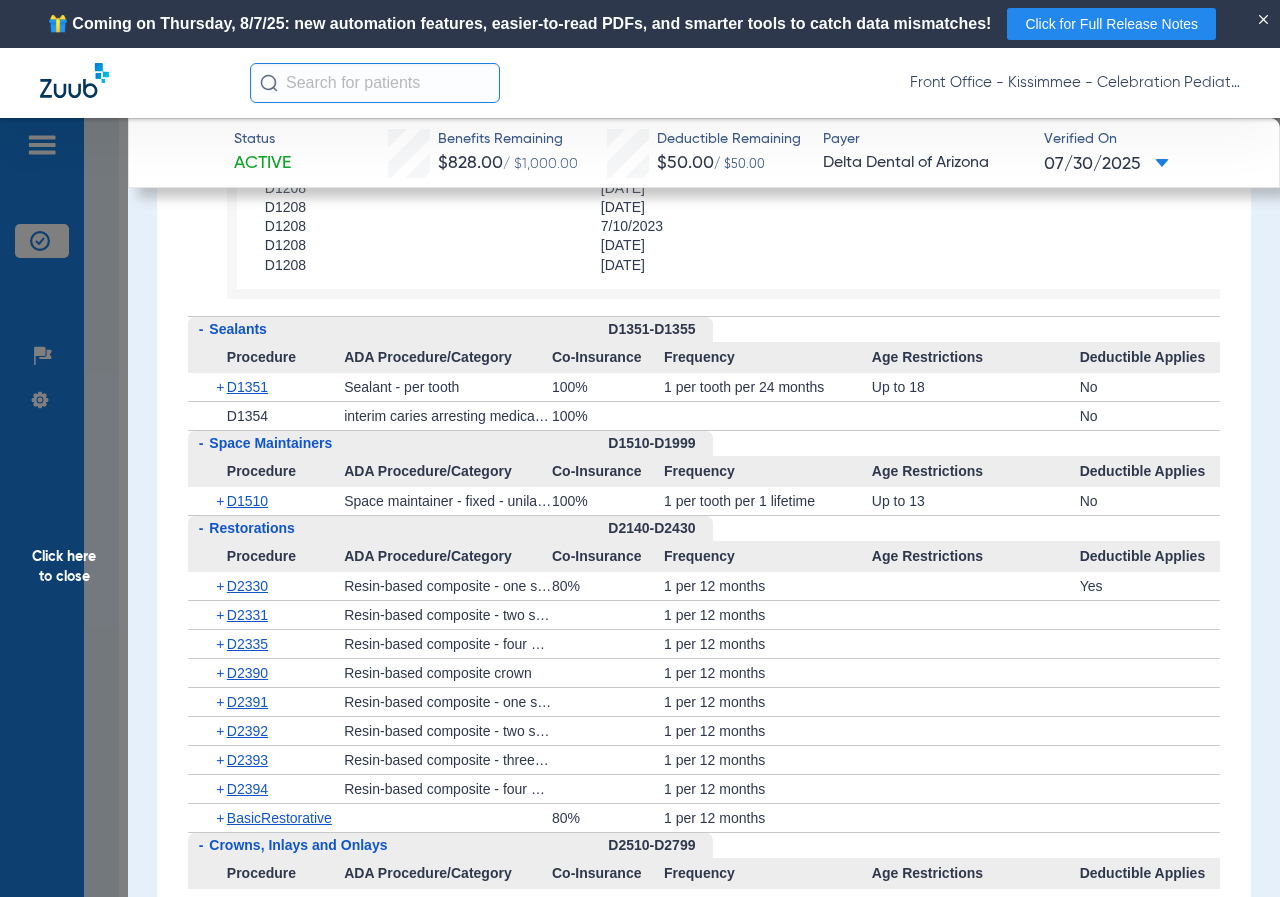 scroll, scrollTop: 4600, scrollLeft: 0, axis: vertical 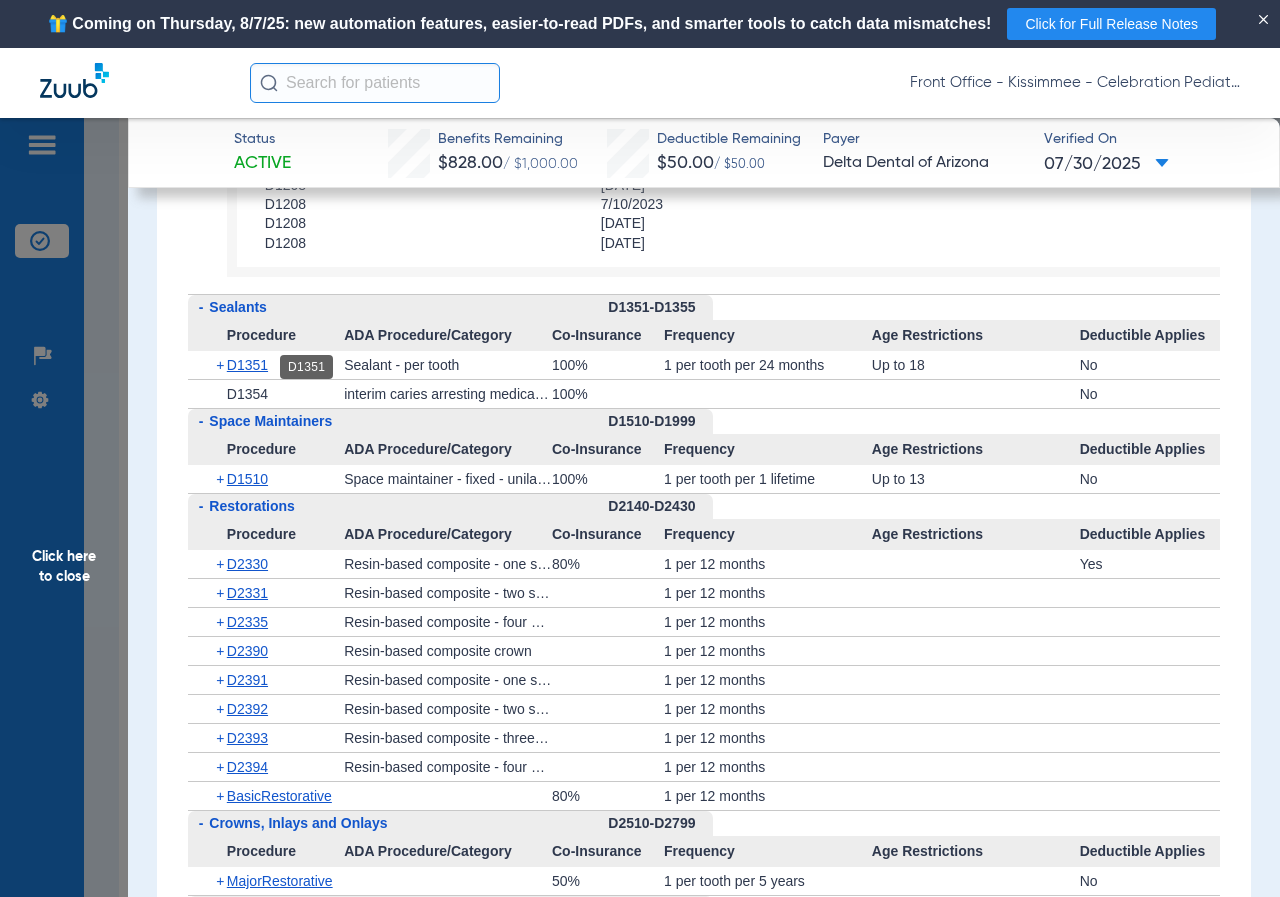 drag, startPoint x: 257, startPoint y: 359, endPoint x: 636, endPoint y: 465, distance: 393.54416 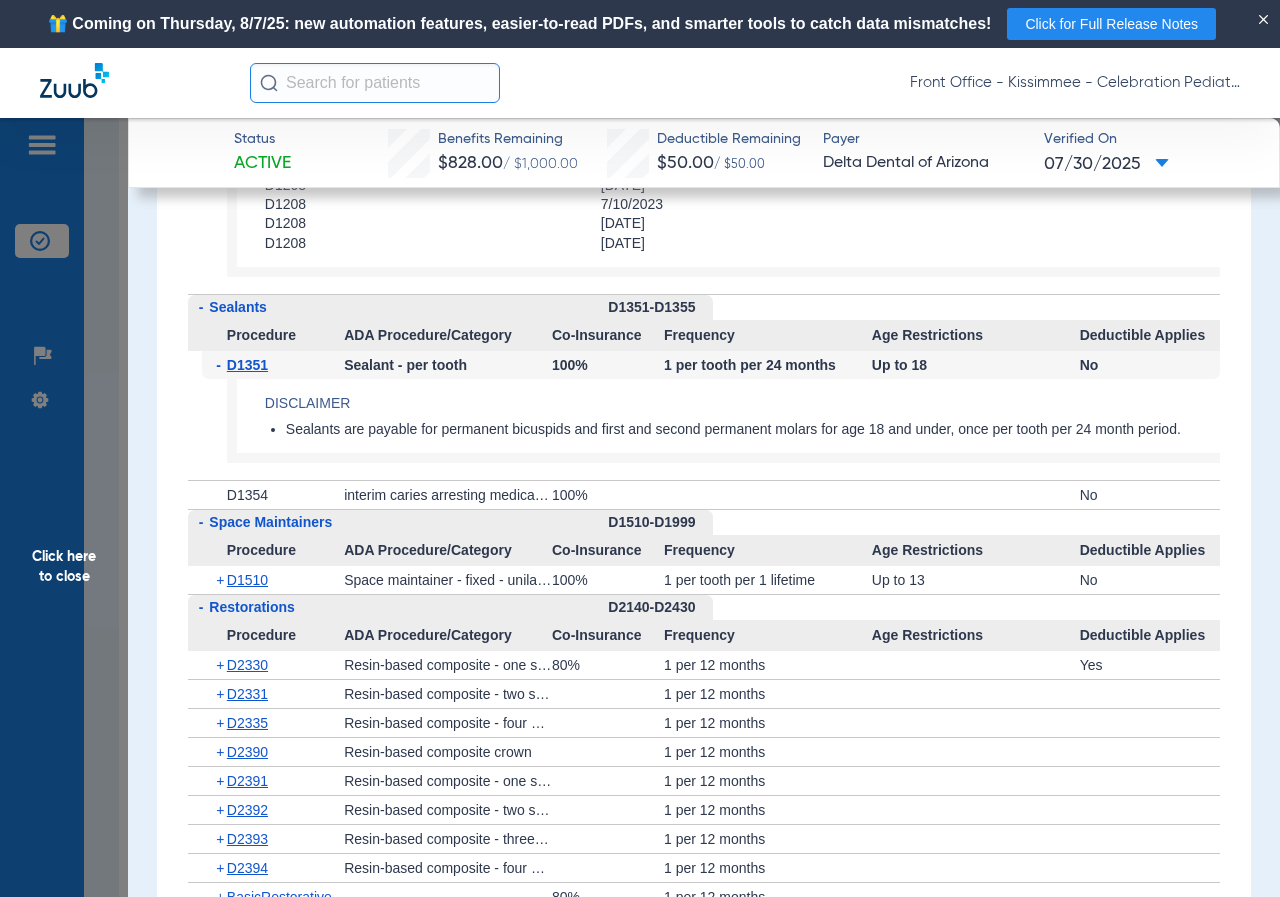 click on "Procedure Benefits Disclaimers Child age limit: 26 (End of Birth Month) Irs age limit: 26 (End of Birth Month) Student age limit: 26 (End of Birth Month) Student document required: No Search  Filter for My ADA Codes   Expand All Categories   -   Preventive Exams   D0110-D0191  Procedure ADA Procedure/Category Co-Insurance Frequency Age Restrictions Deductible Applies  -   D0120   Periodic oral evaluation - established patient   100%   2 per 1 calendar year      No  Disclaimer Oral examinations (including examinations by a specialist) are payable twice per calendar year. History Procedure Tooth/Quad Surface Service Date D0120 [DATE] D0120 [DATE] D0120 [DATE] D0120 [DATE] D0120 [DATE]  -   D0140   Limited oral evaluation - problem focused   100%   2 per 1 calendar year      No  Disclaimer Oral examinations (including examinations by a specialist) are payable twice per calendar year.  +   D0145   Oral evaluation for a patient under three years of age and counseling with primary caregiver   100%" 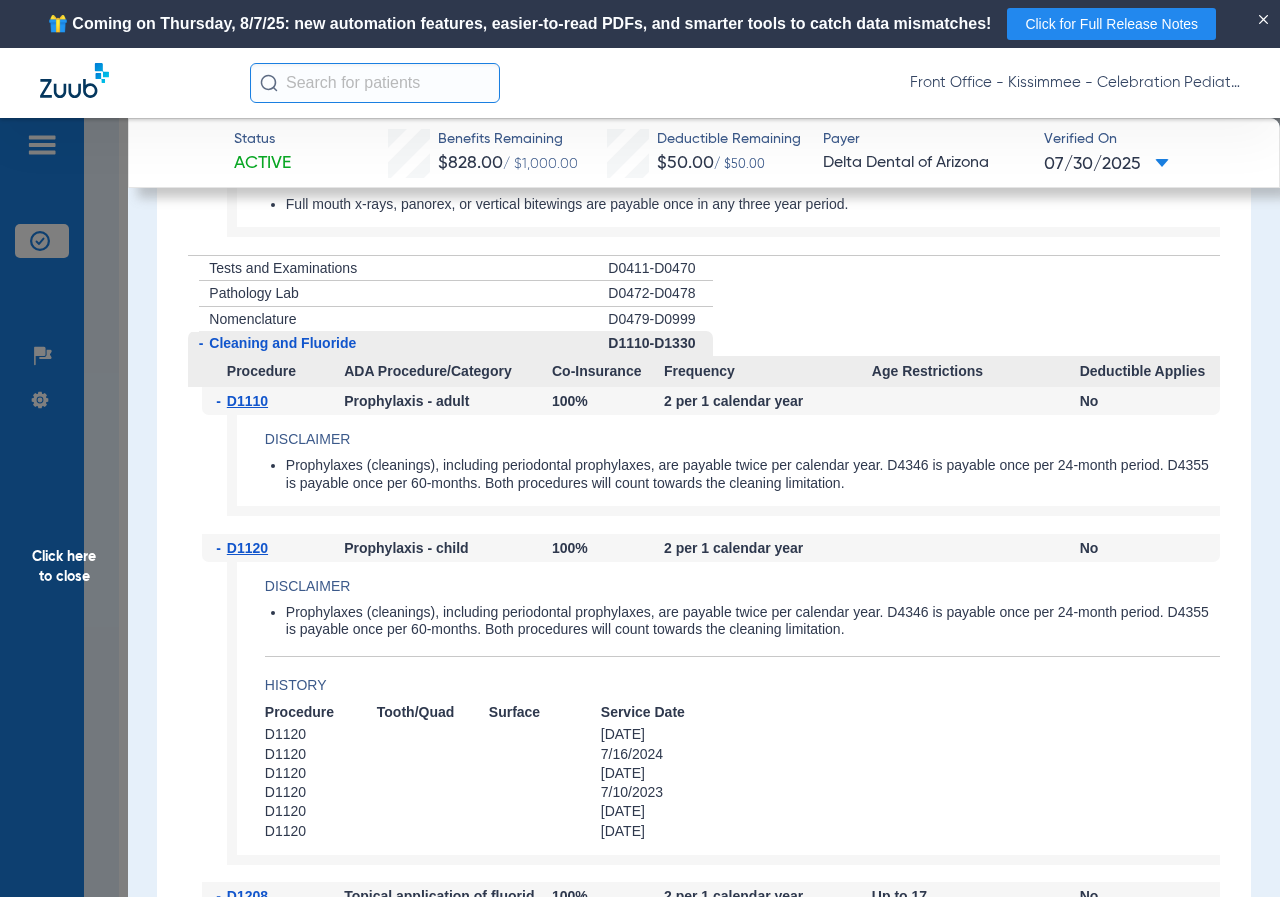 scroll, scrollTop: 3900, scrollLeft: 0, axis: vertical 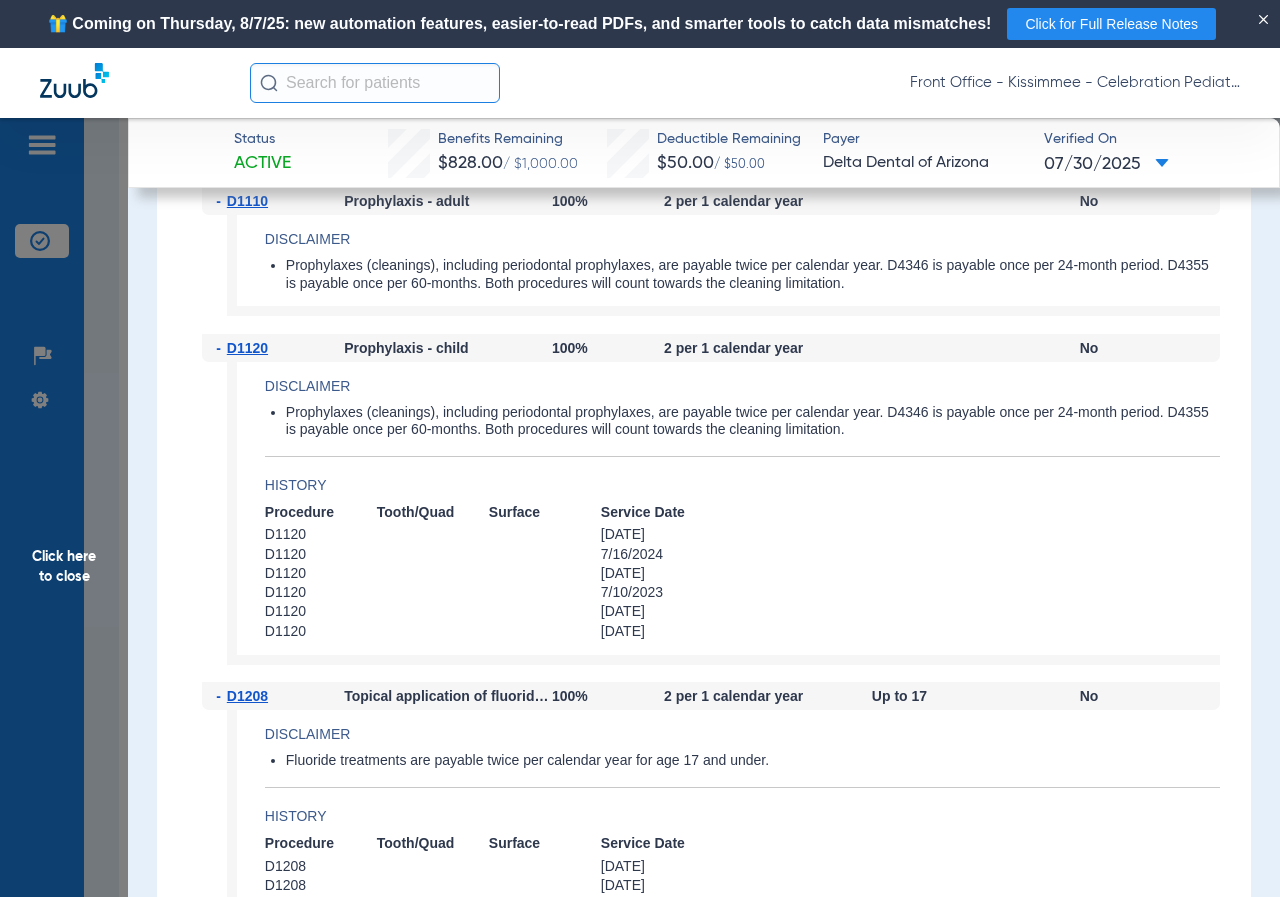 click on "Click here to close" 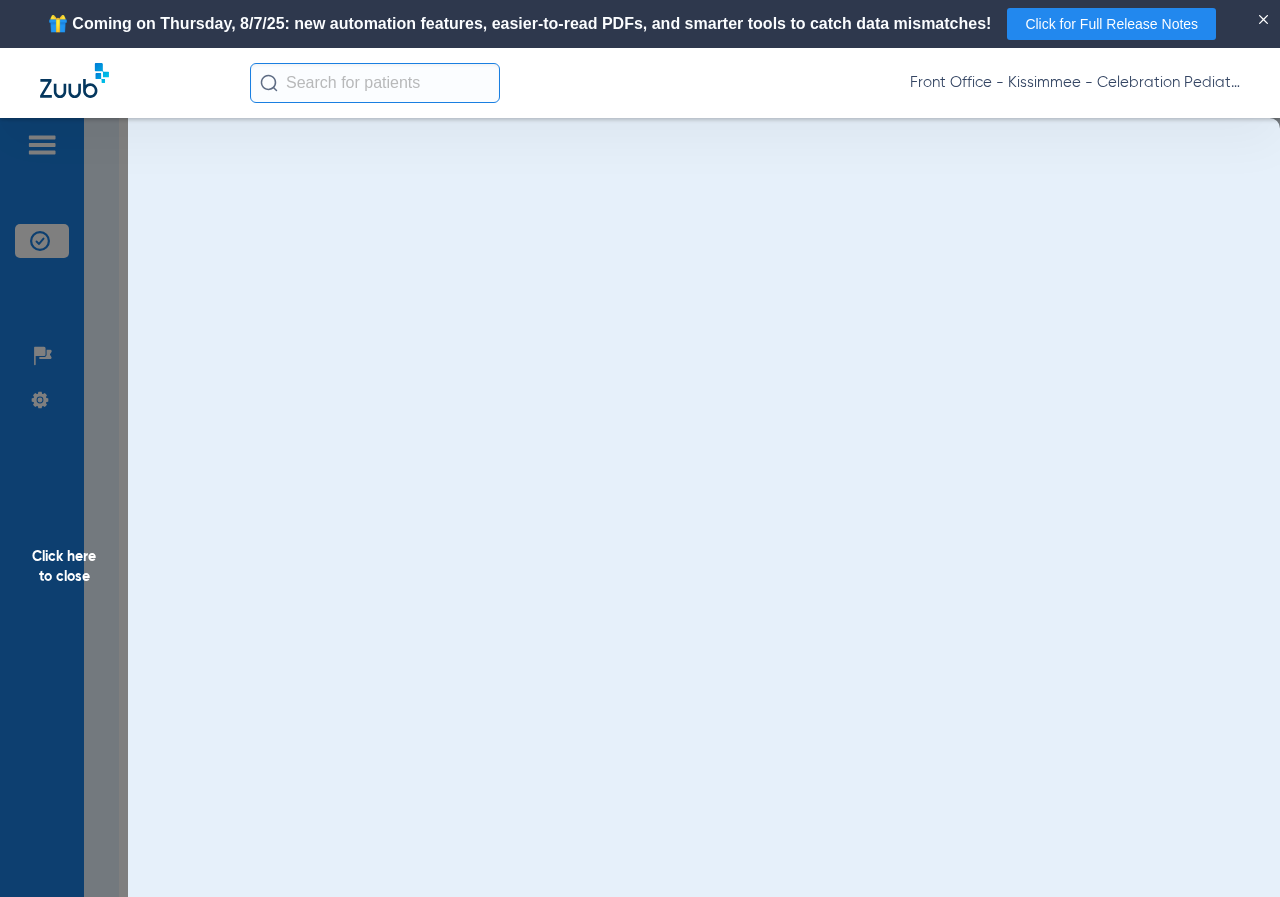 scroll, scrollTop: 0, scrollLeft: 0, axis: both 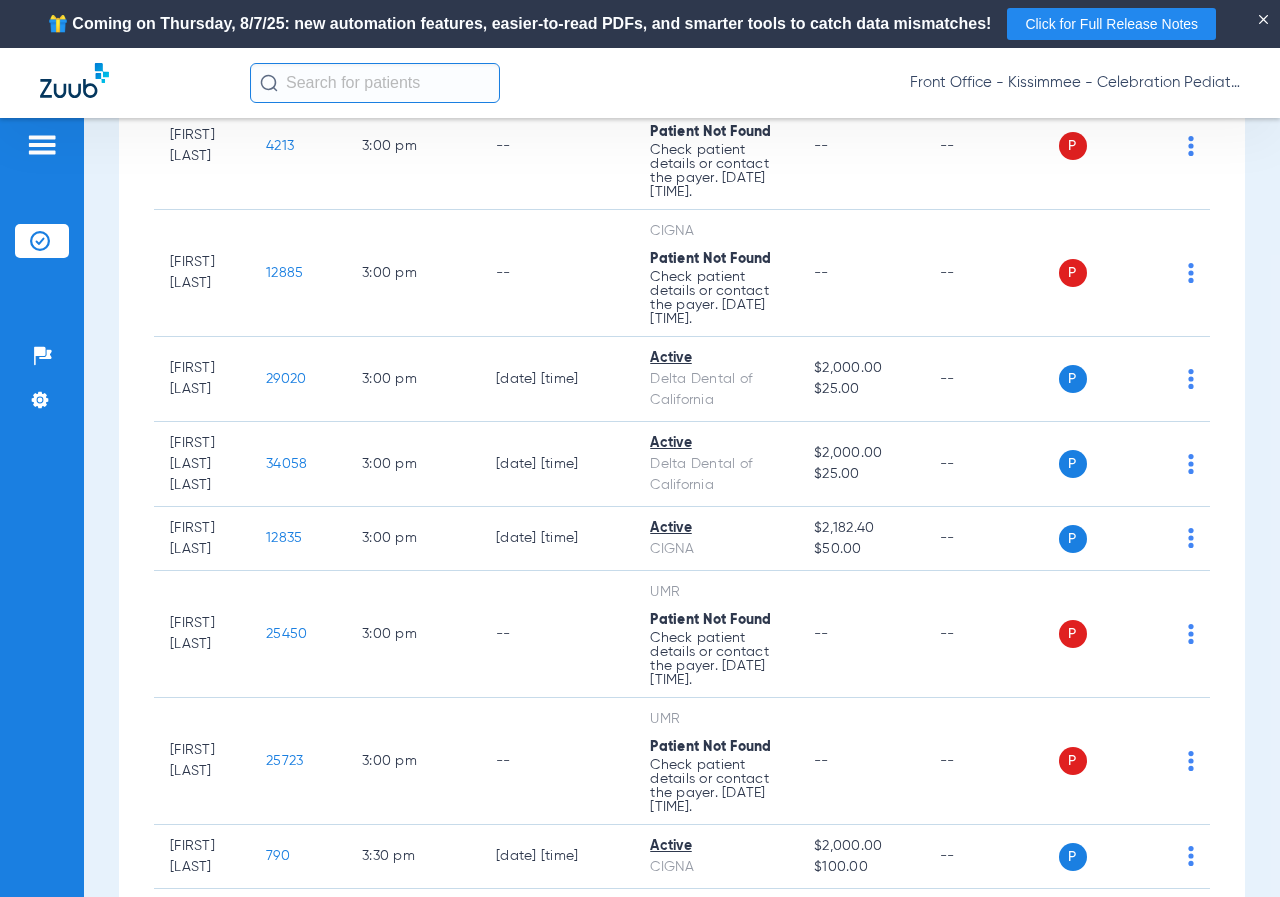 click on "24543" 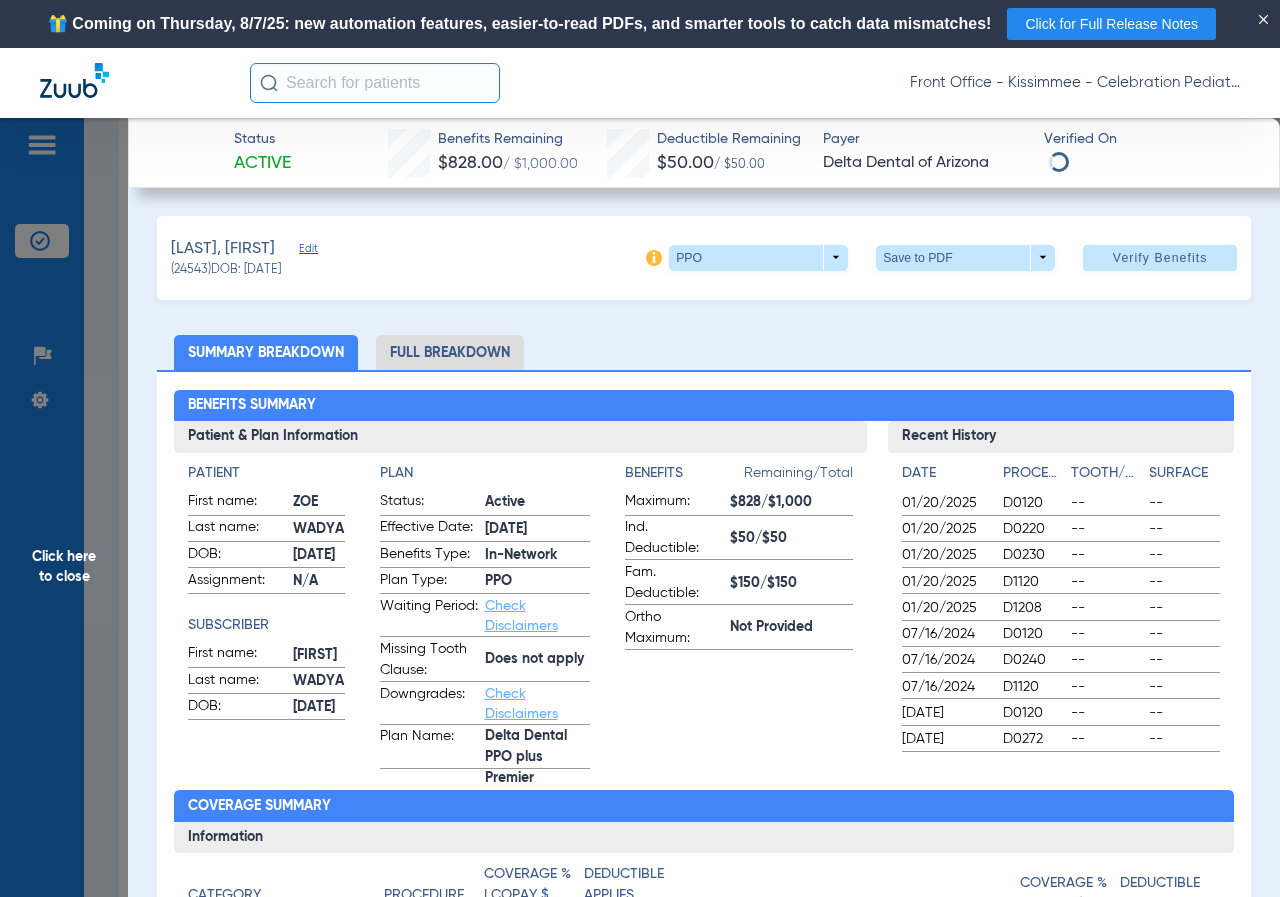 click on "Click here to close" 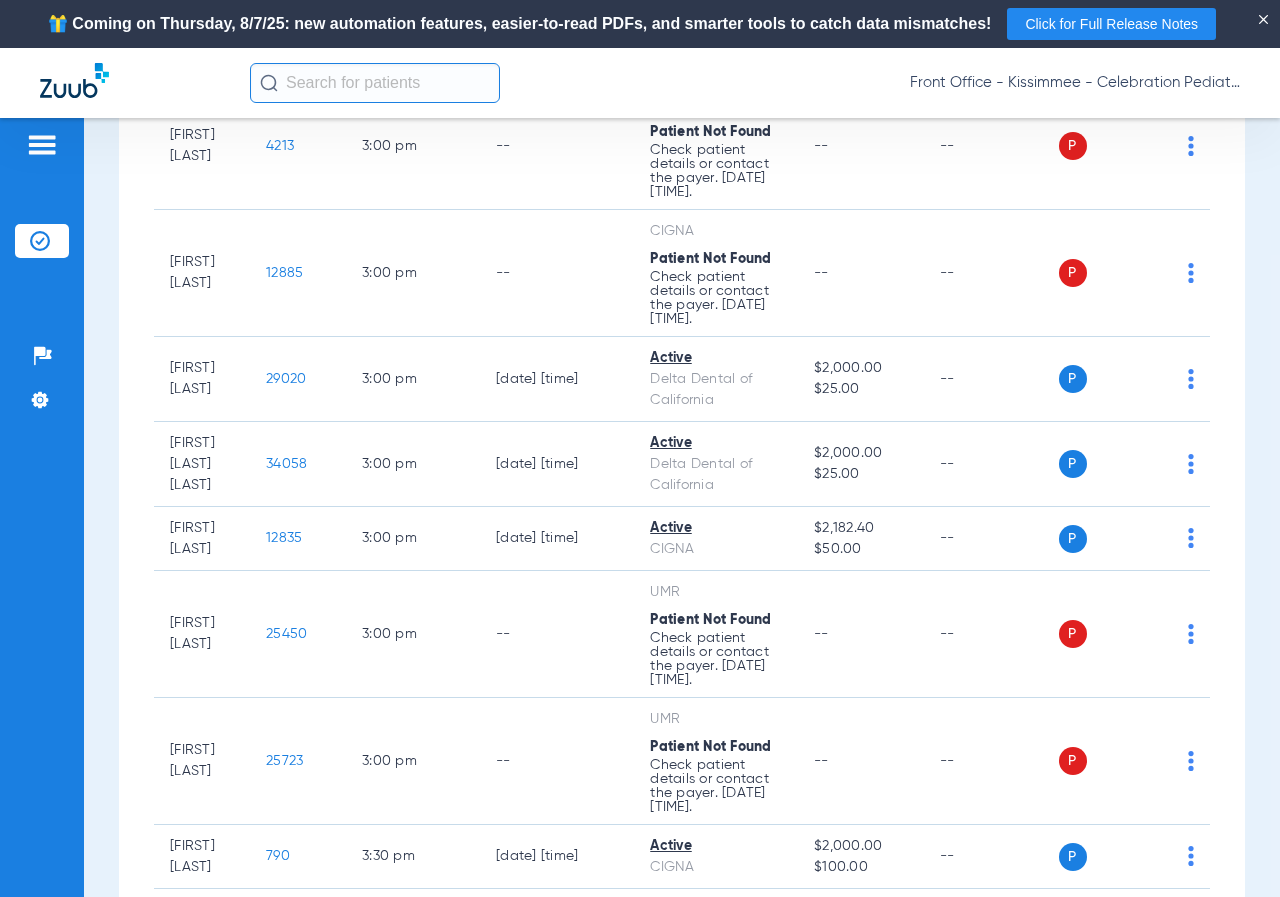 click on "24543" 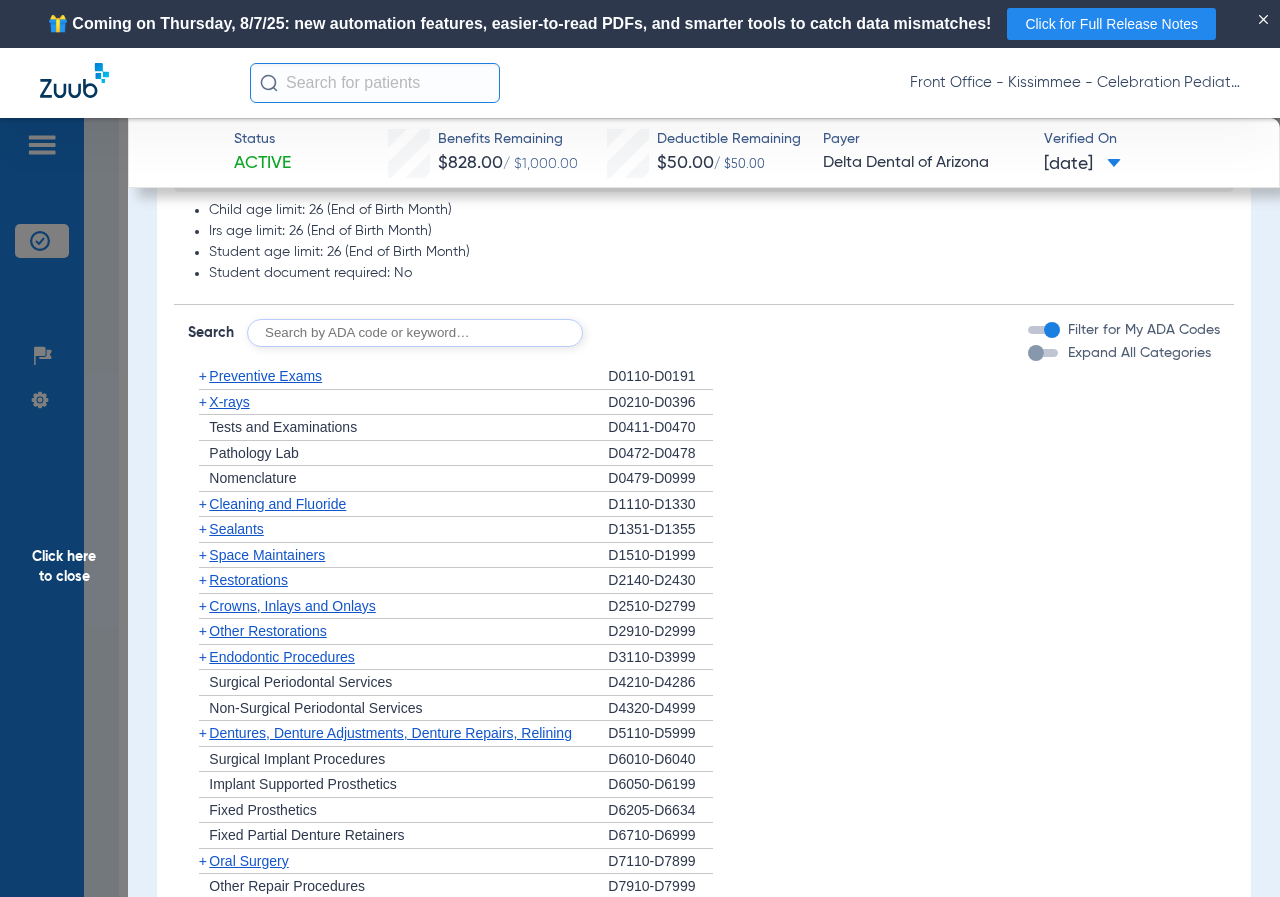 scroll, scrollTop: 1100, scrollLeft: 0, axis: vertical 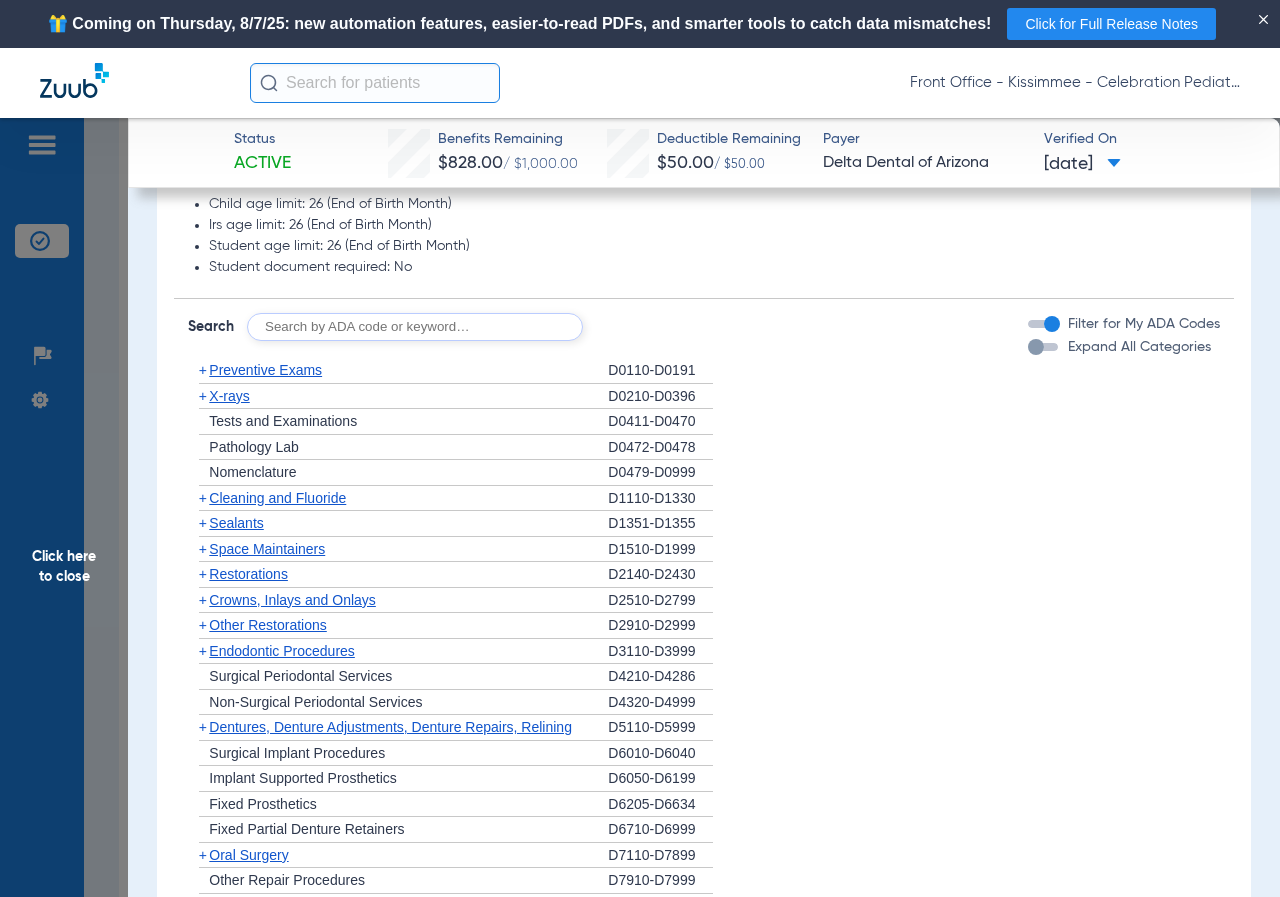 click at bounding box center (1043, 347) 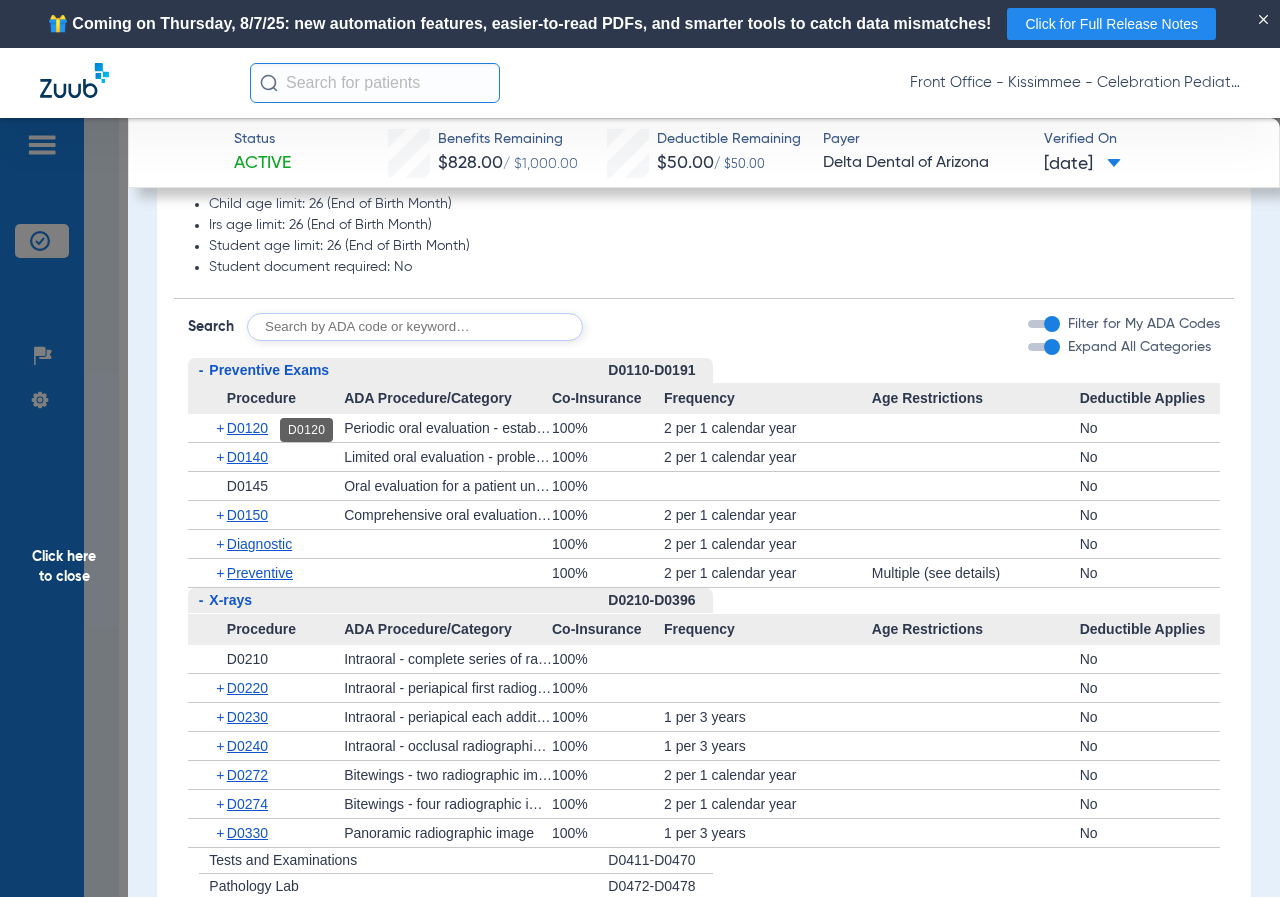 click on "D0120" 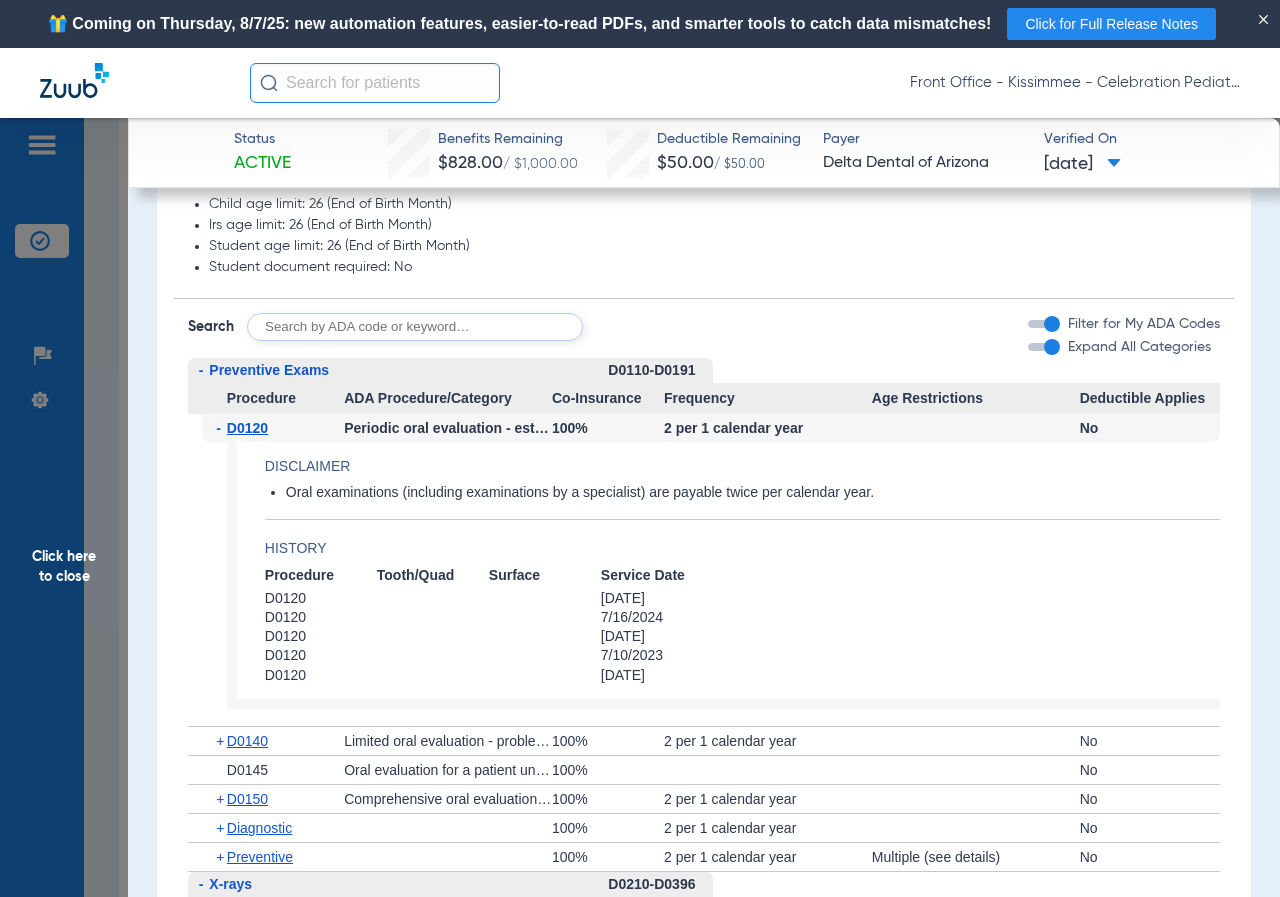 scroll, scrollTop: 1300, scrollLeft: 0, axis: vertical 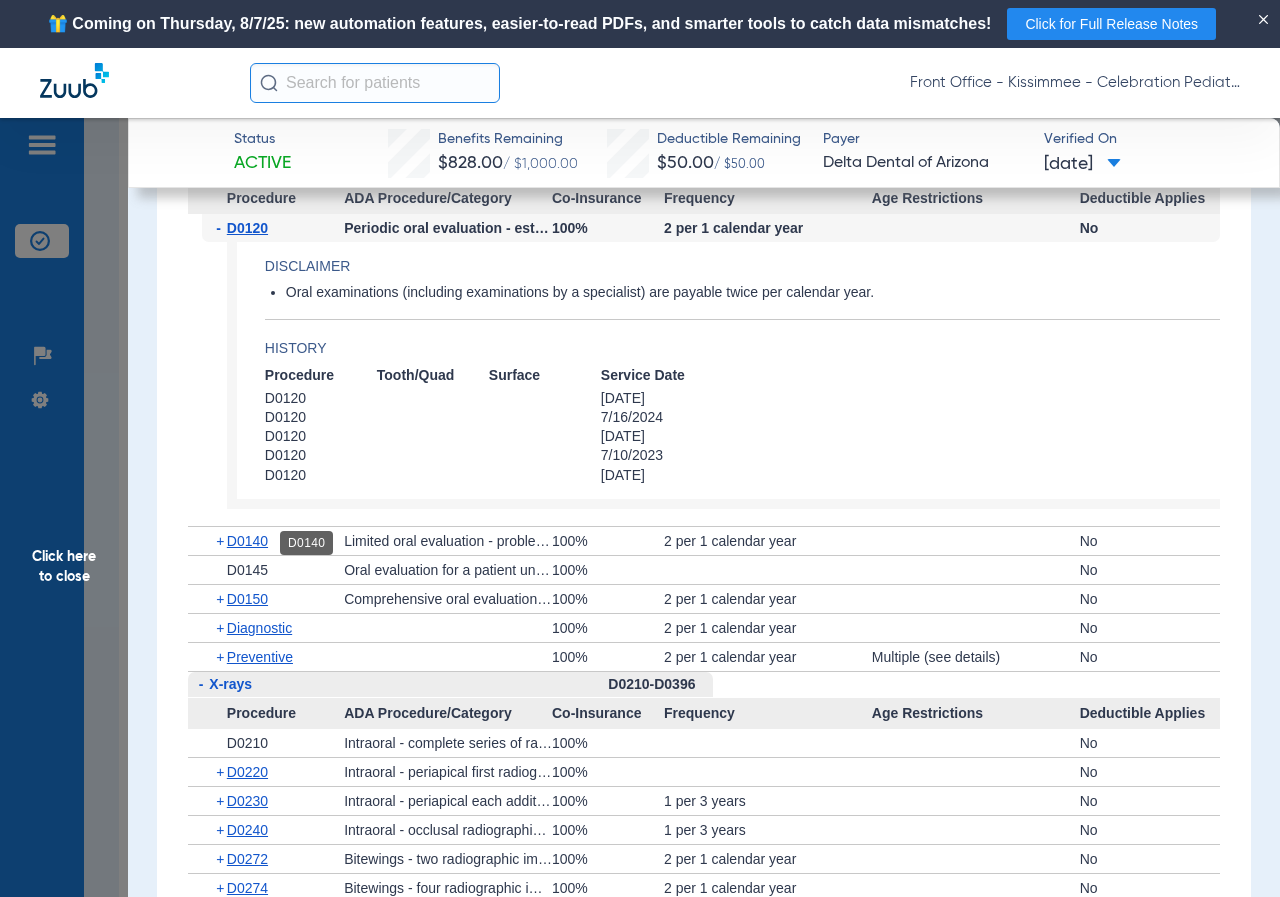 click on "D0140" 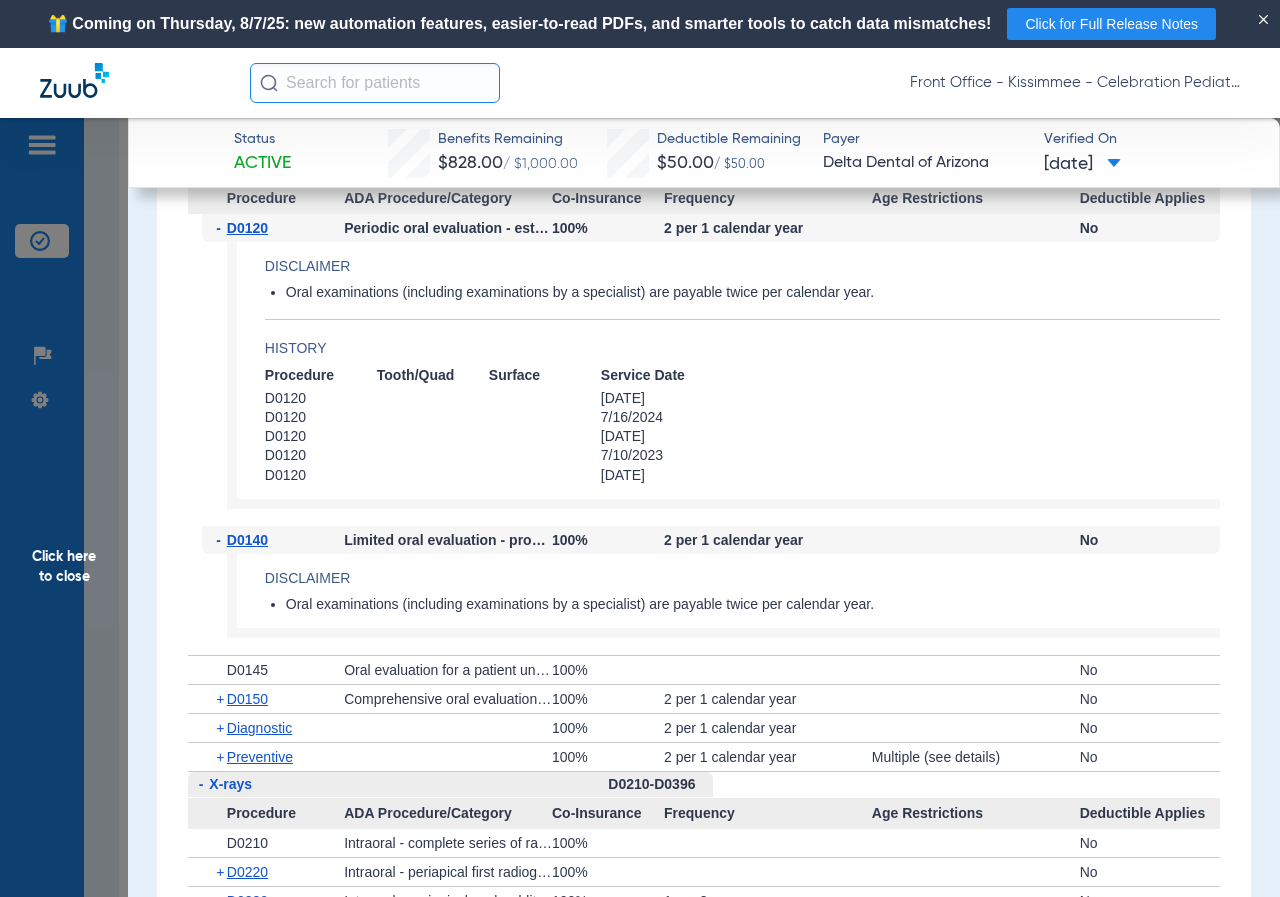 scroll, scrollTop: 1500, scrollLeft: 0, axis: vertical 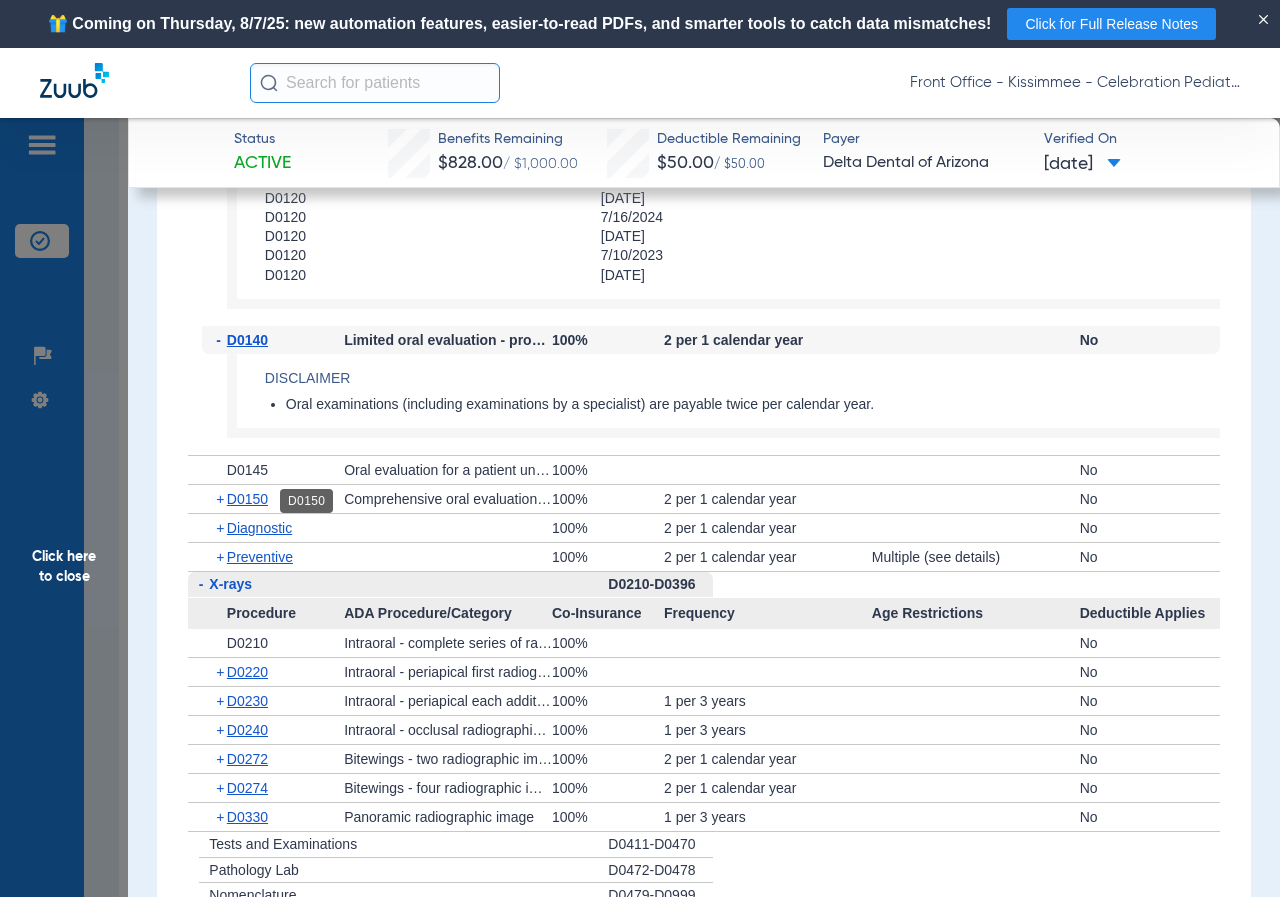 click on "D0150" 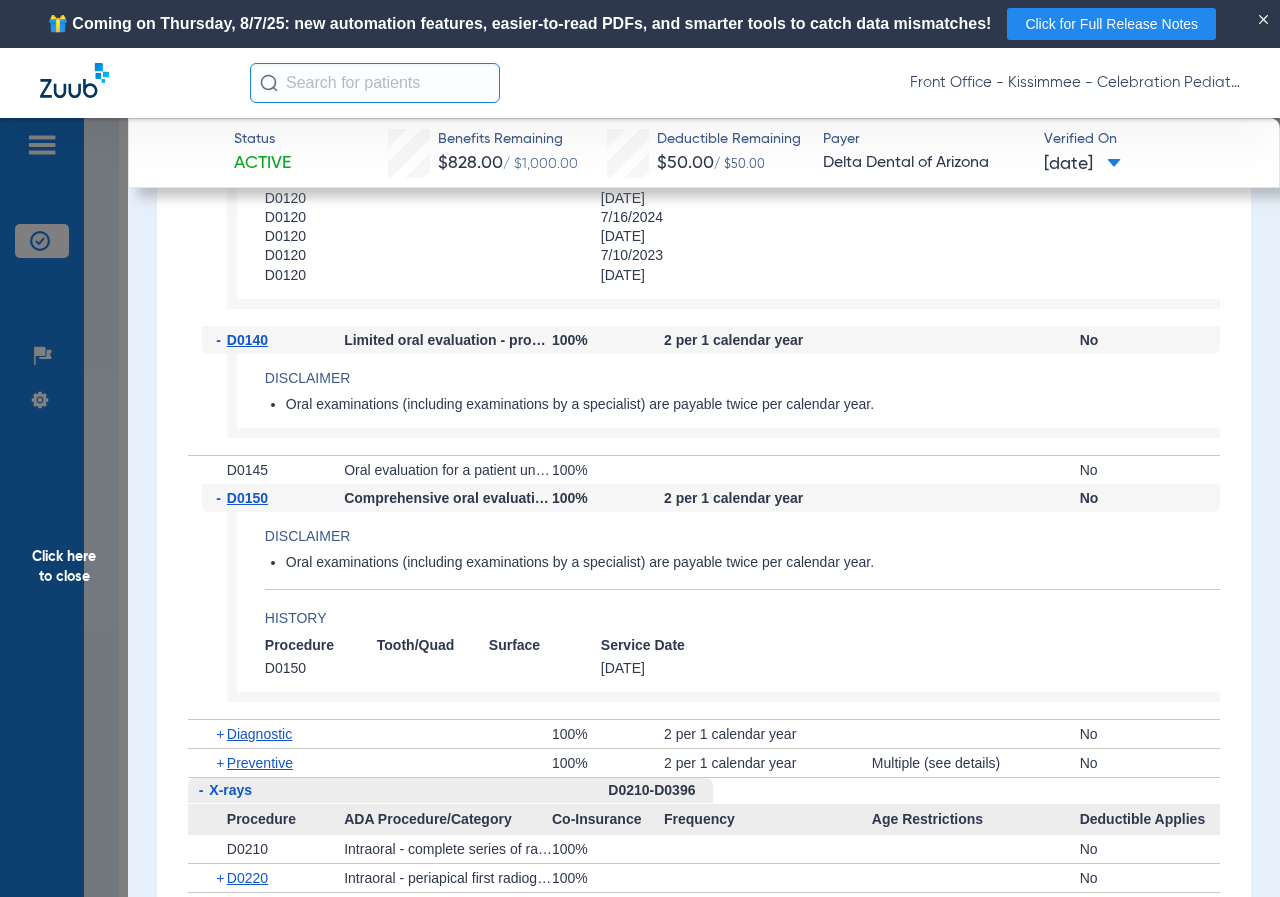 click on "+   Diagnostic" 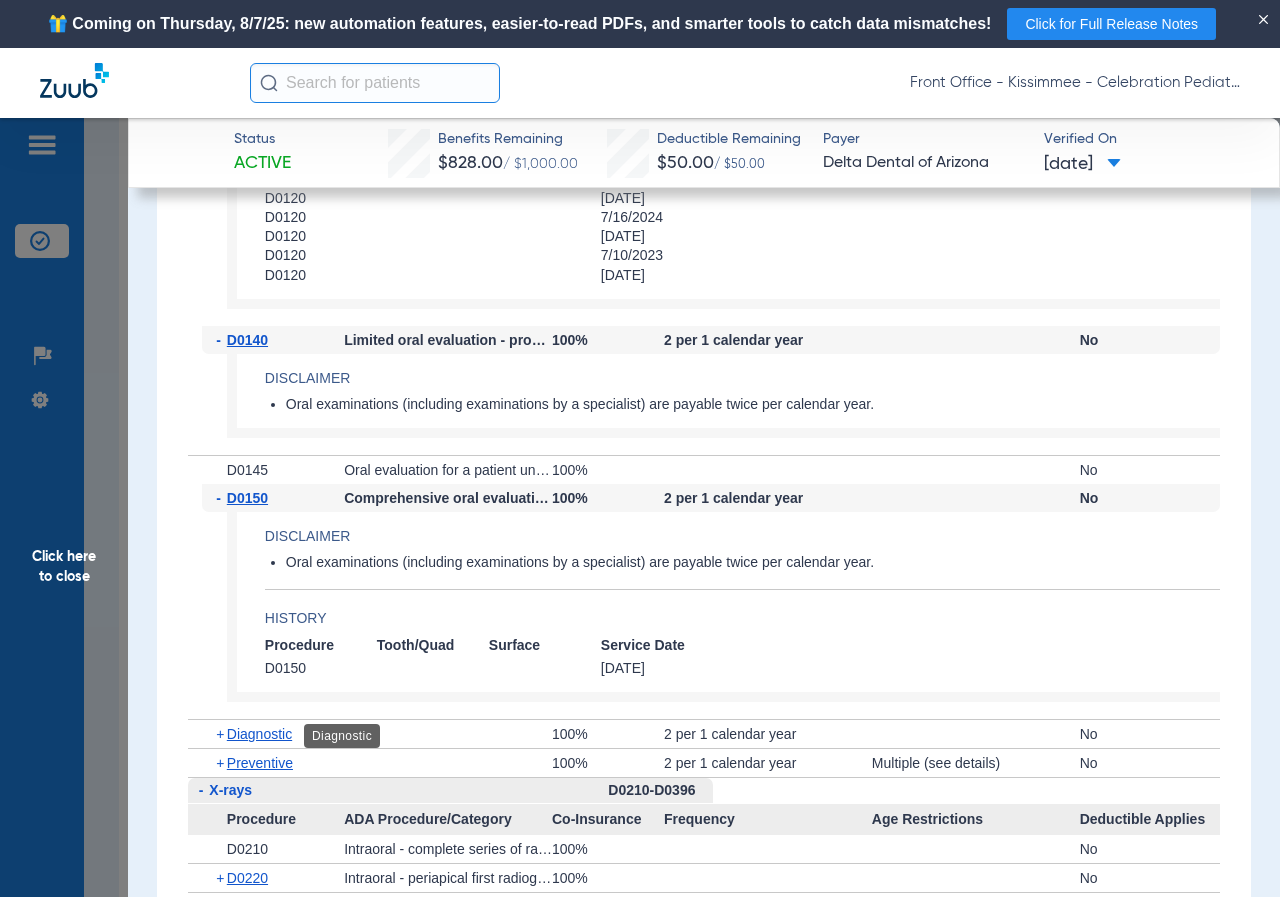drag, startPoint x: 275, startPoint y: 732, endPoint x: 612, endPoint y: 643, distance: 348.55417 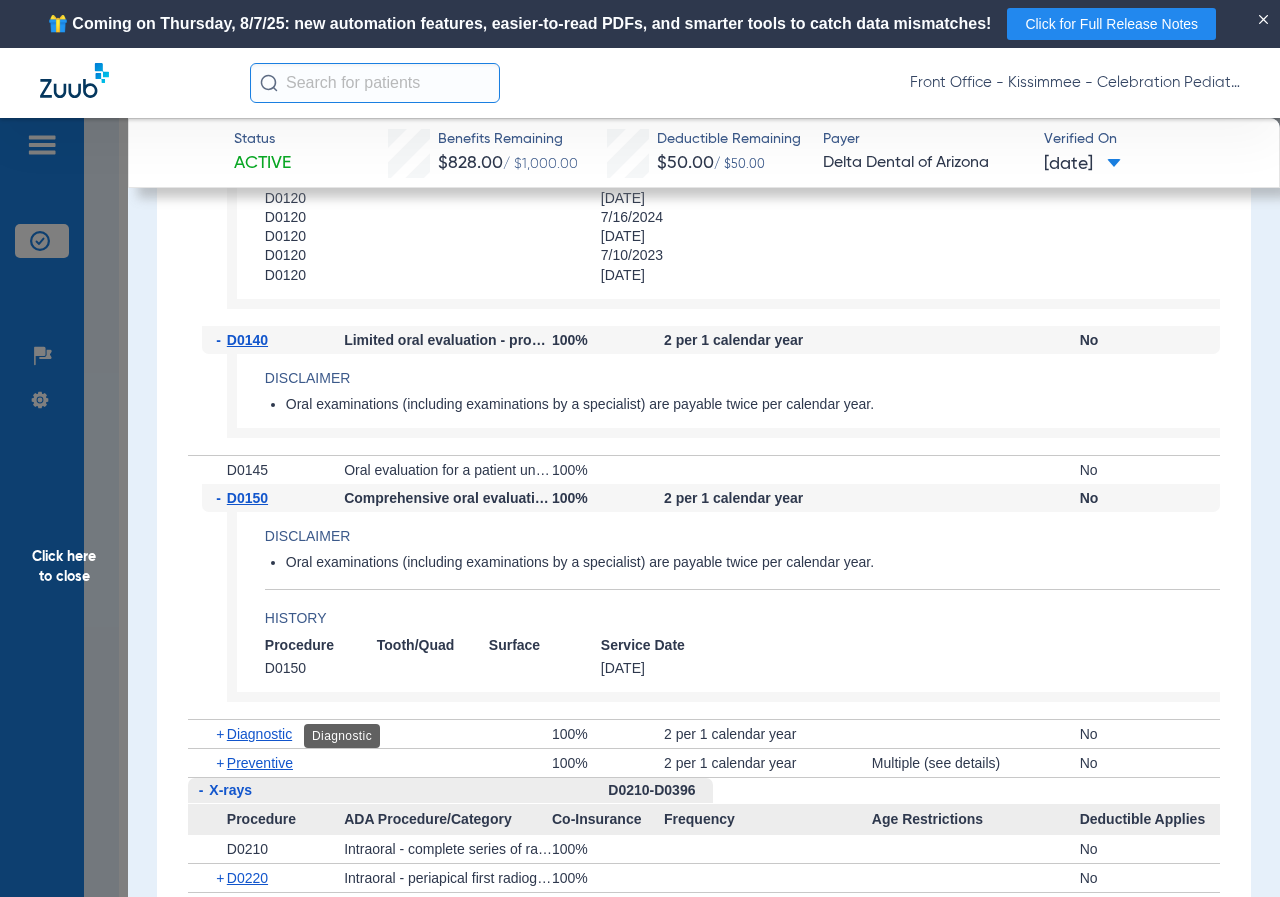 click on "Diagnostic" 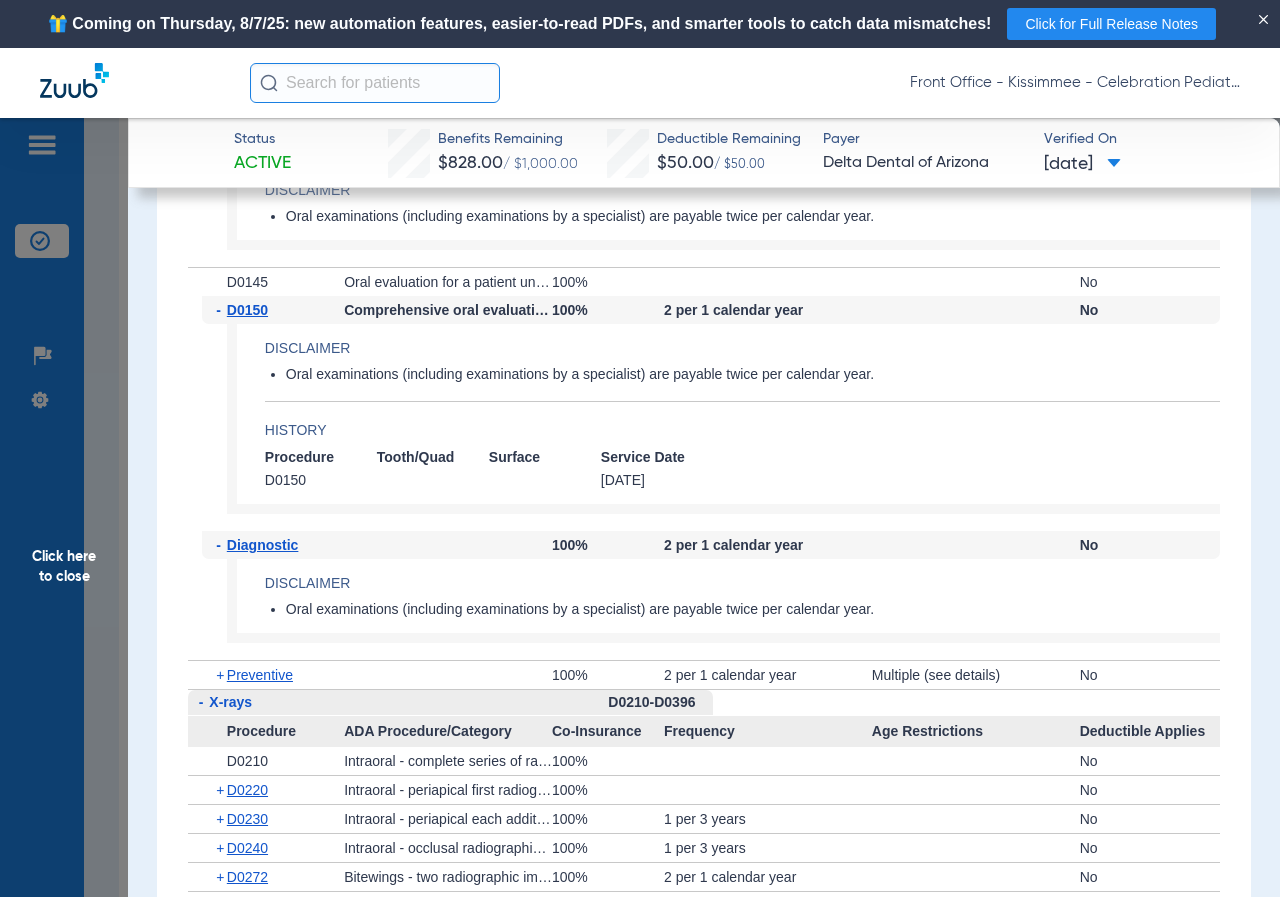 scroll, scrollTop: 1700, scrollLeft: 0, axis: vertical 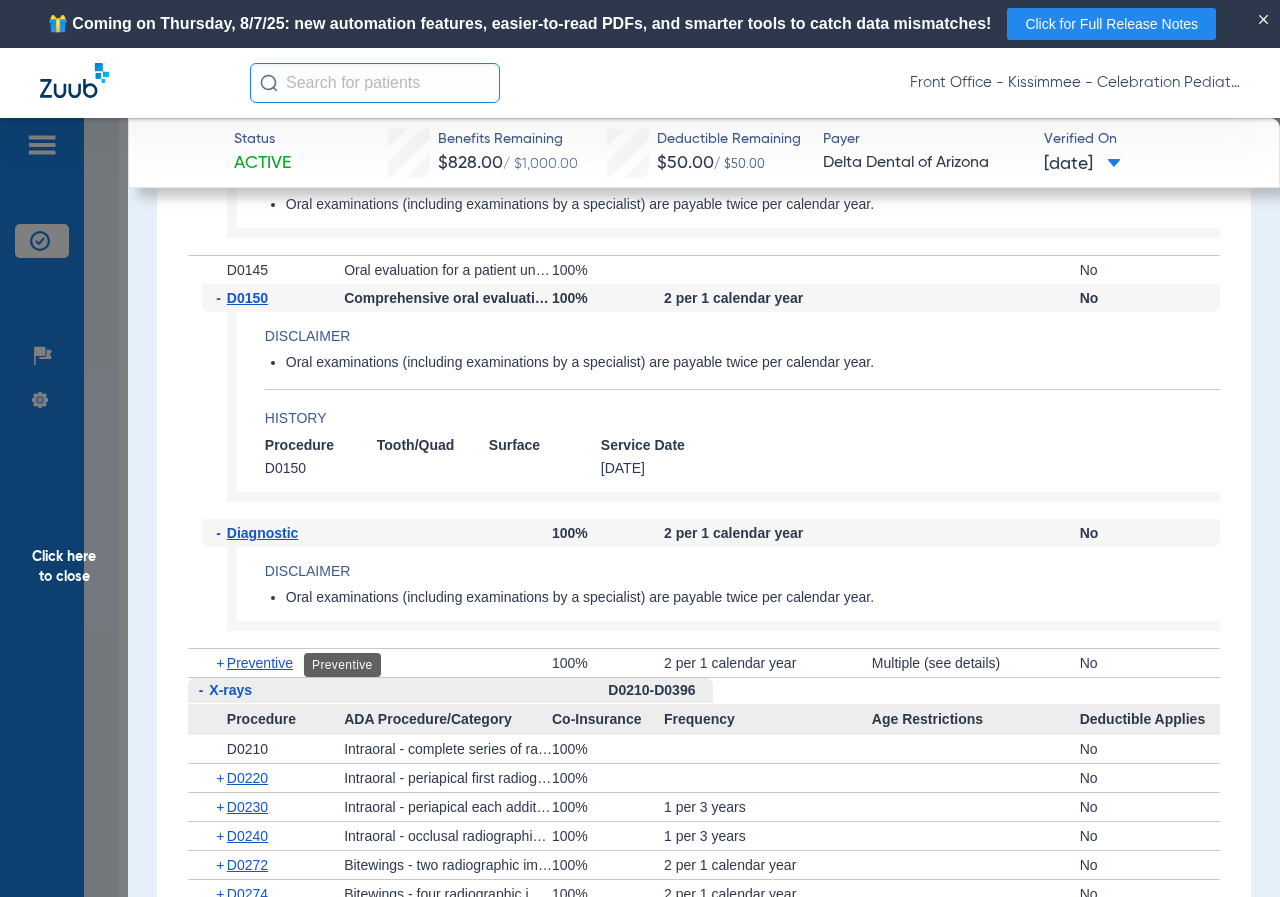 click on "Preventive" 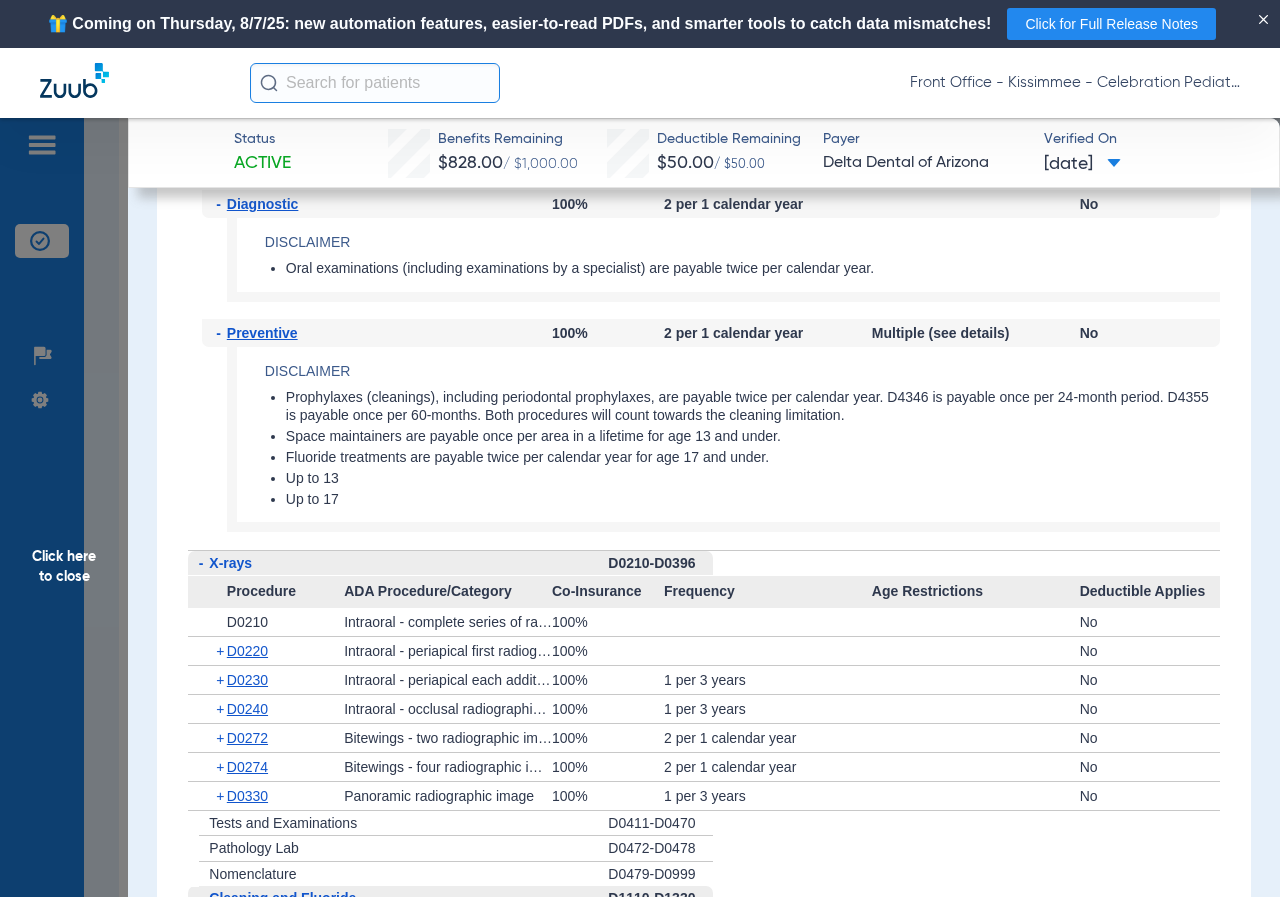 scroll, scrollTop: 2200, scrollLeft: 0, axis: vertical 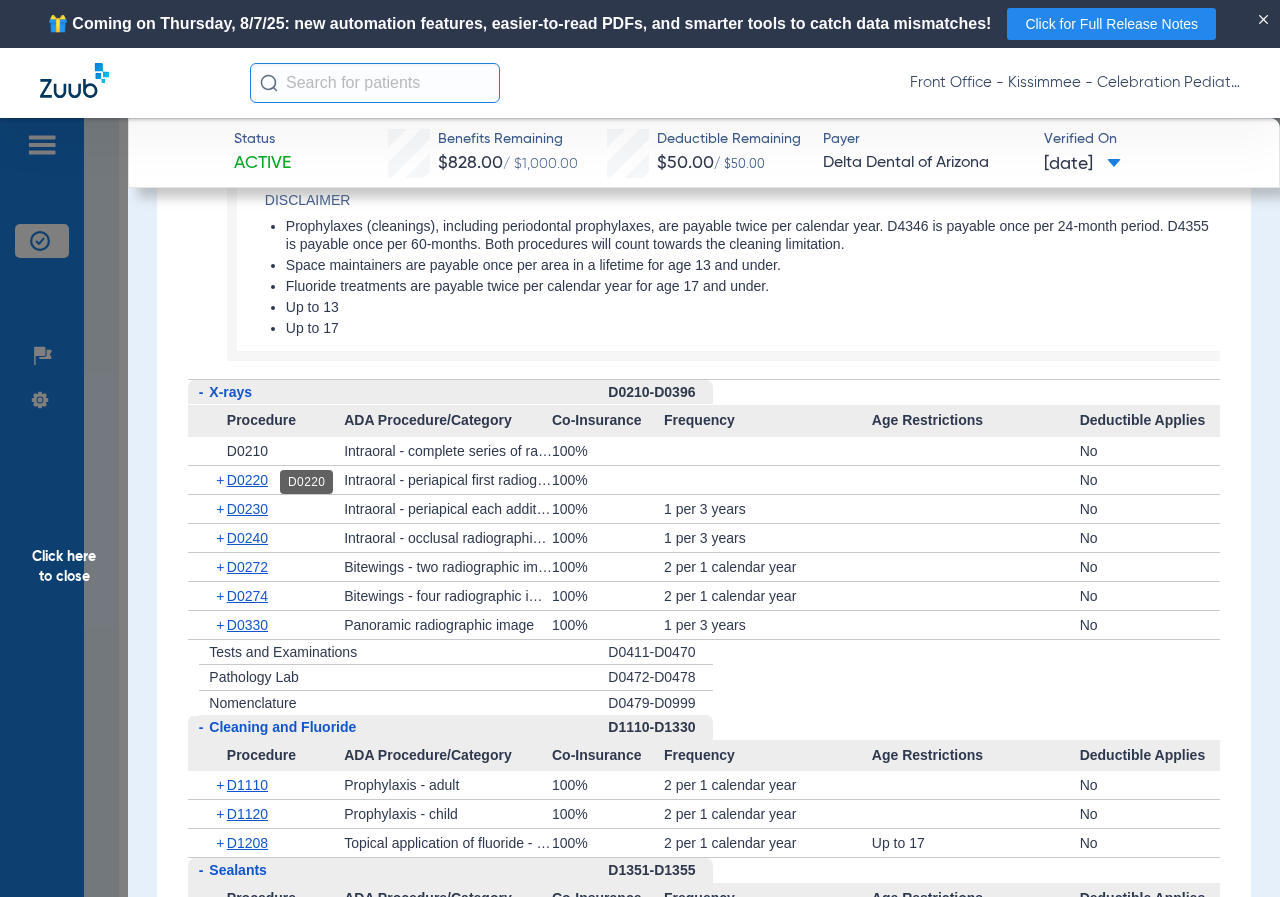click on "D0220" 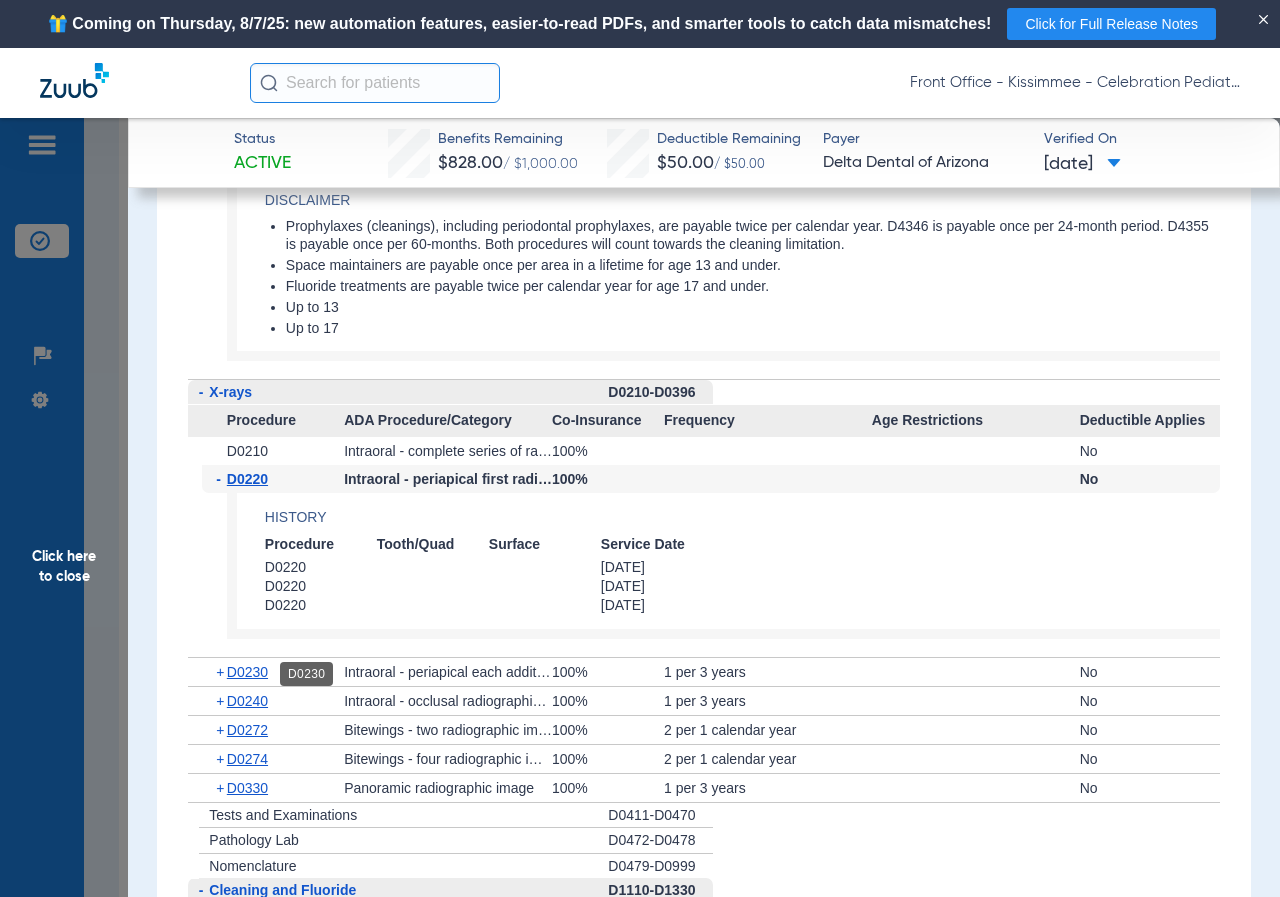 click on "D0230" 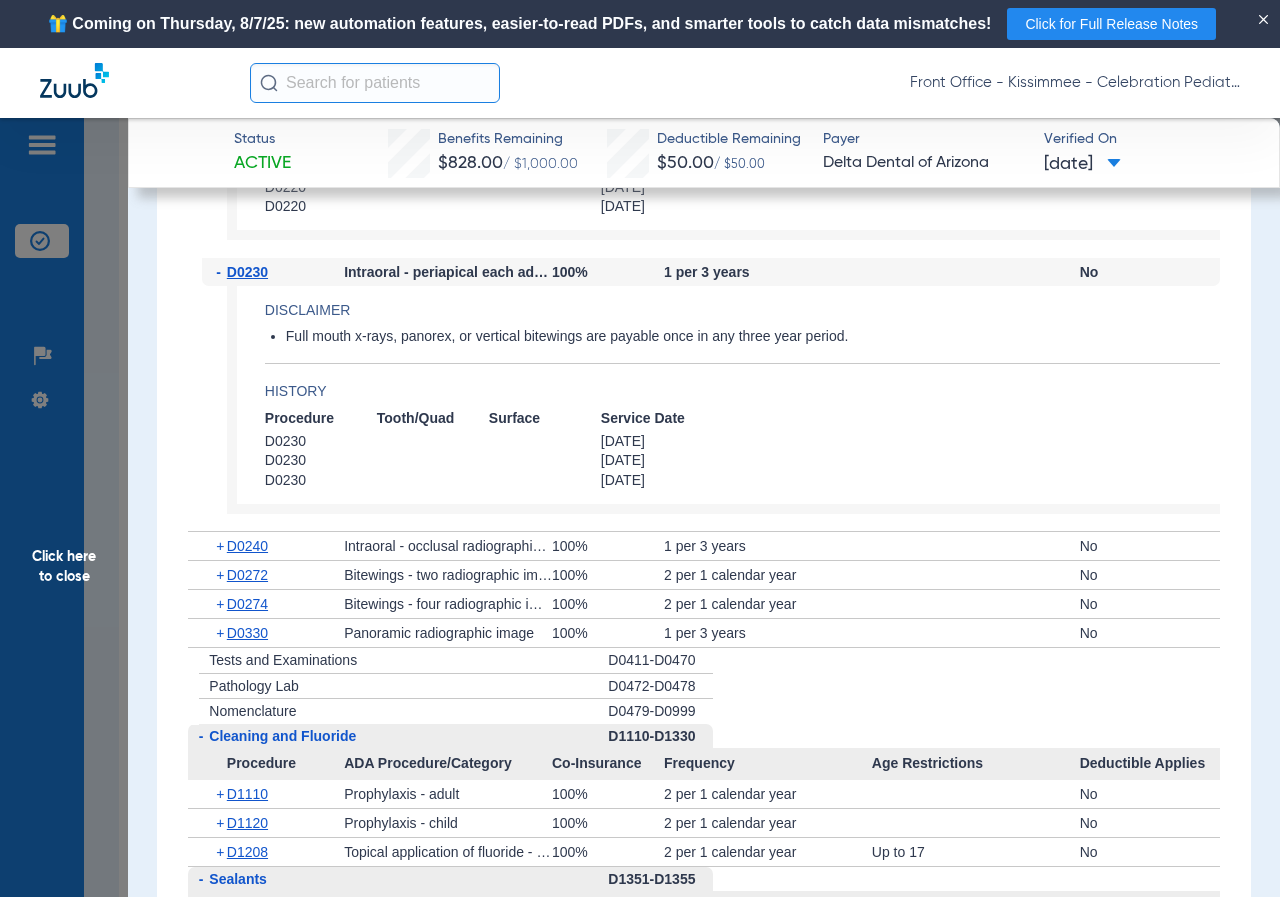scroll, scrollTop: 2600, scrollLeft: 0, axis: vertical 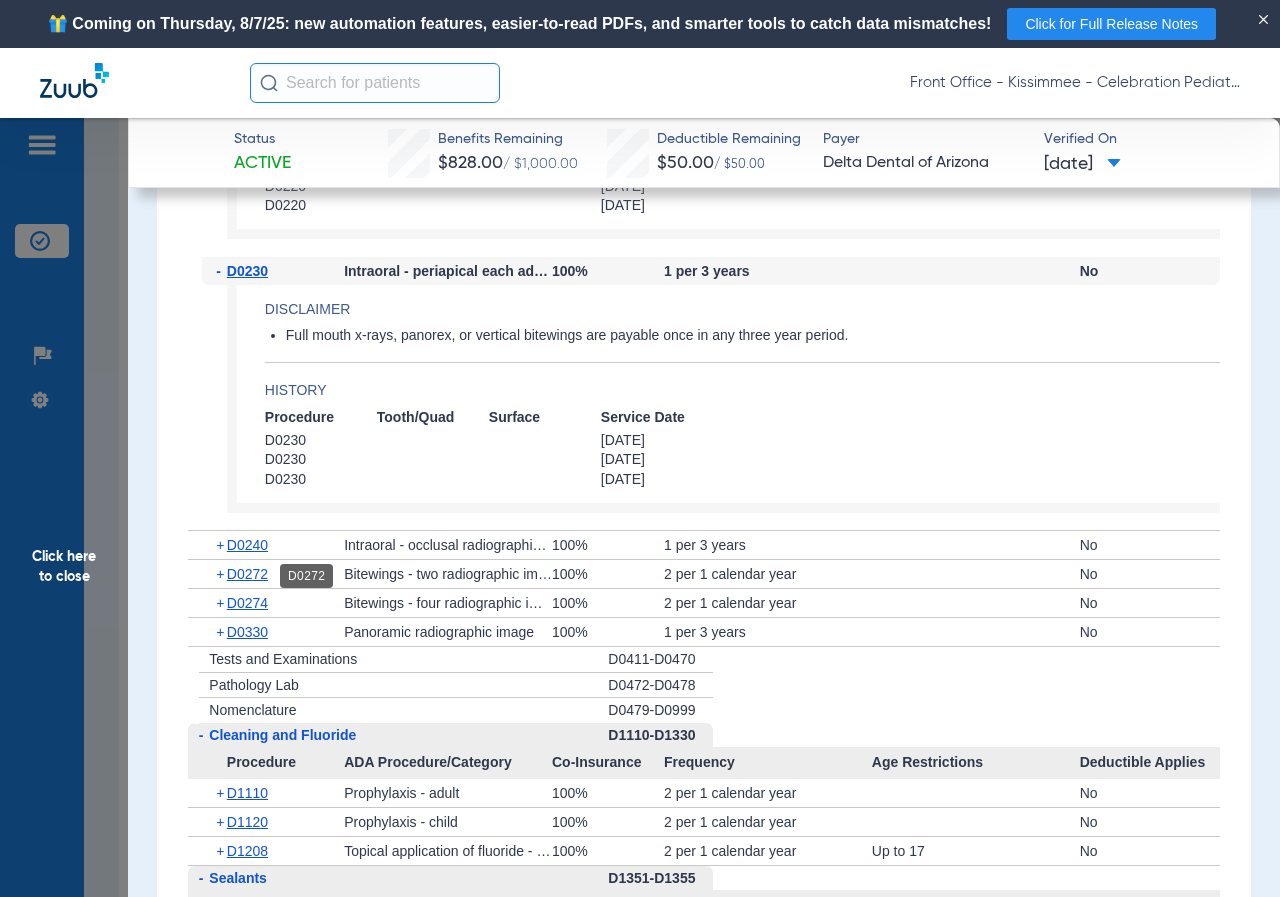 click on "D0272" 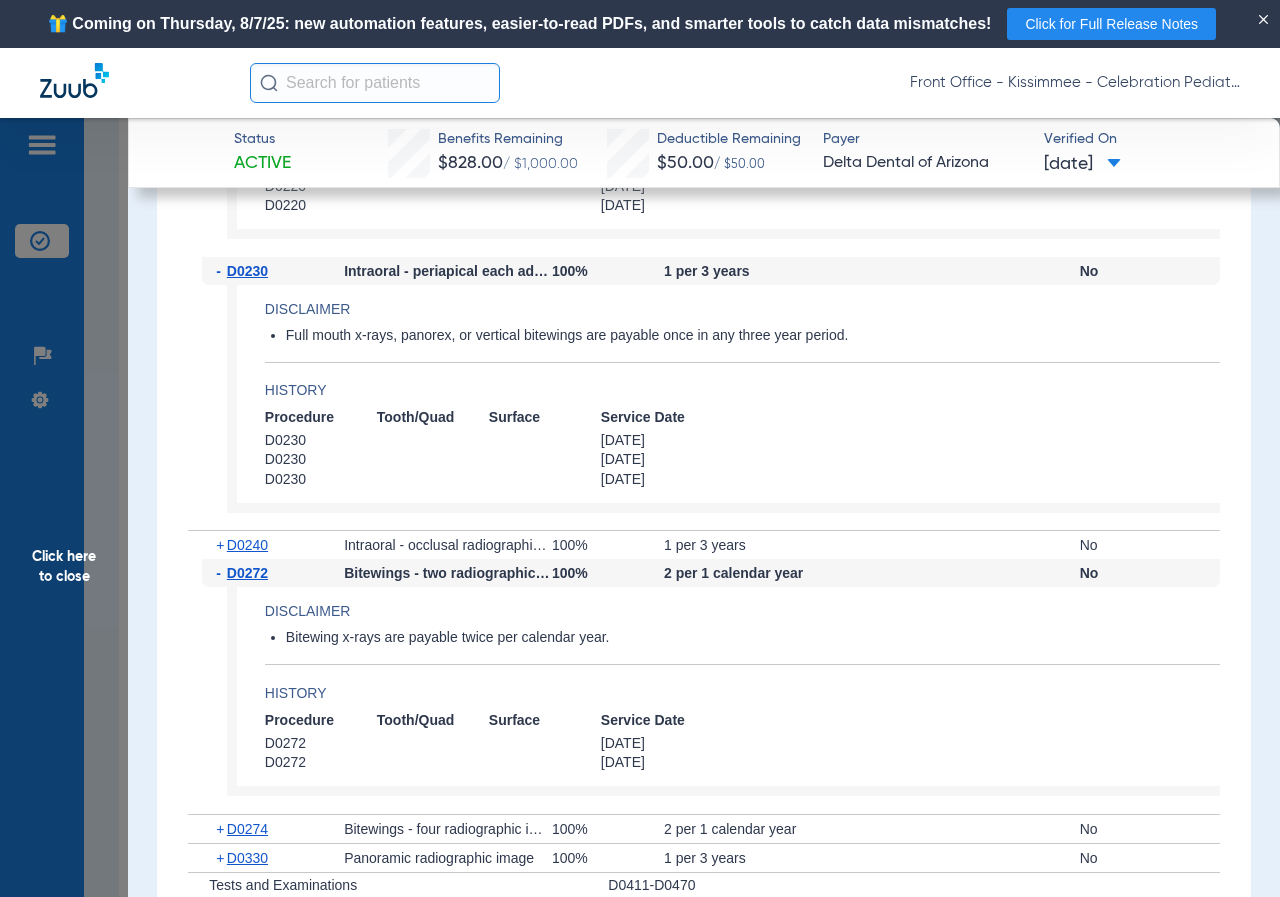 click on "D0240" 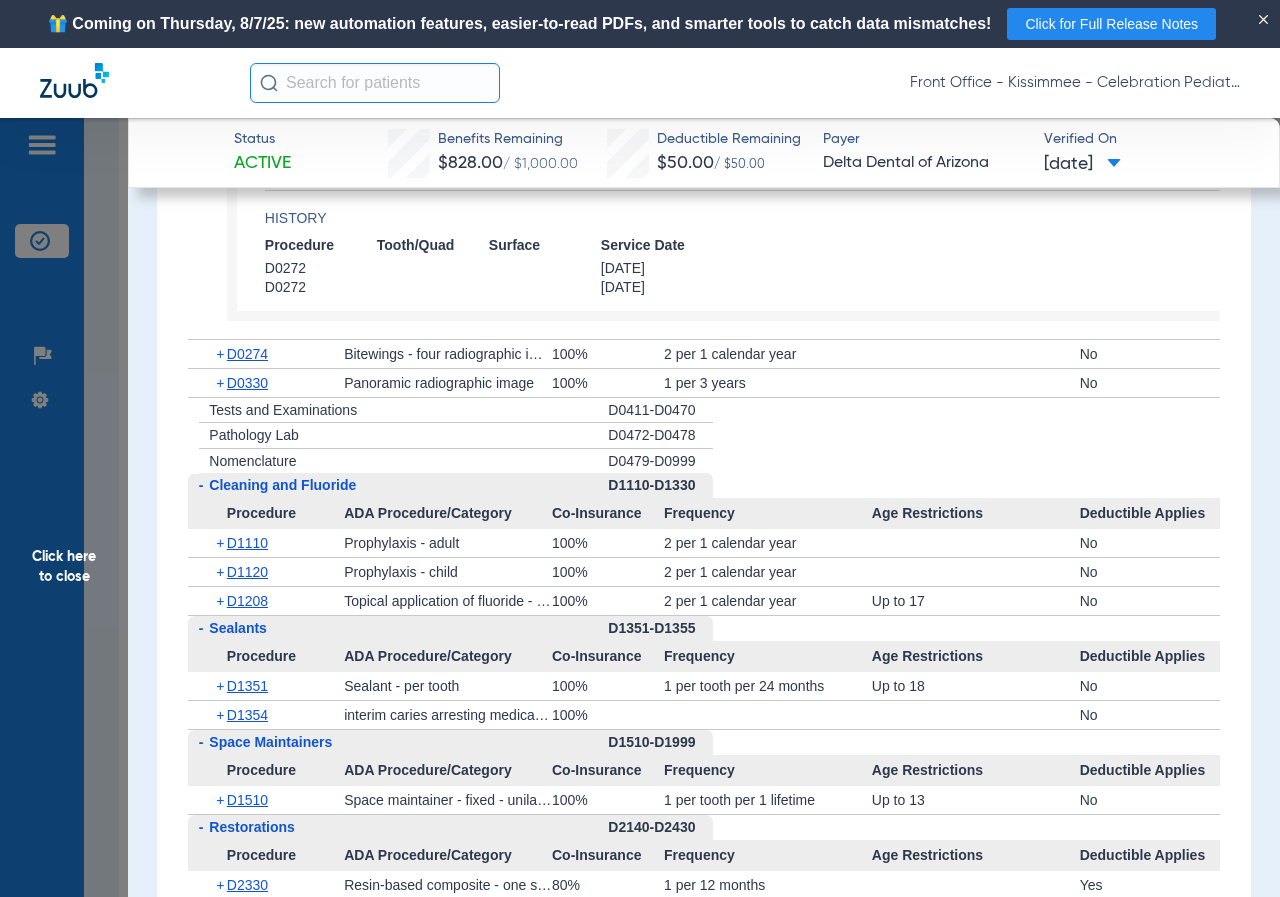 scroll, scrollTop: 3400, scrollLeft: 0, axis: vertical 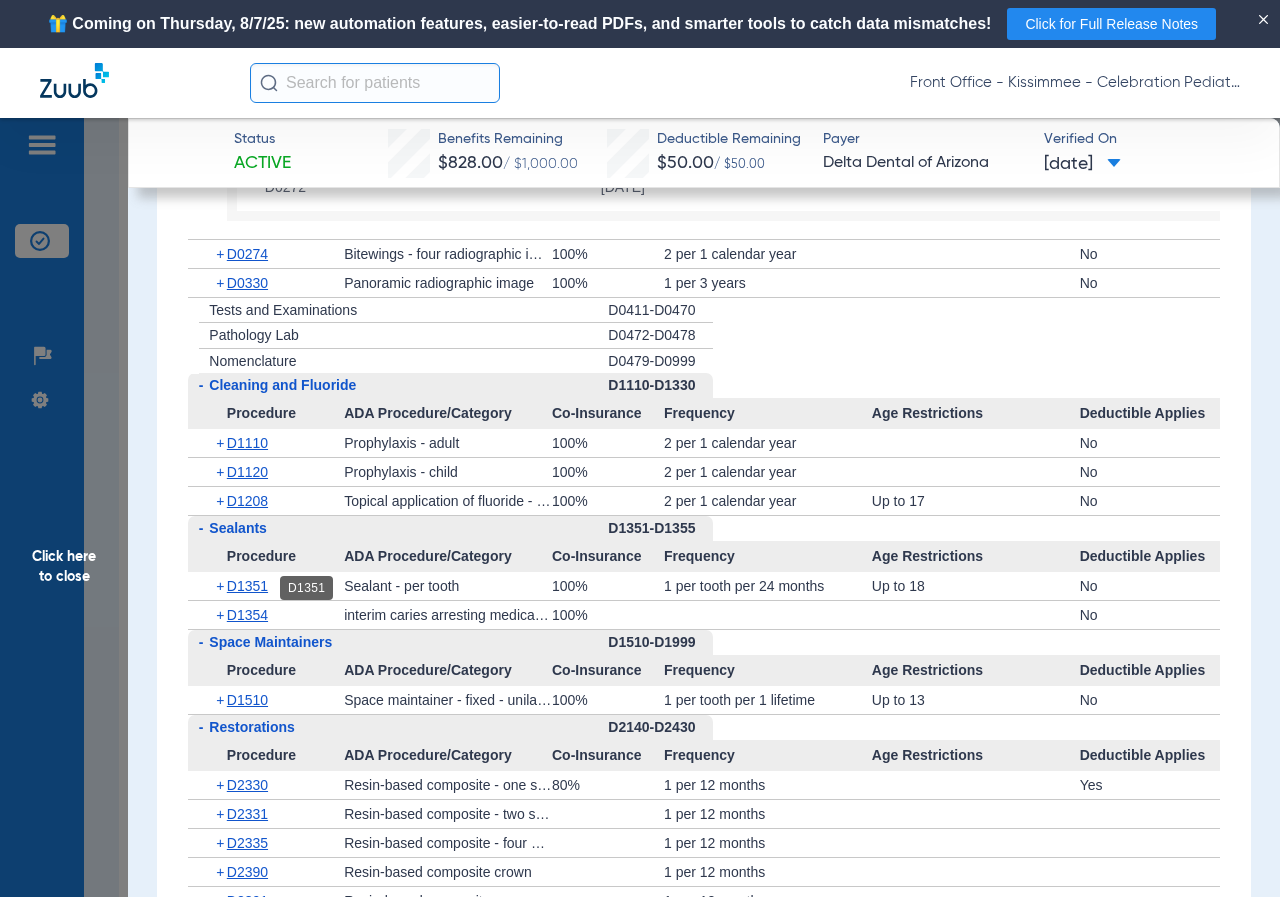 click on "D1351" 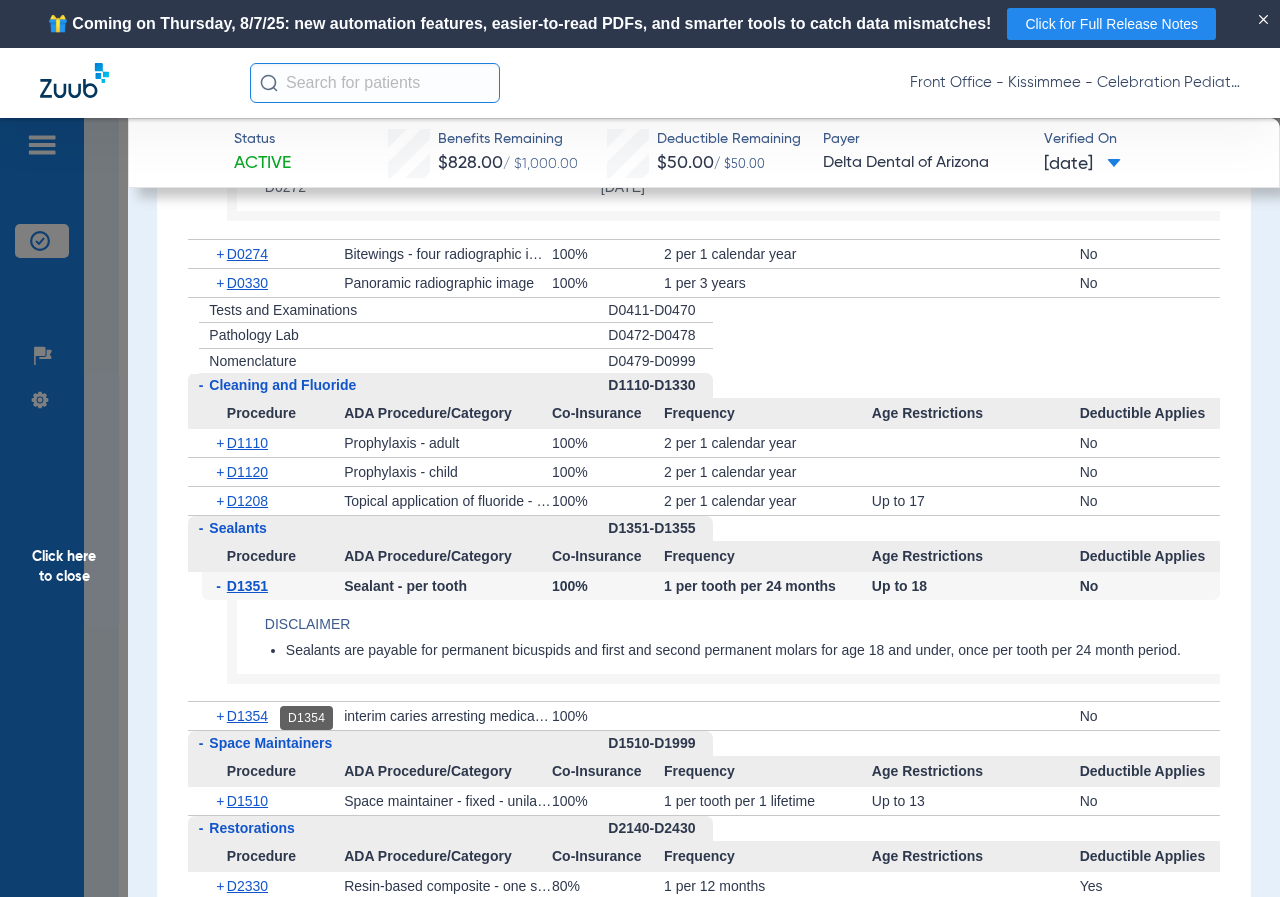 click on "D1354" 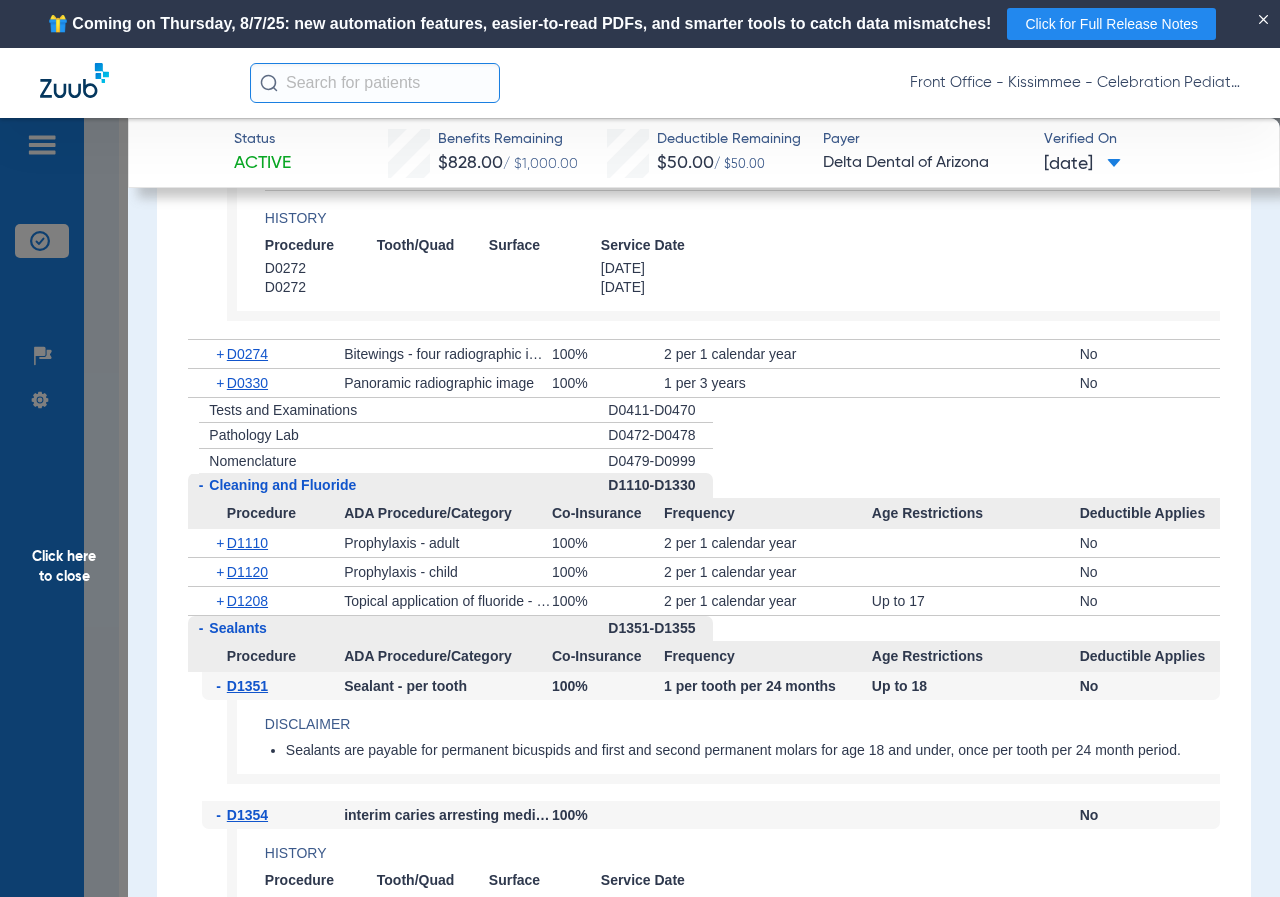scroll, scrollTop: 3100, scrollLeft: 0, axis: vertical 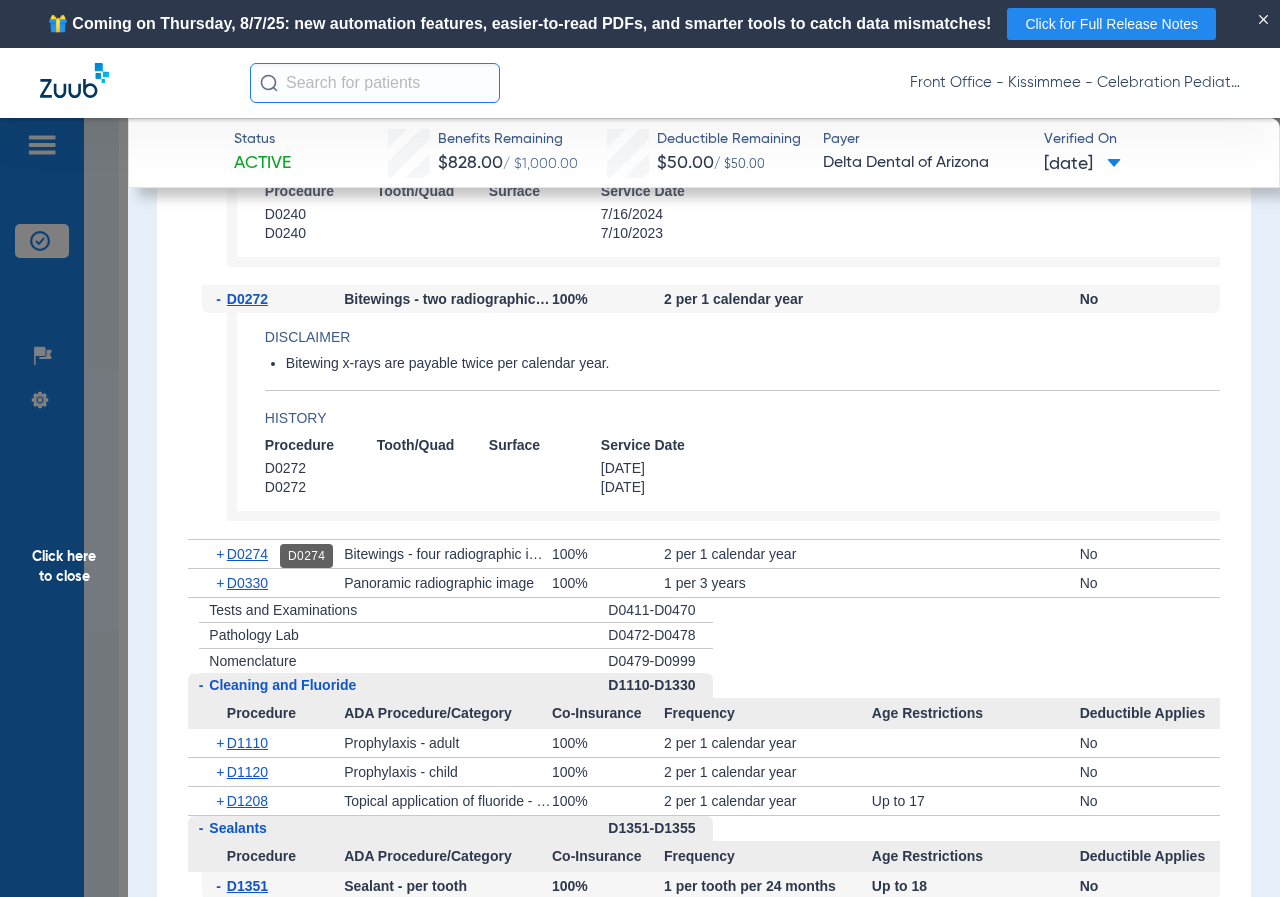 click on "D0274" 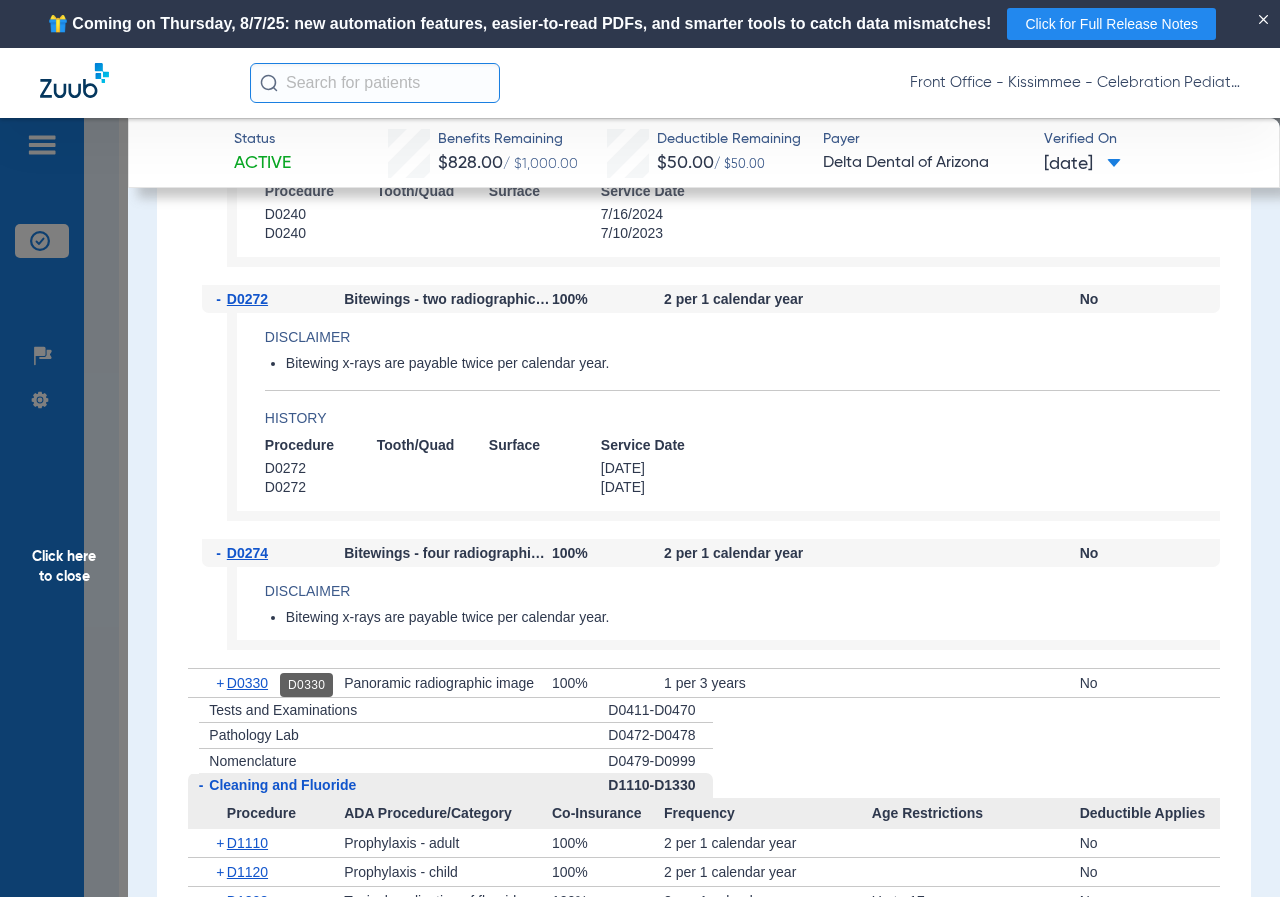 click on "D0330" 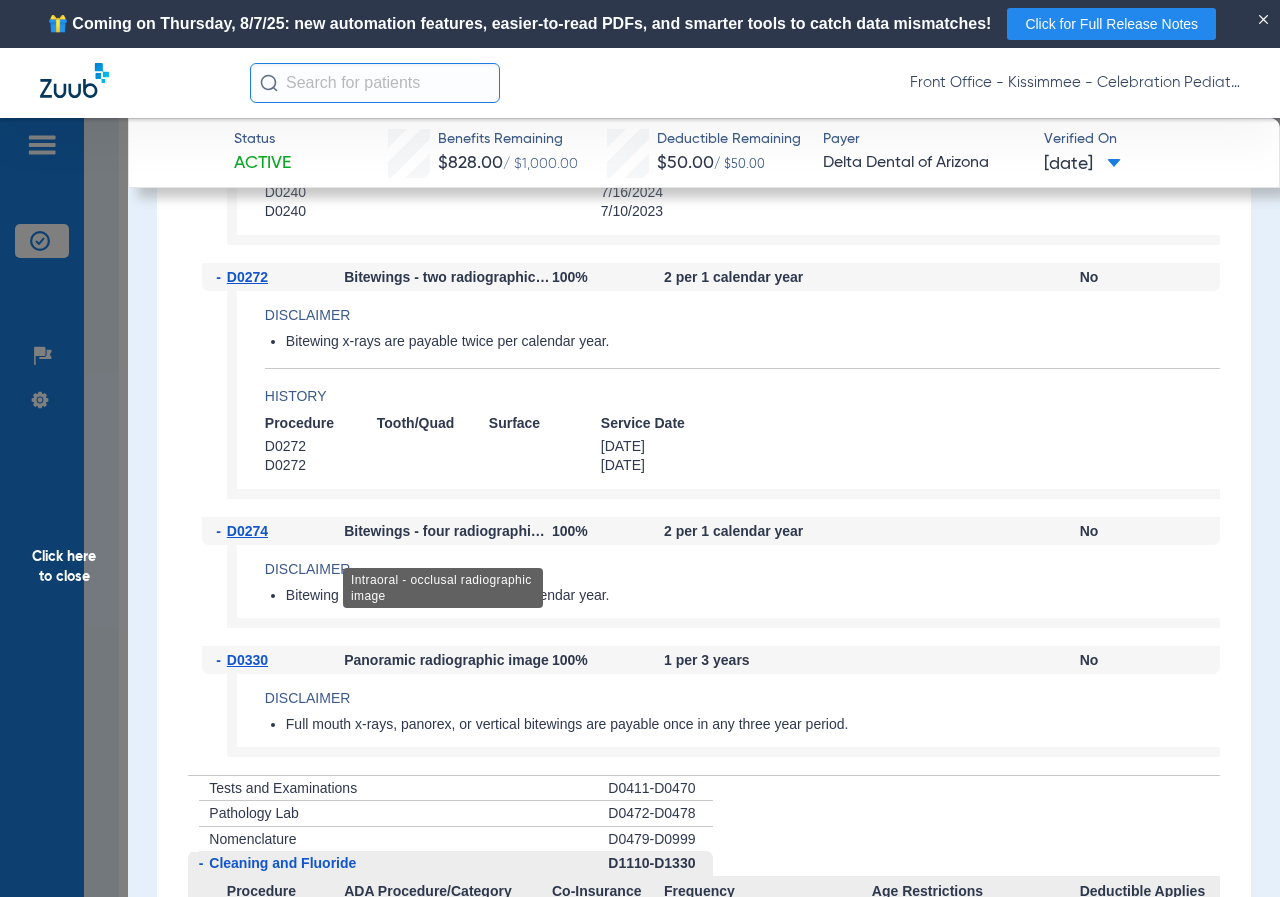scroll, scrollTop: 3300, scrollLeft: 0, axis: vertical 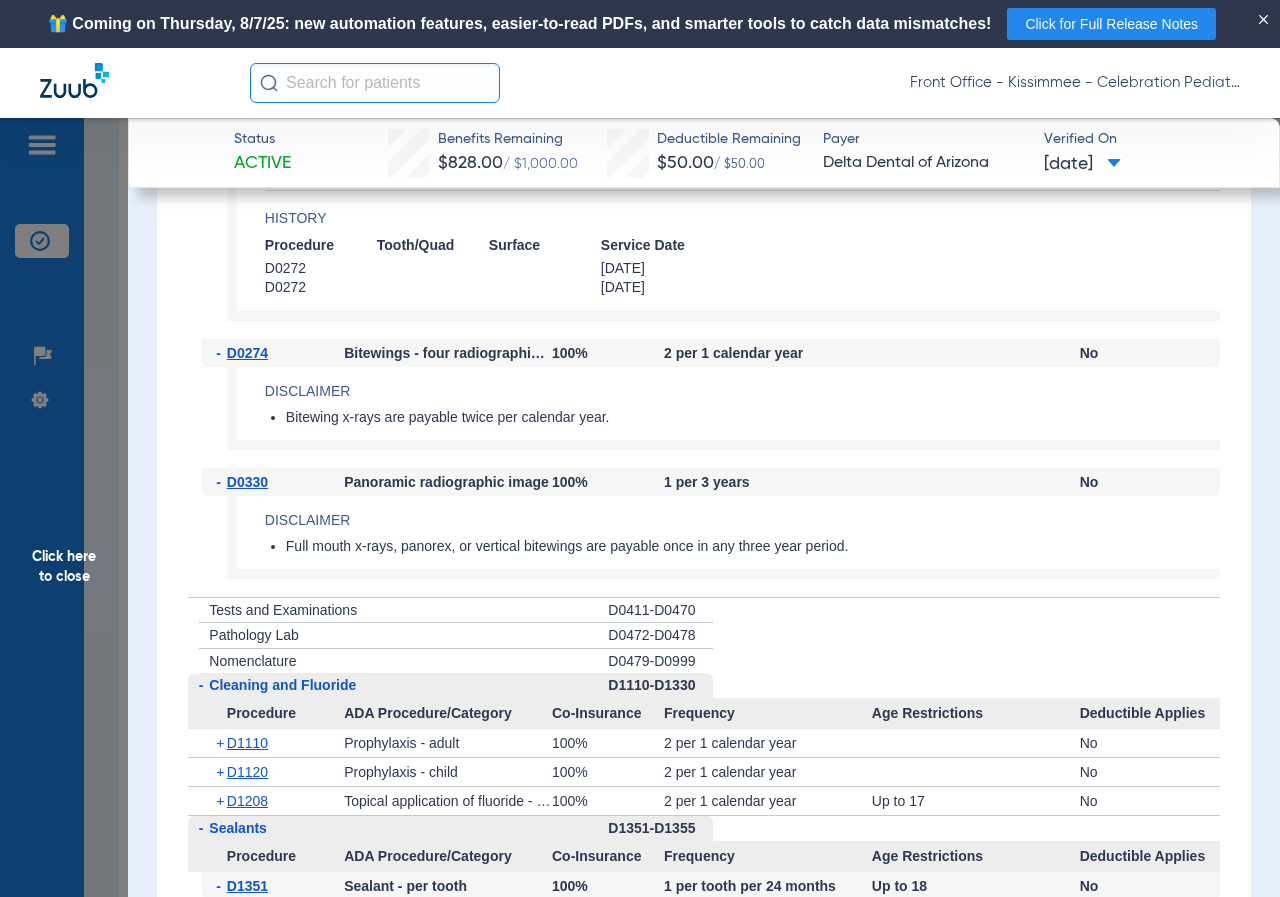 click on "Click here to close" 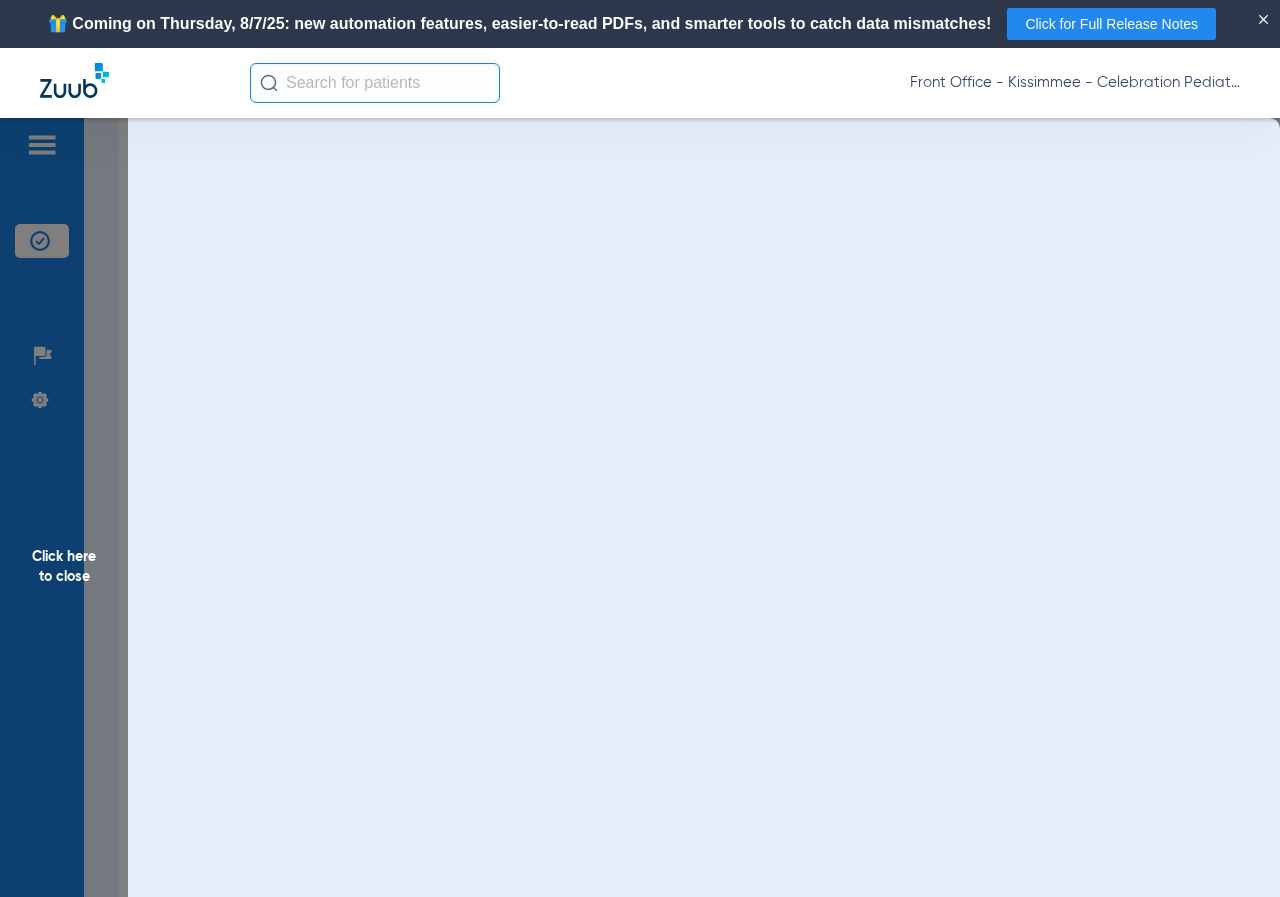 scroll, scrollTop: 0, scrollLeft: 0, axis: both 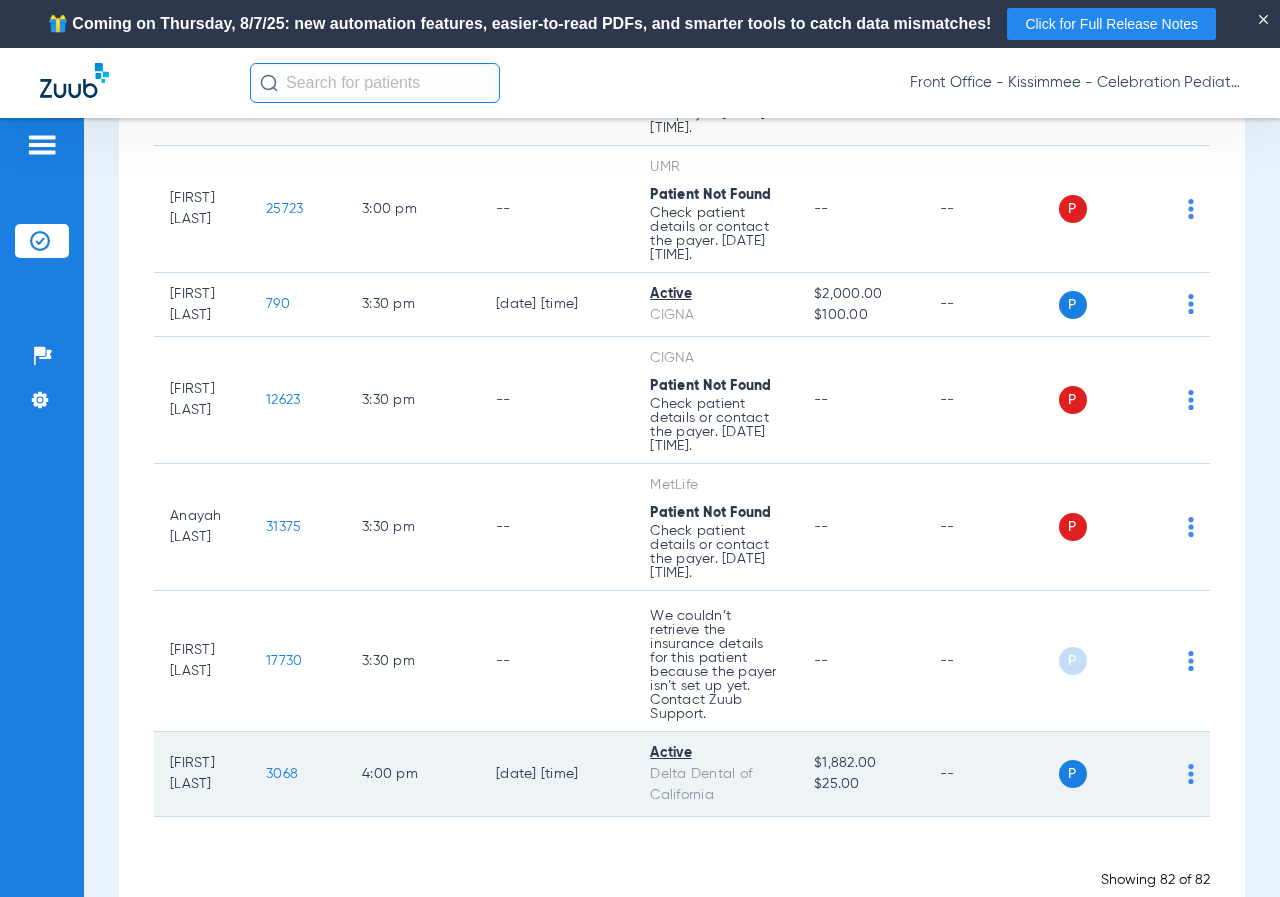 click on "3068" 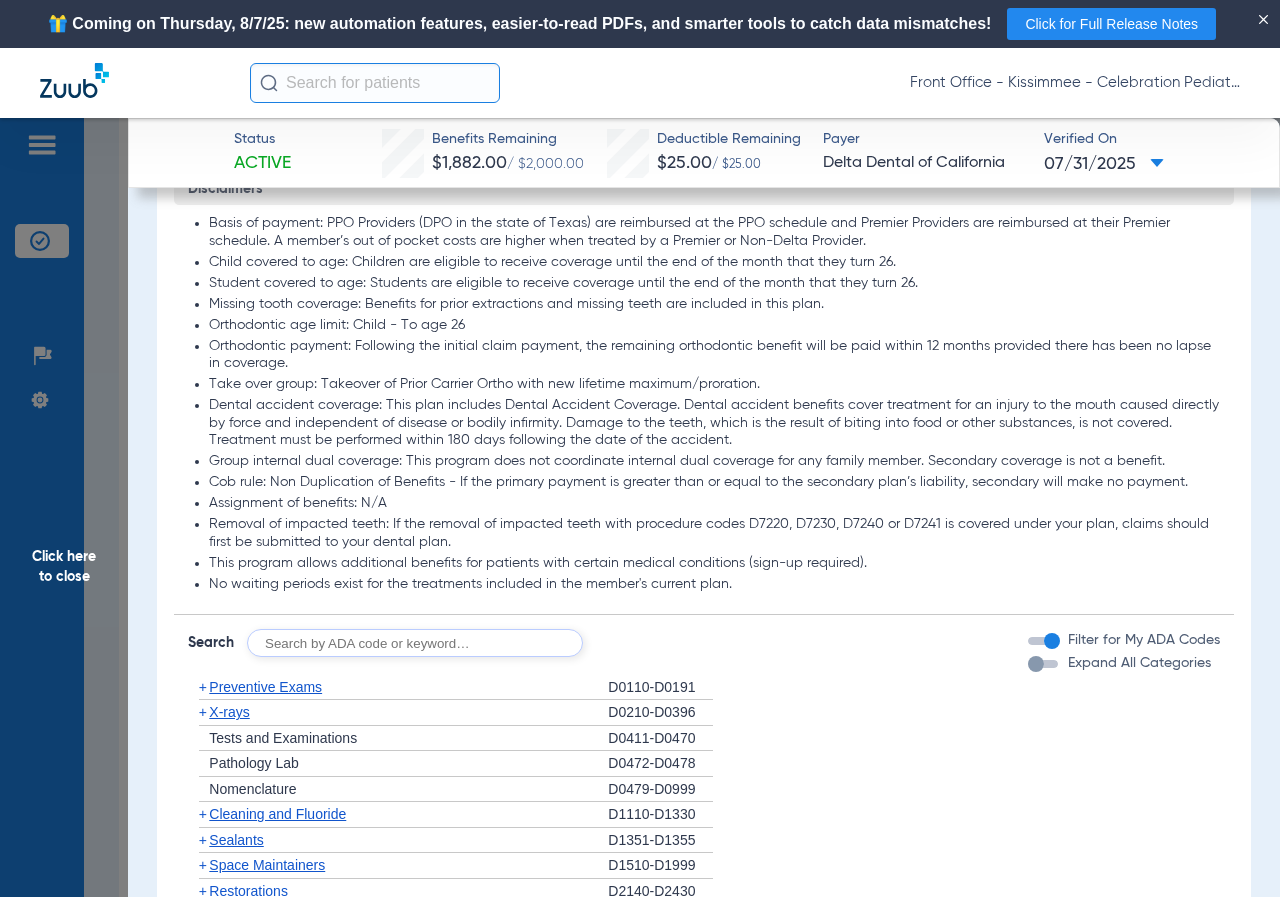 scroll, scrollTop: 1100, scrollLeft: 0, axis: vertical 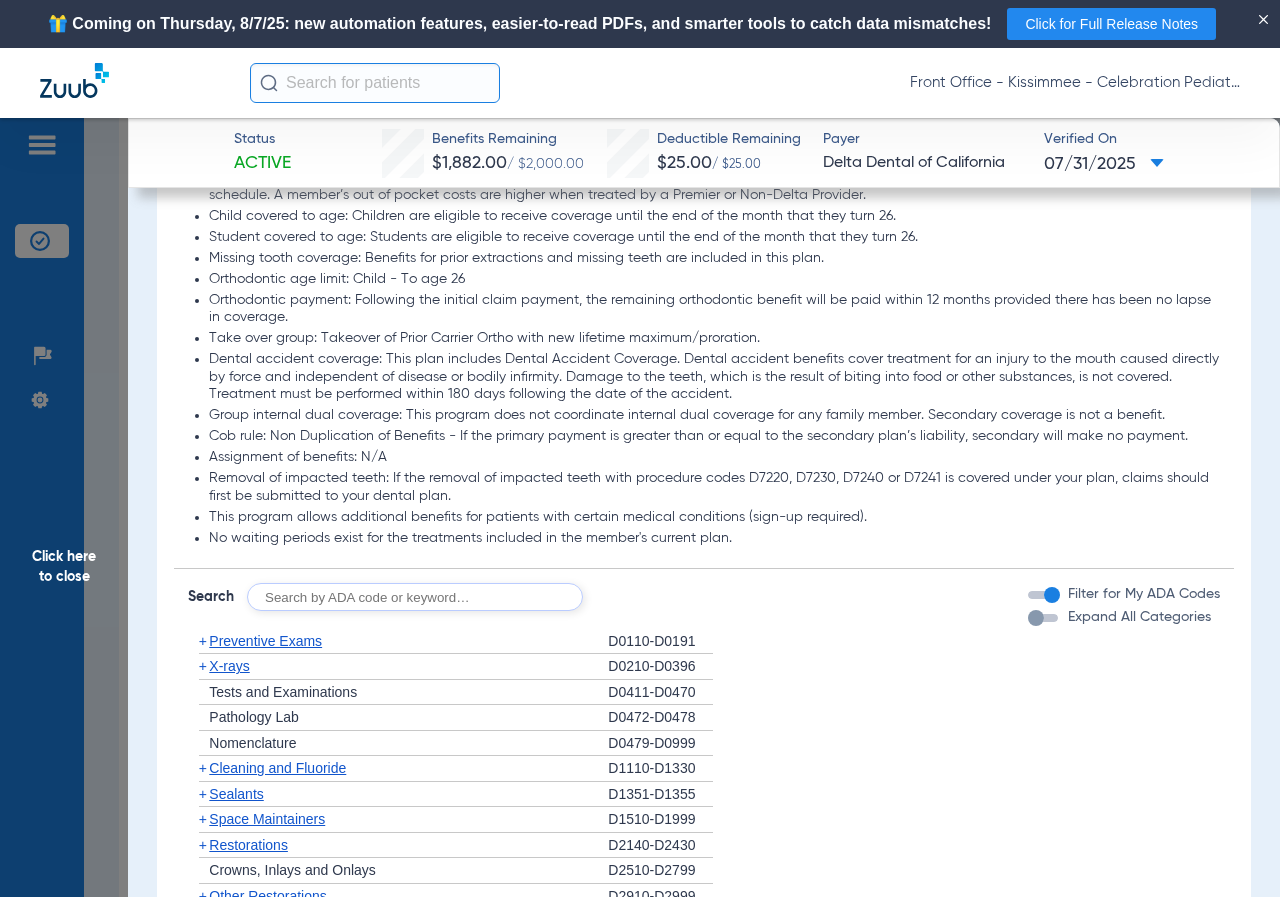 drag, startPoint x: 1020, startPoint y: 635, endPoint x: 1000, endPoint y: 622, distance: 23.853722 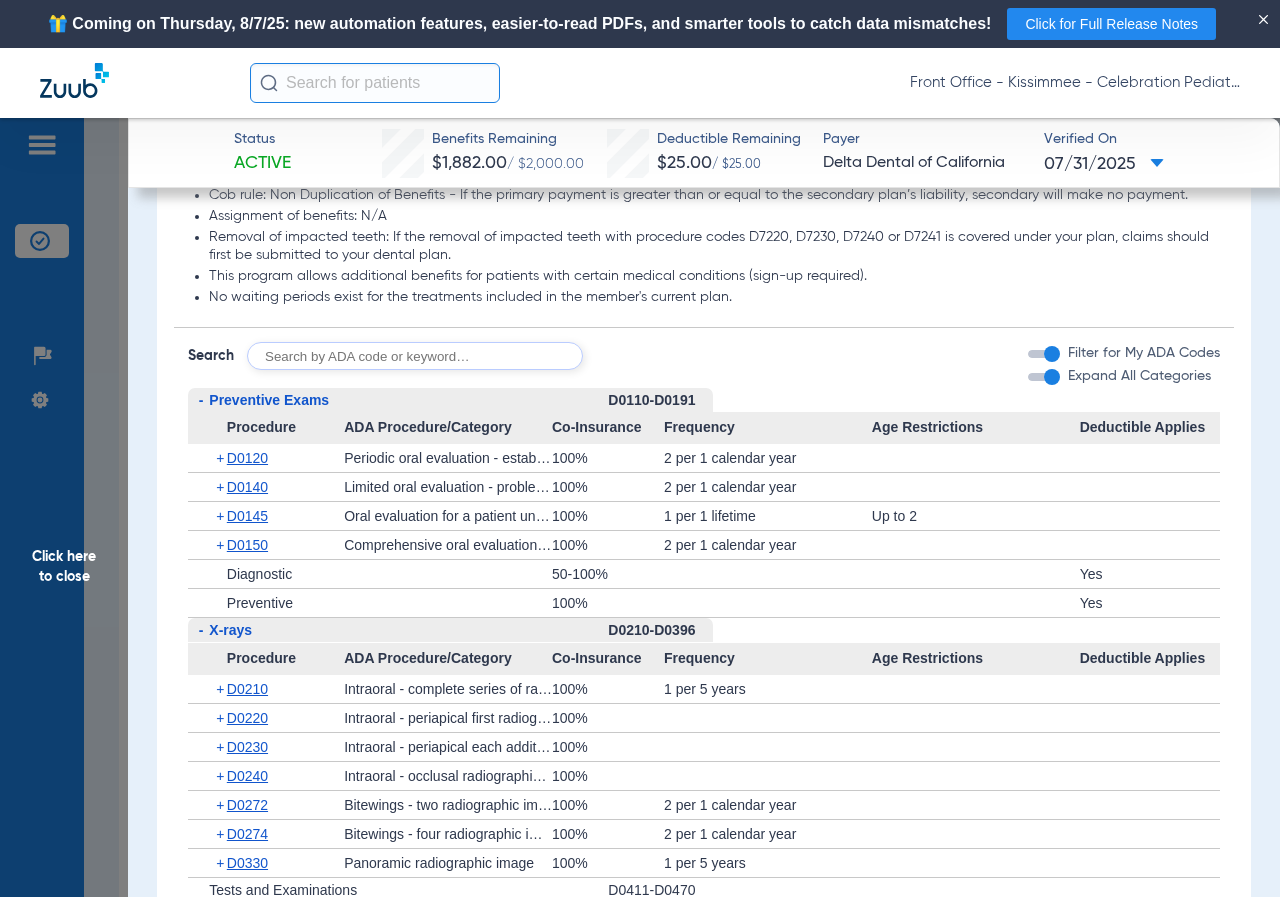scroll, scrollTop: 1400, scrollLeft: 0, axis: vertical 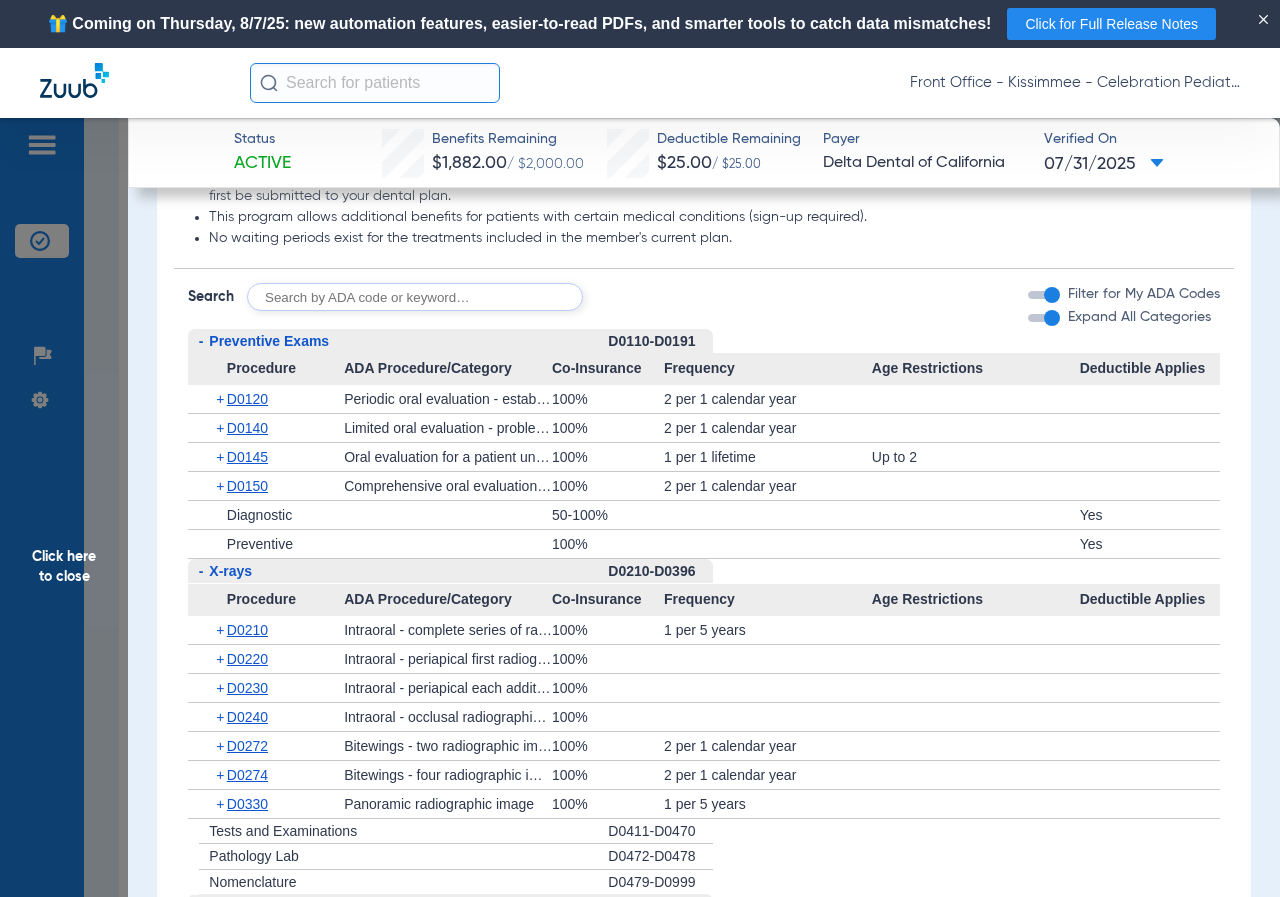 click on "+ D0120" 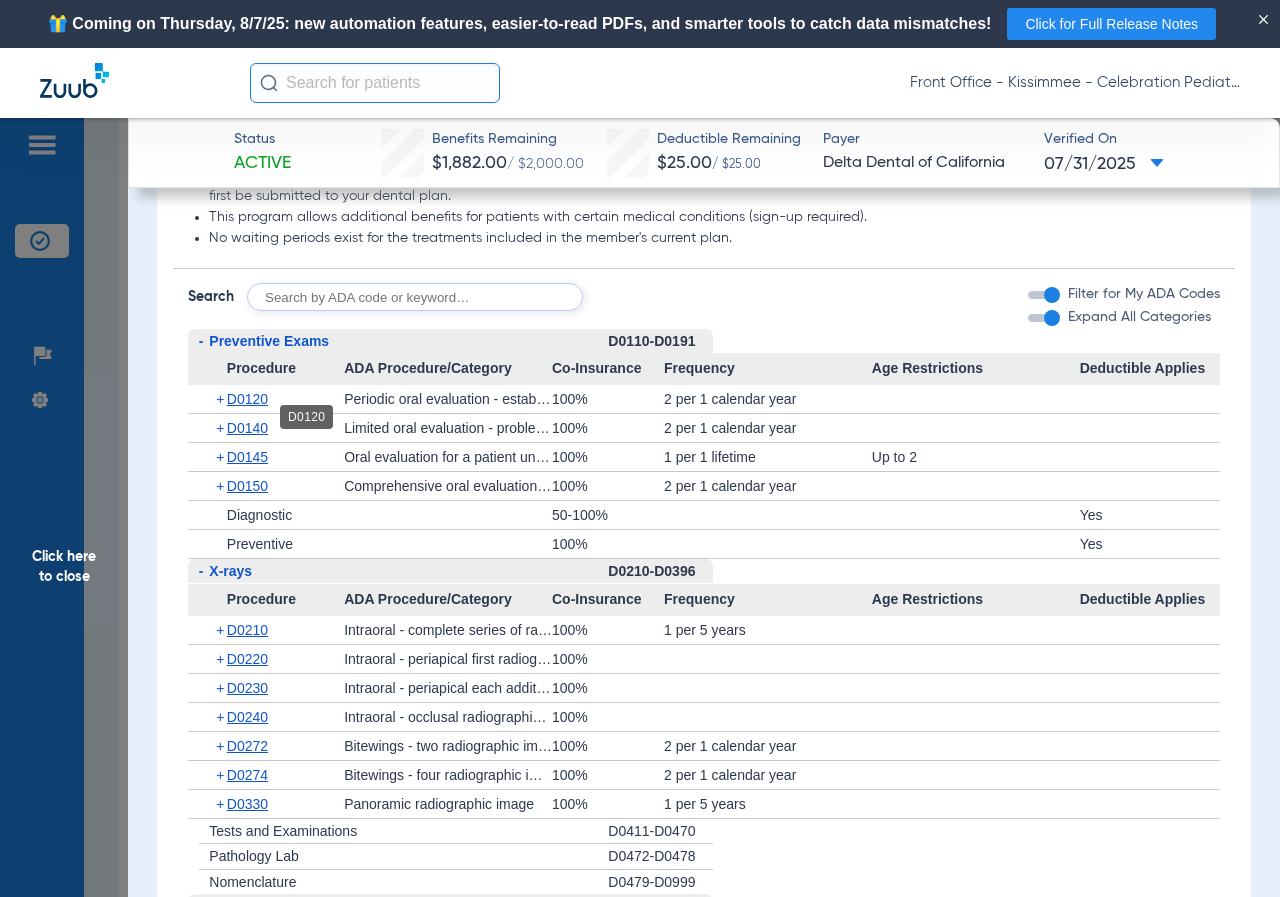click on "D0120" 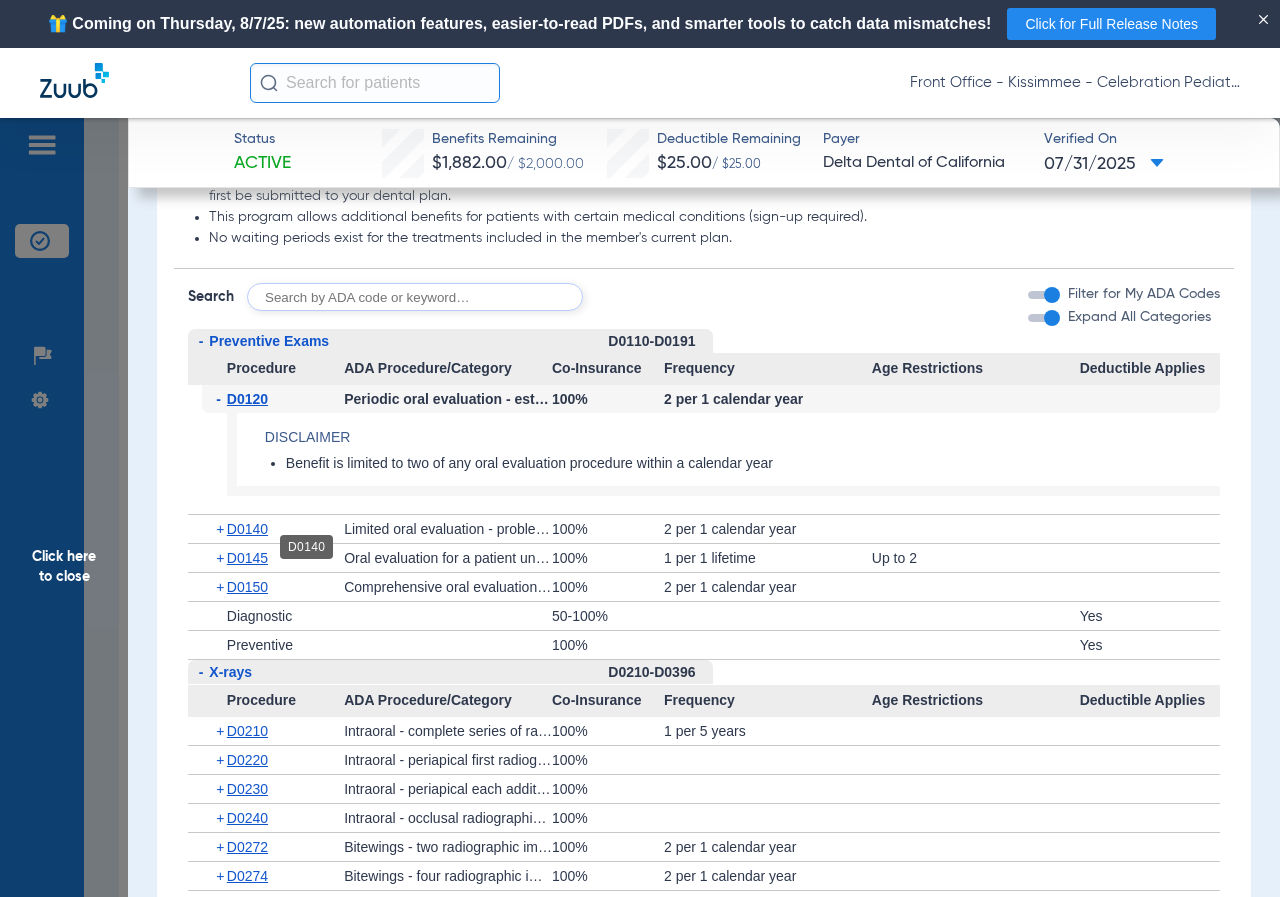click on "D0140" 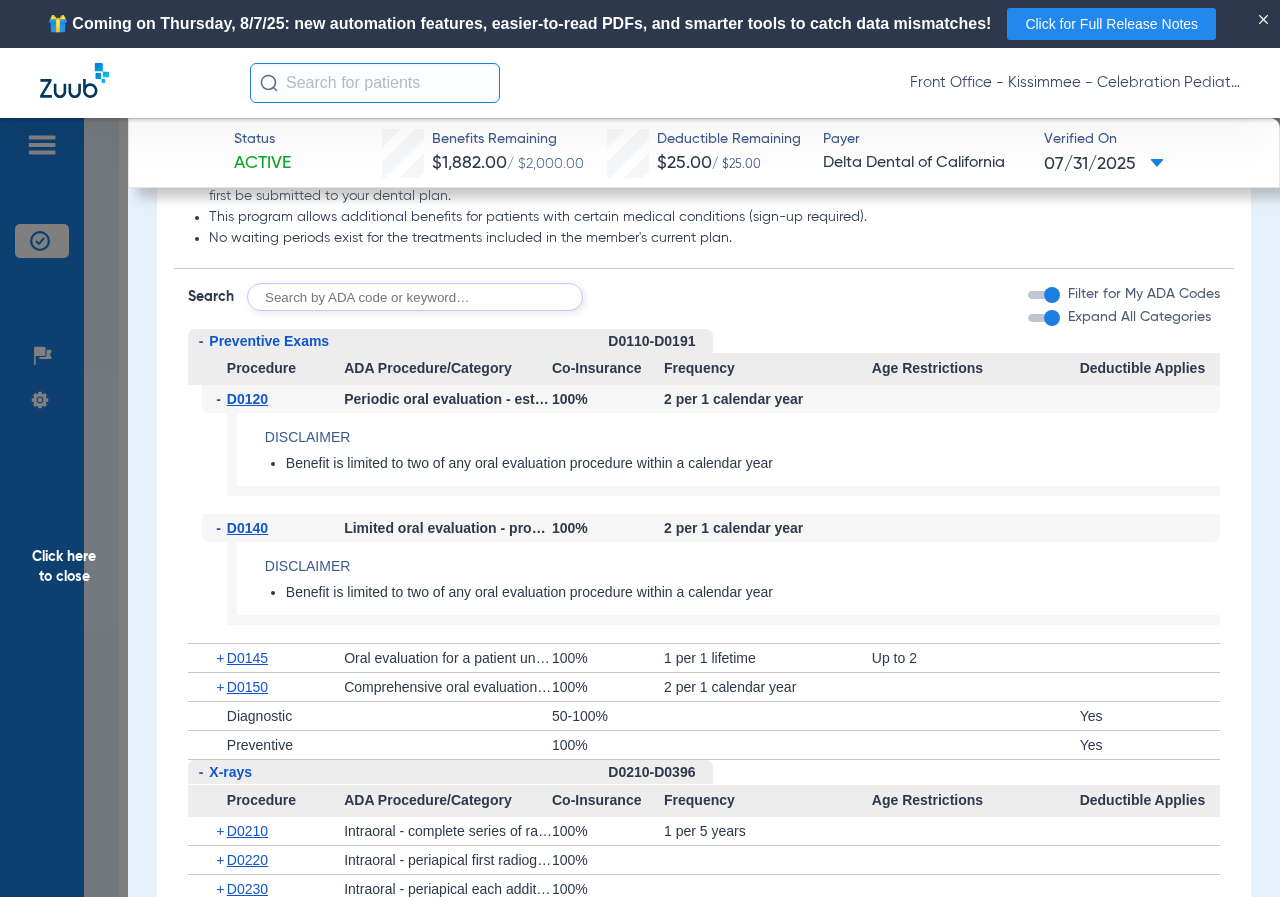 scroll, scrollTop: 1500, scrollLeft: 0, axis: vertical 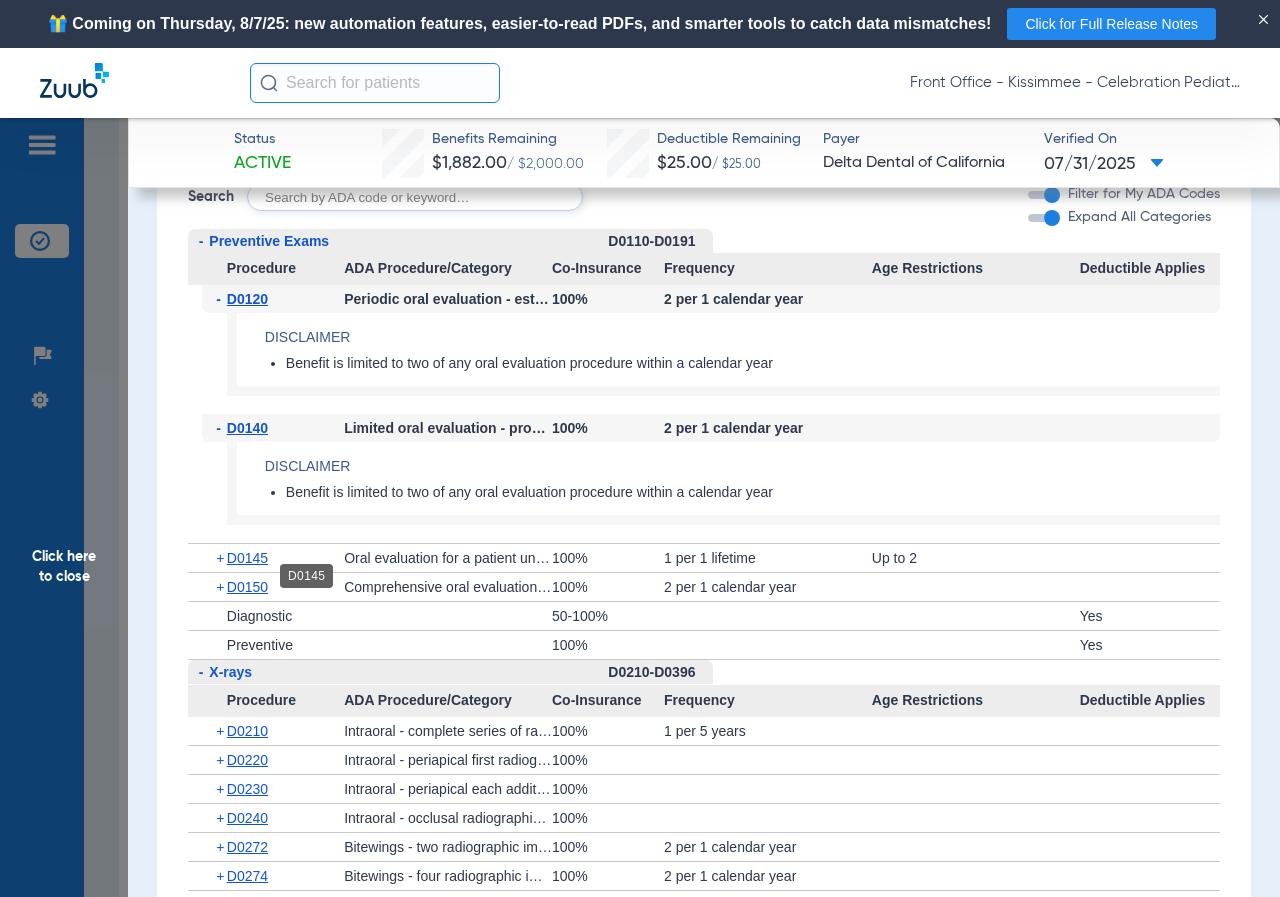 click on "D0145" 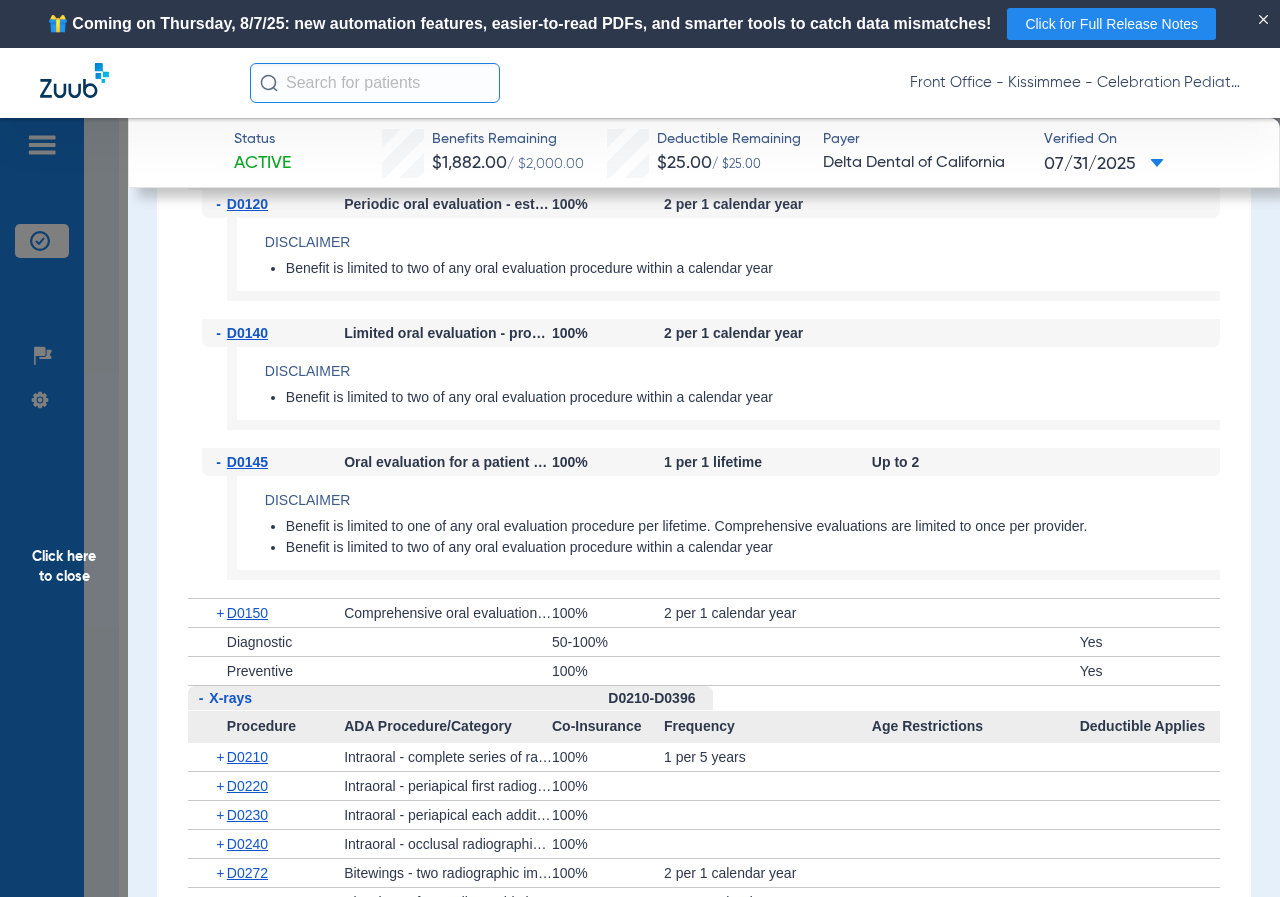 scroll, scrollTop: 1600, scrollLeft: 0, axis: vertical 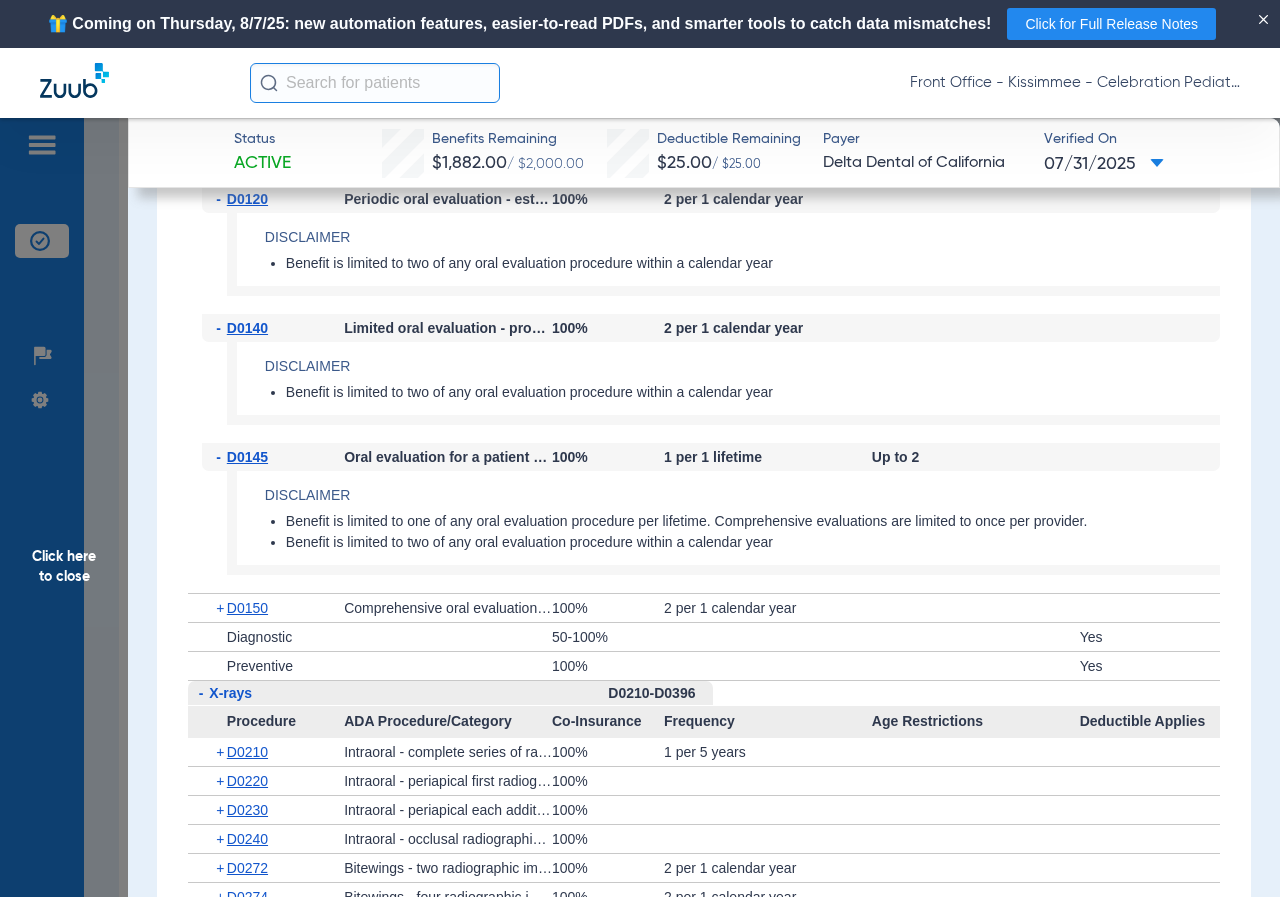 click on "+   D0150" 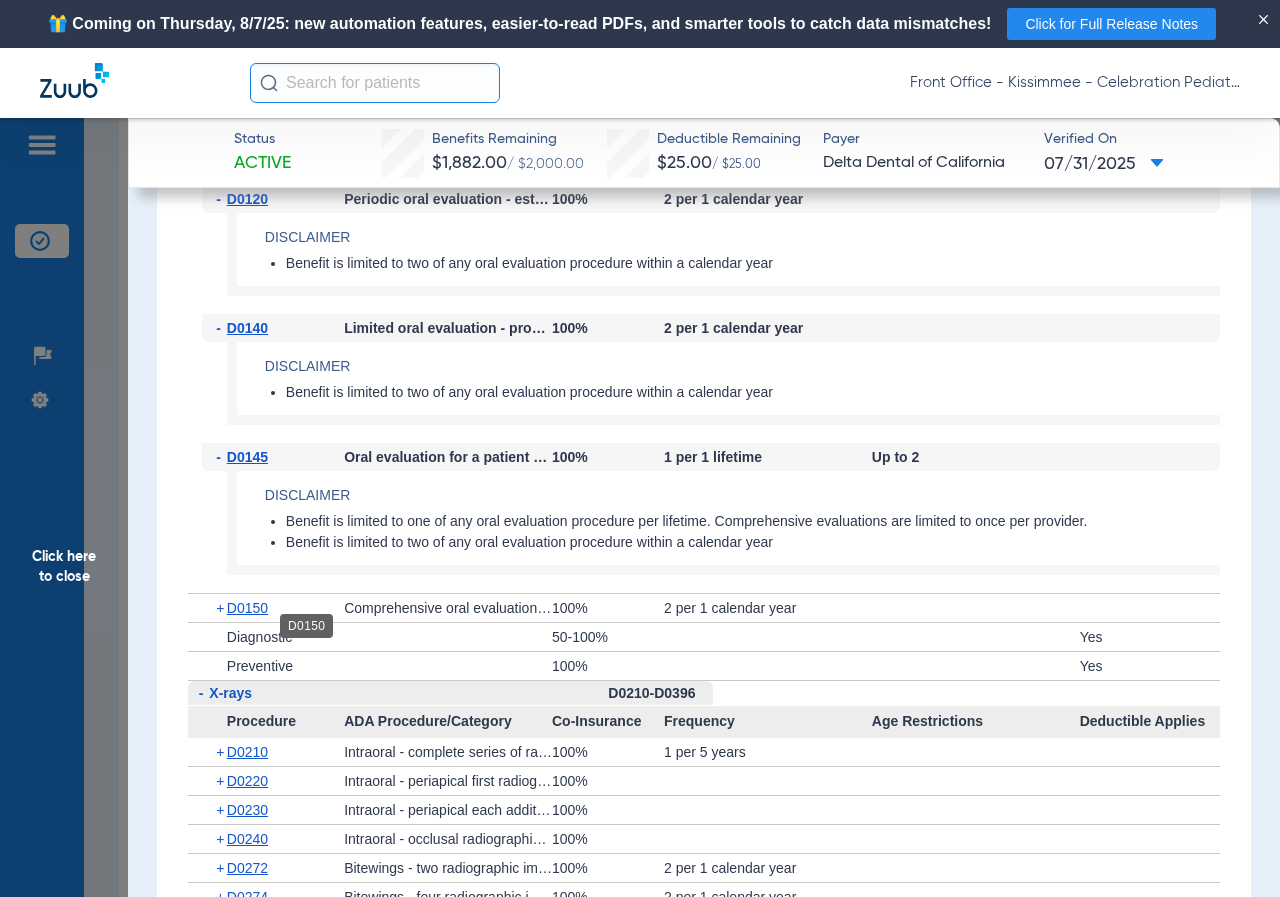 click on "D0150" 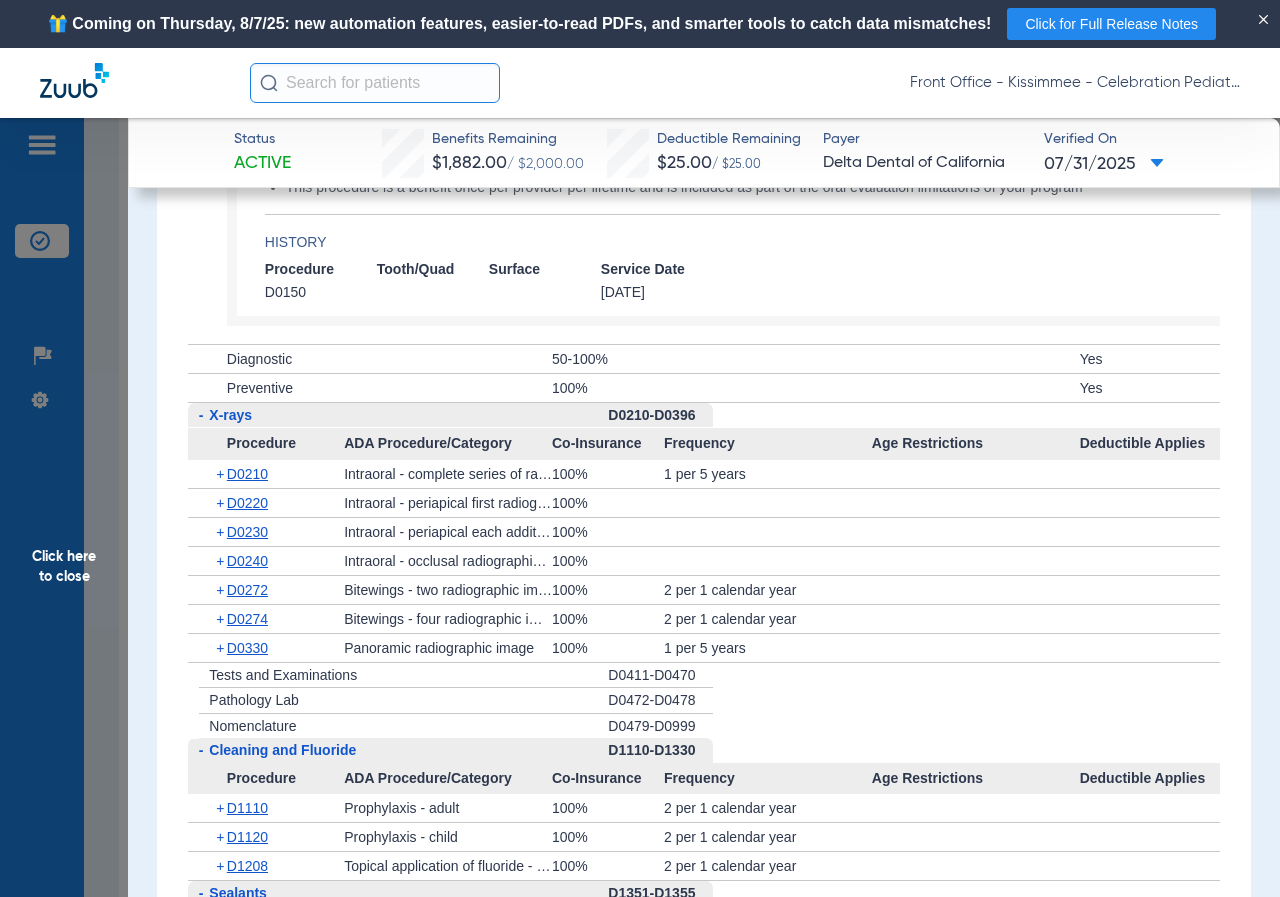scroll, scrollTop: 2200, scrollLeft: 0, axis: vertical 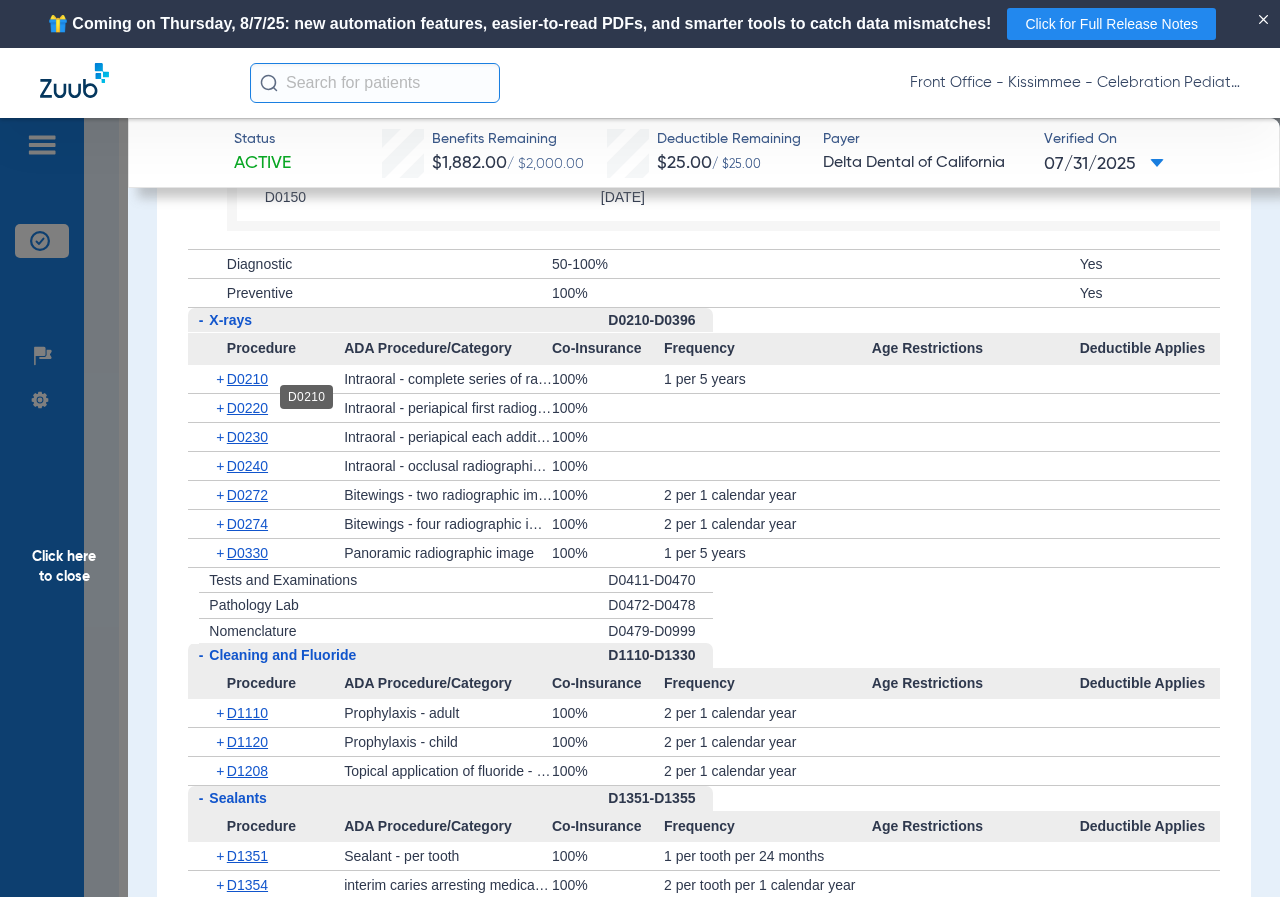 click on "+   D0210" 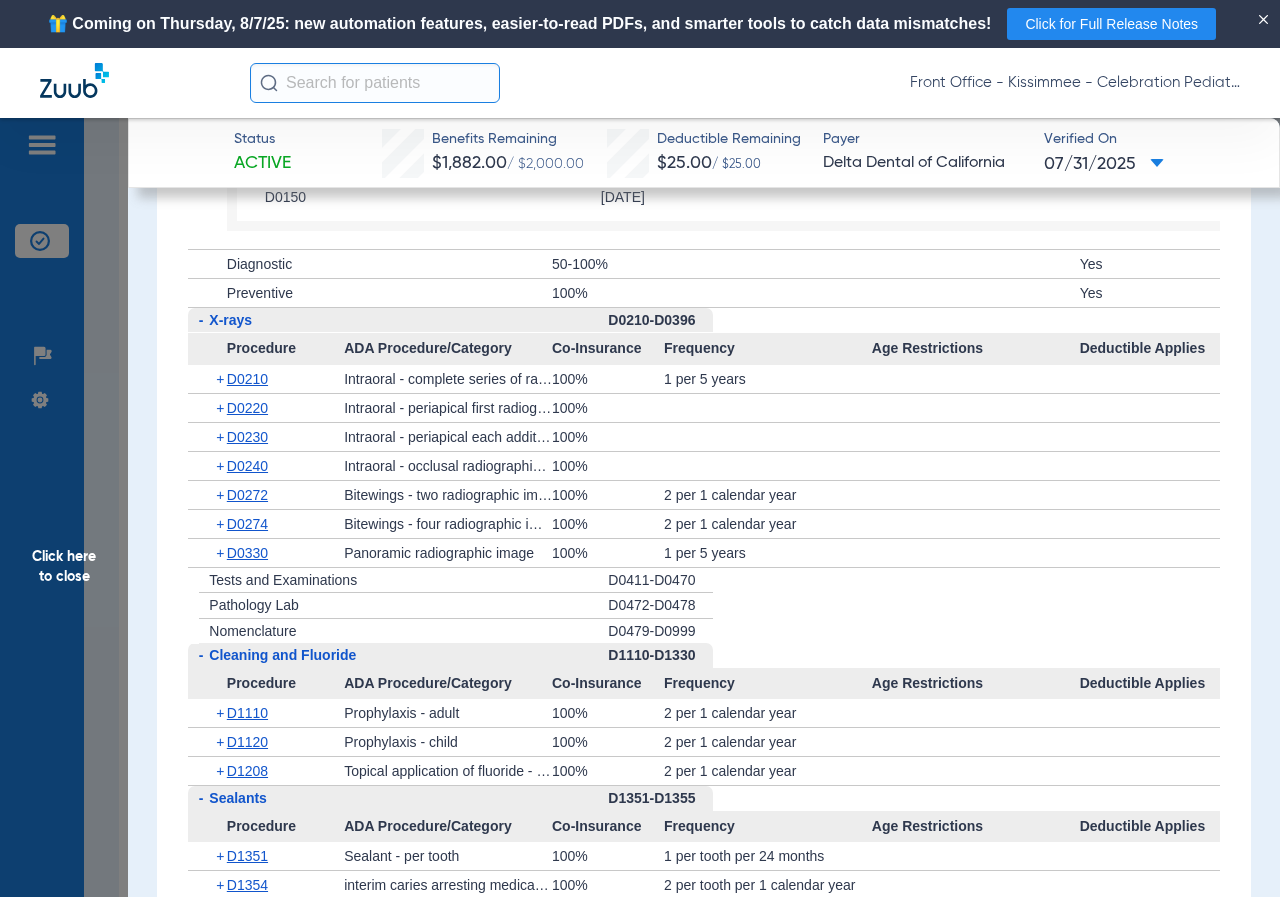 click on "+   D0210" 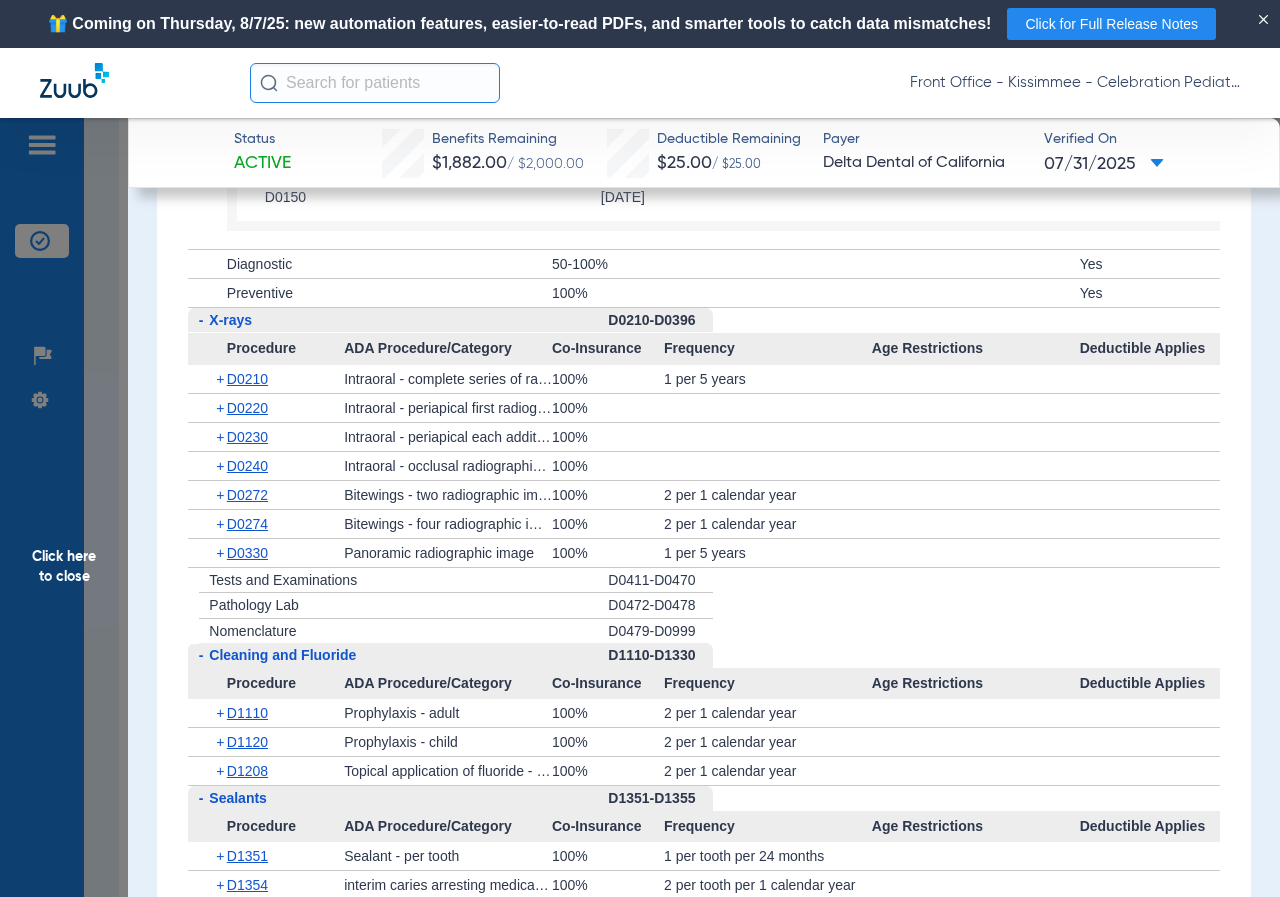 click on "+   D0210" 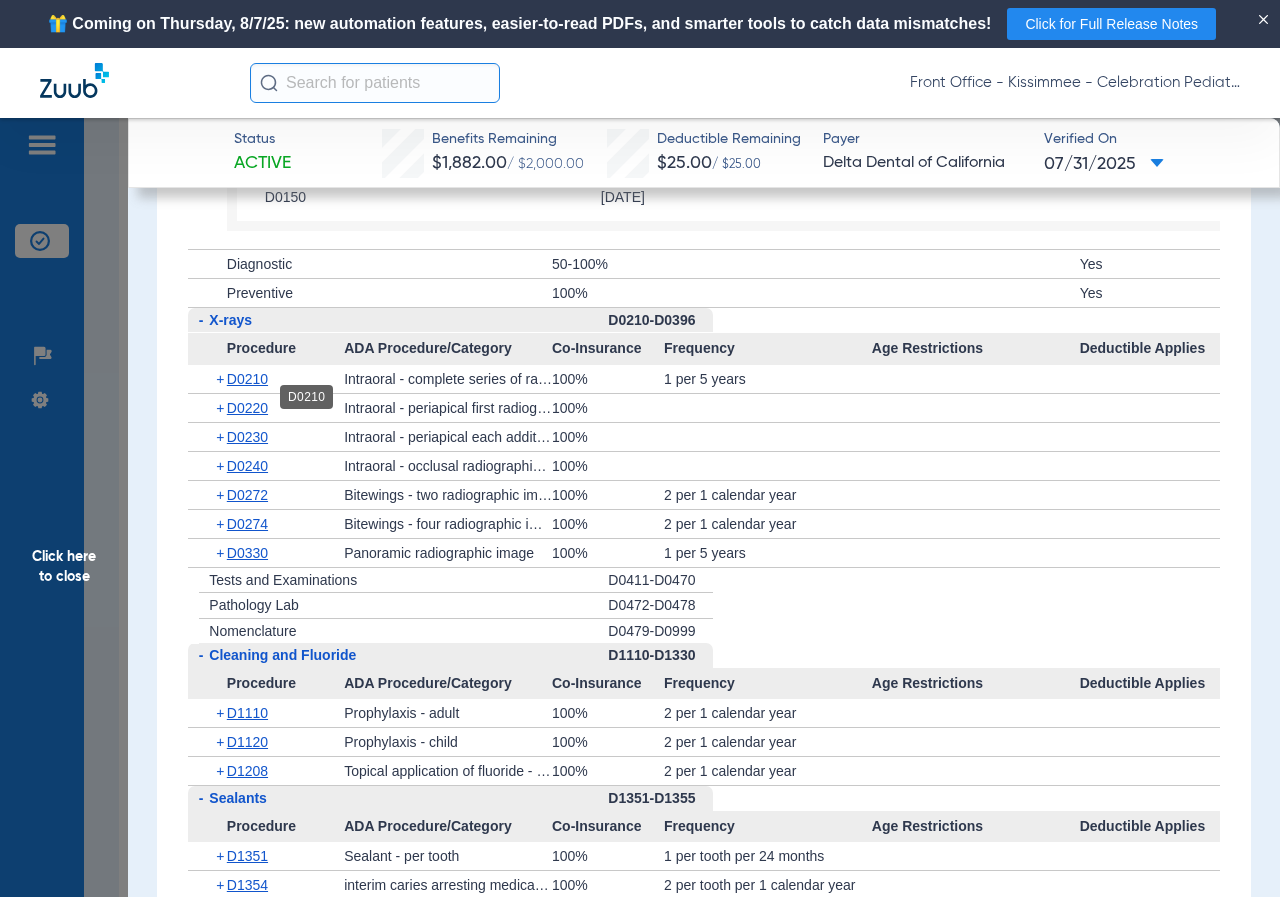 click on "D0210" 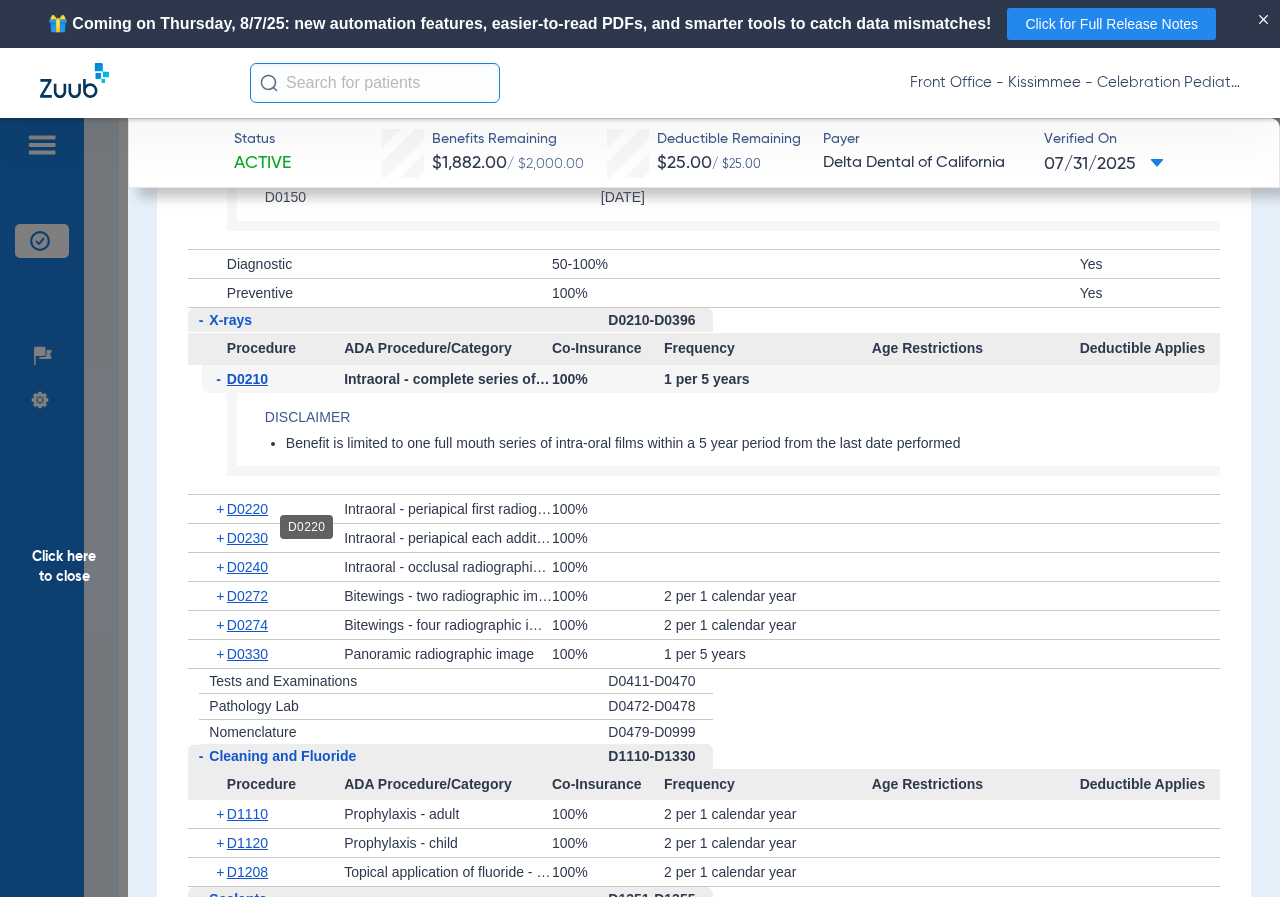 click on "D0220" 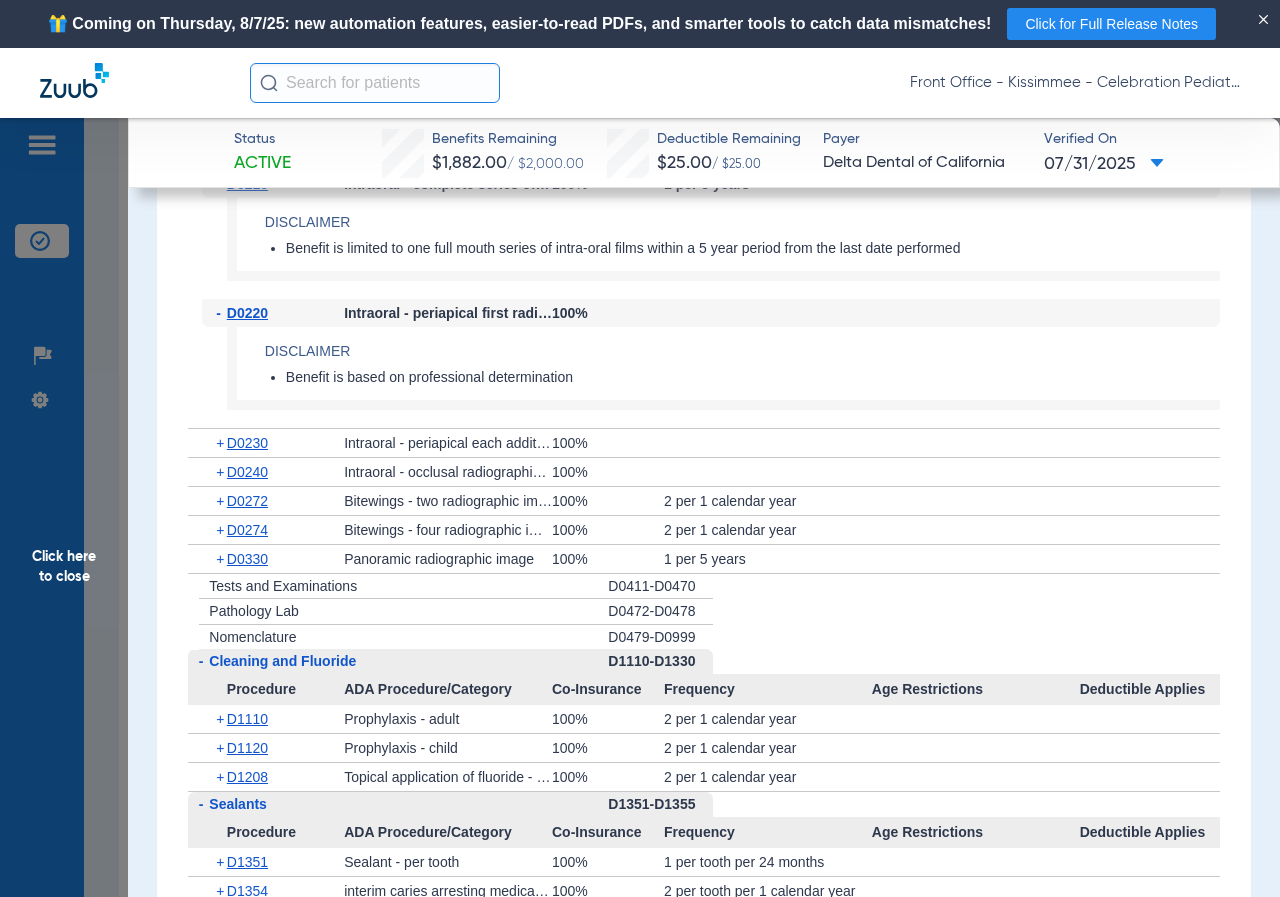 scroll, scrollTop: 2400, scrollLeft: 0, axis: vertical 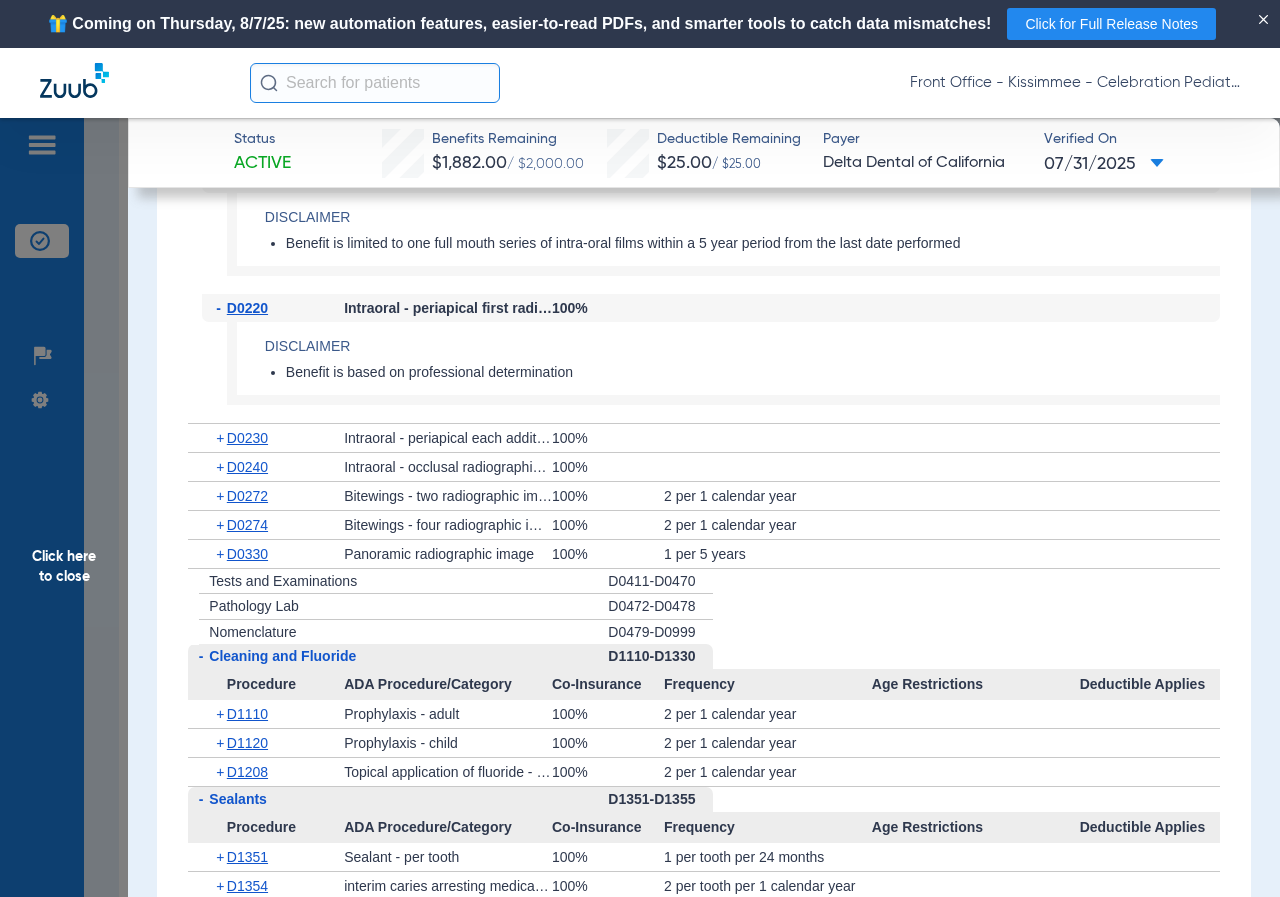 click on "+   D0230" 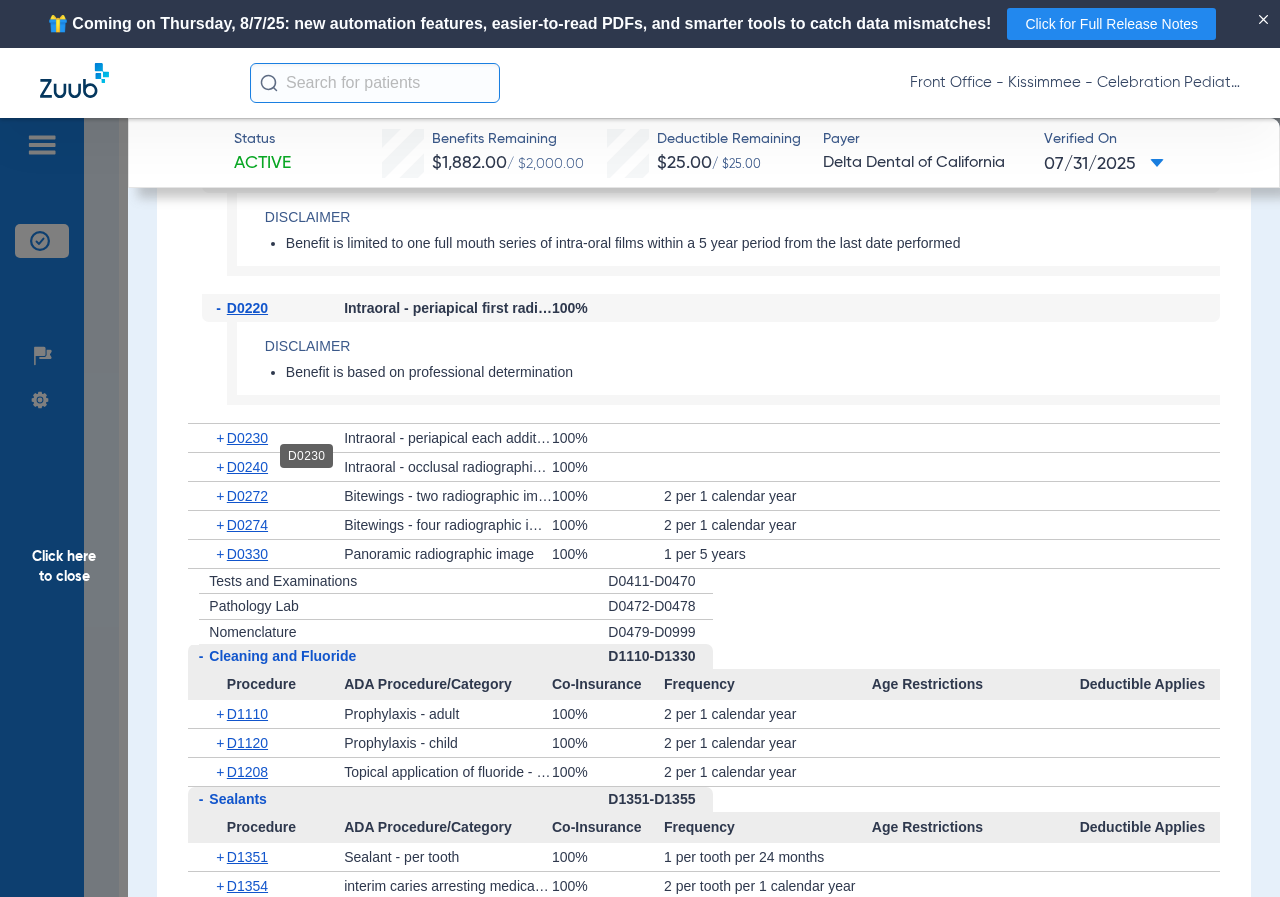 click on "D0230" 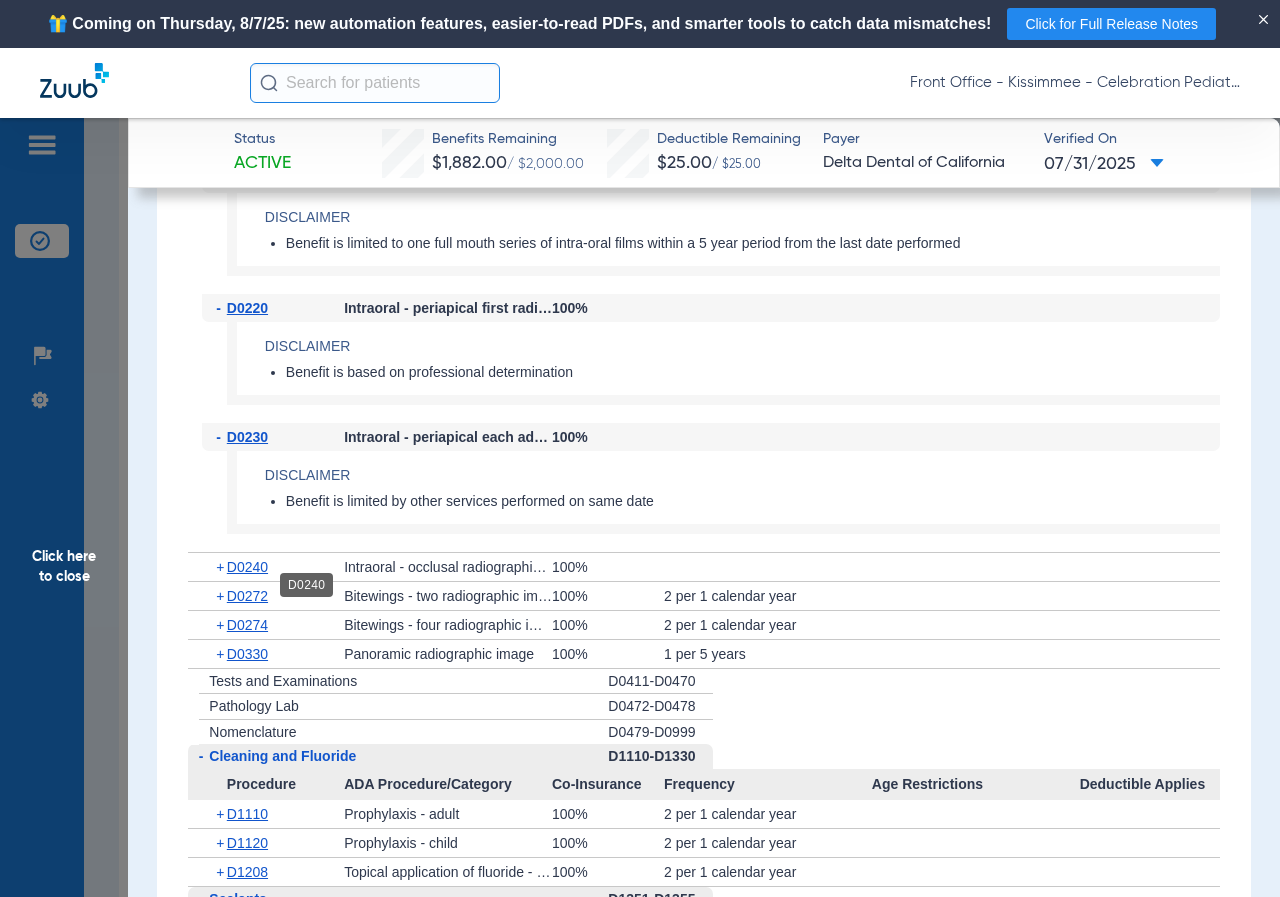 click on "D0240" 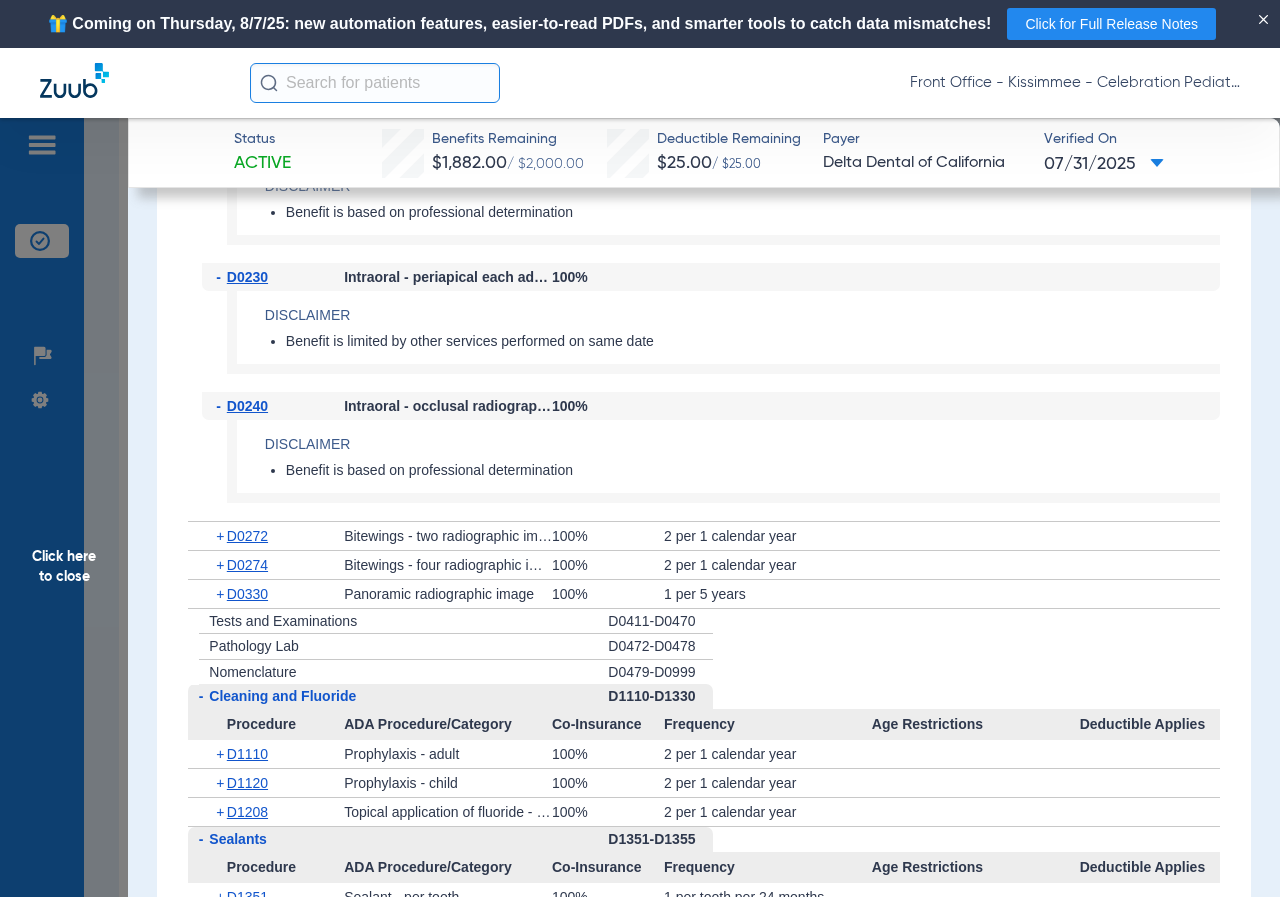 scroll, scrollTop: 2600, scrollLeft: 0, axis: vertical 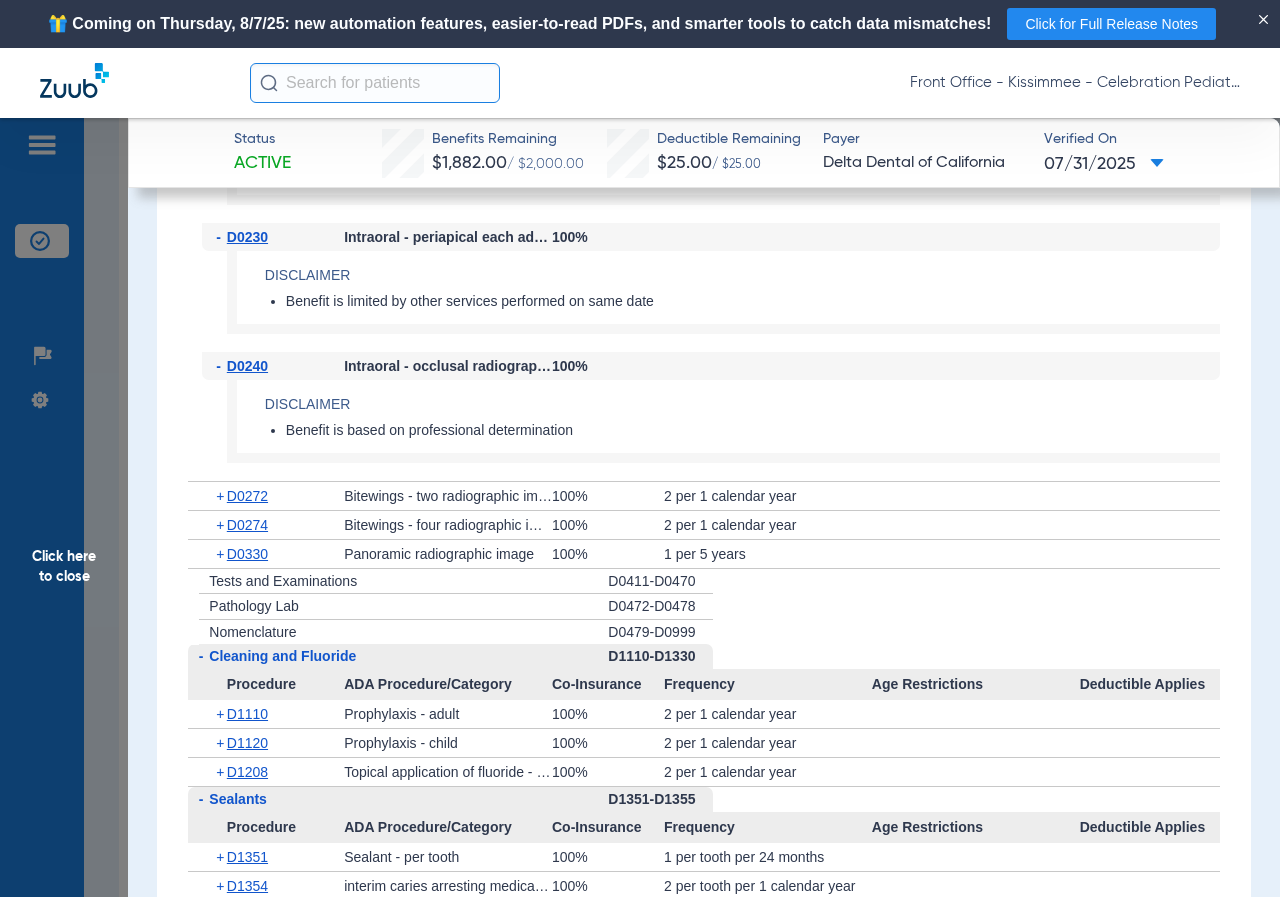 click on "D0272" 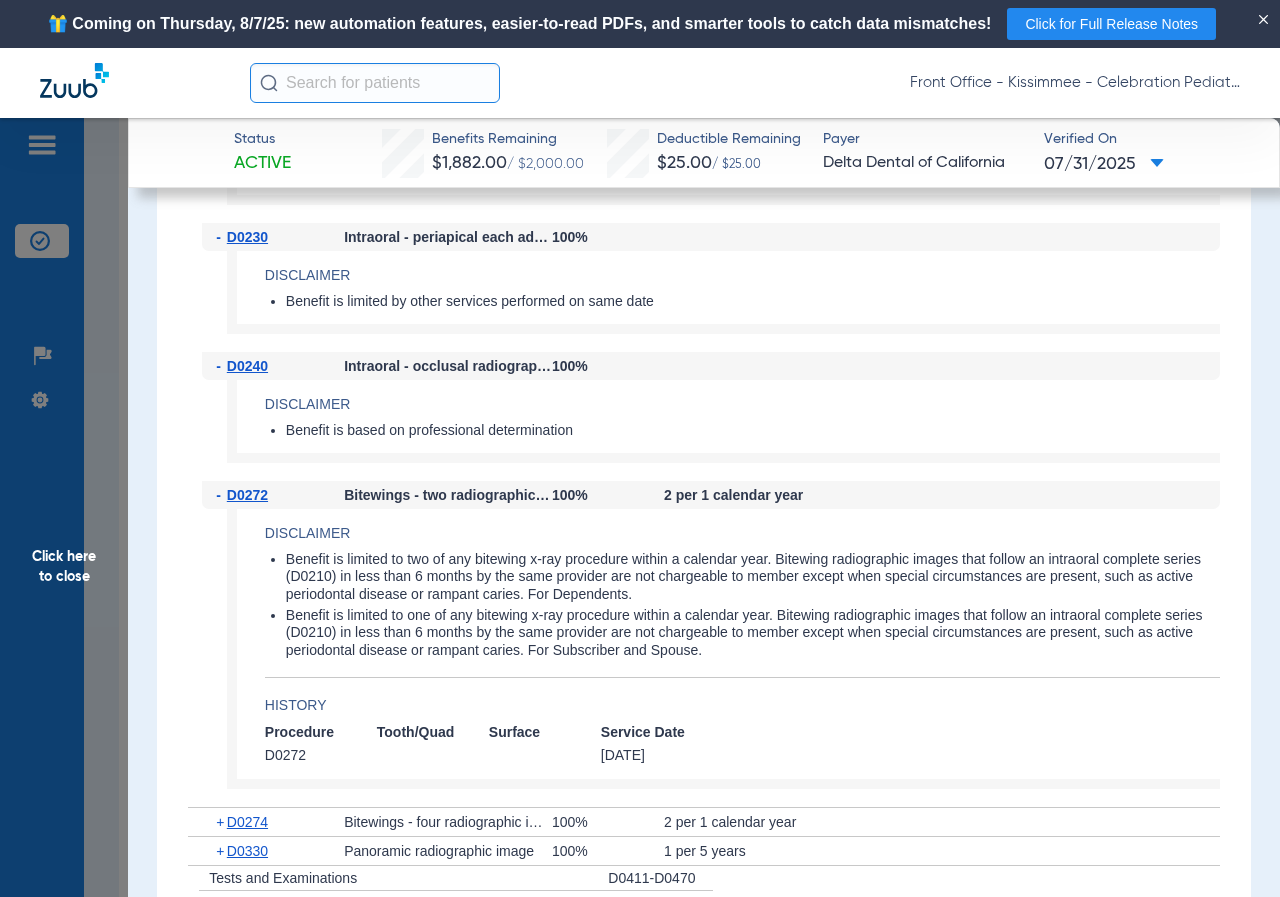 scroll, scrollTop: 2900, scrollLeft: 0, axis: vertical 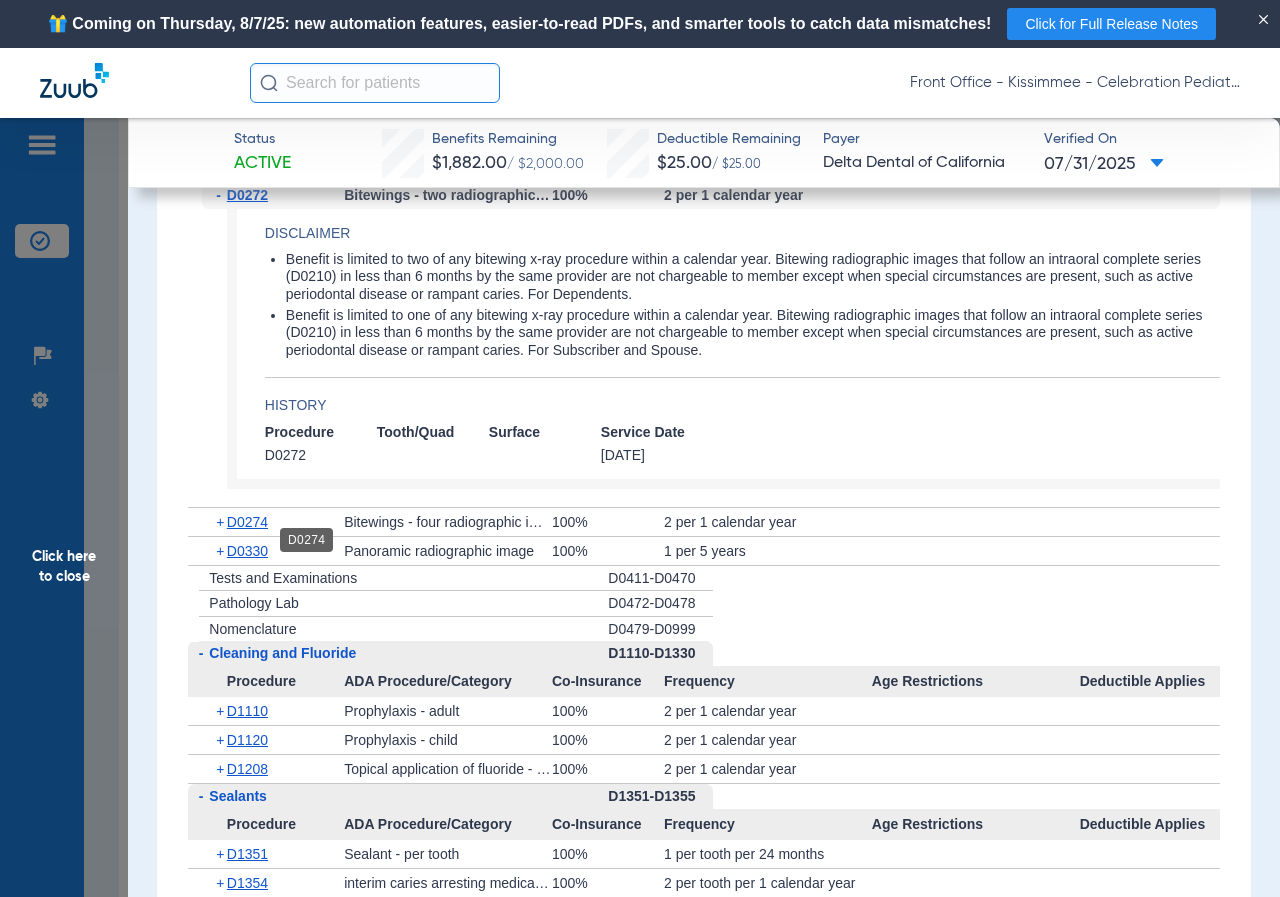 click on "D0274" 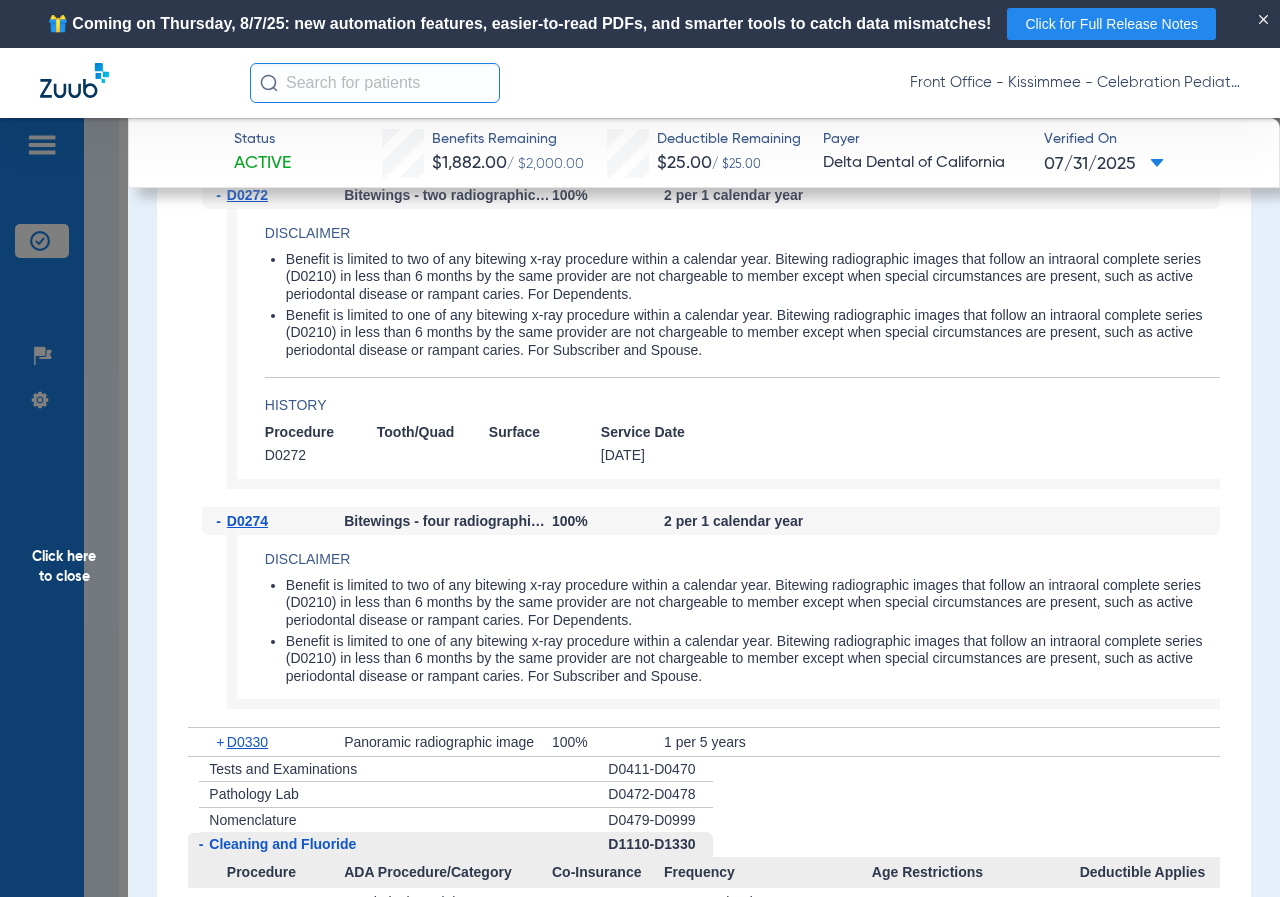 scroll, scrollTop: 3000, scrollLeft: 0, axis: vertical 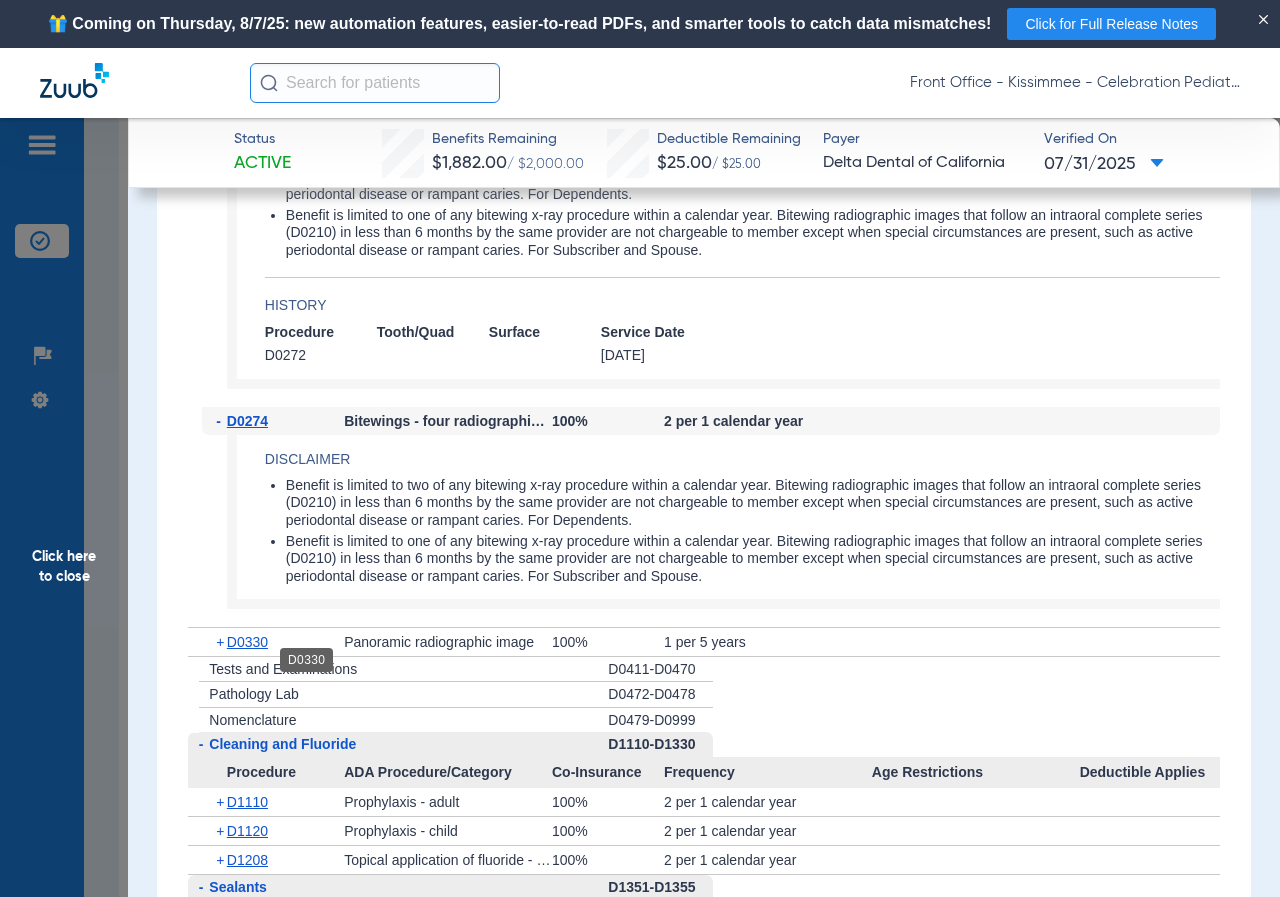 click on "D0330" 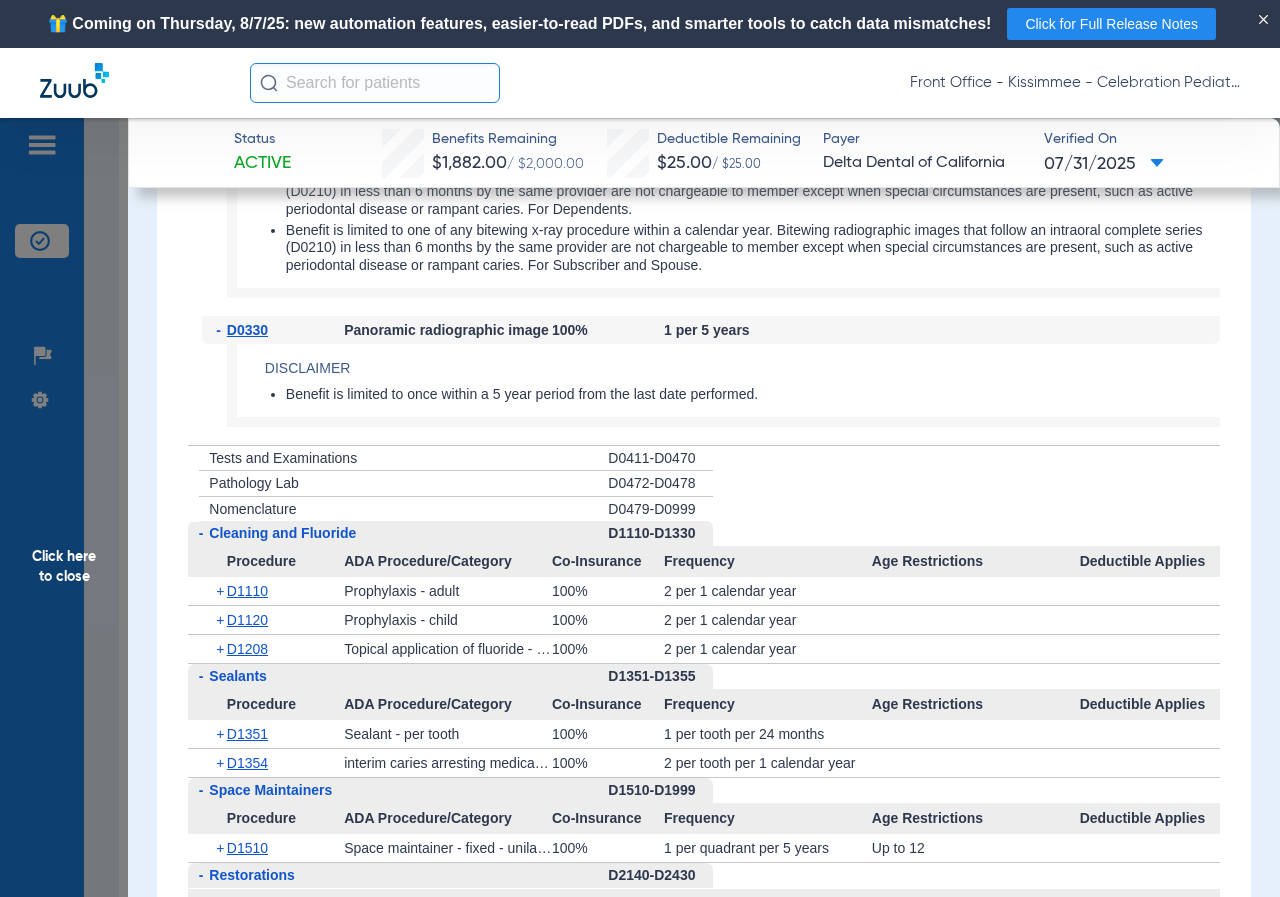 scroll, scrollTop: 3400, scrollLeft: 0, axis: vertical 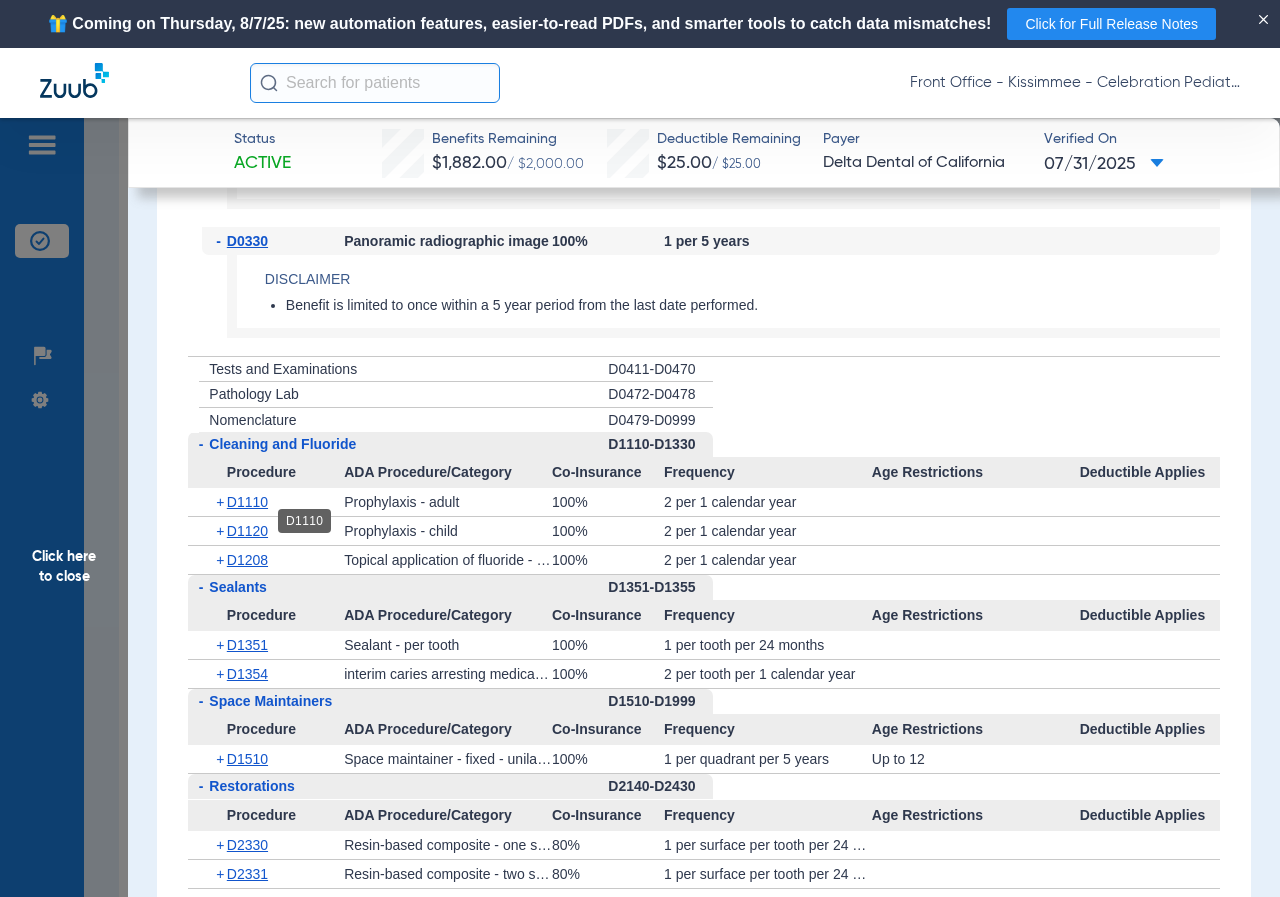 click on "D1110" 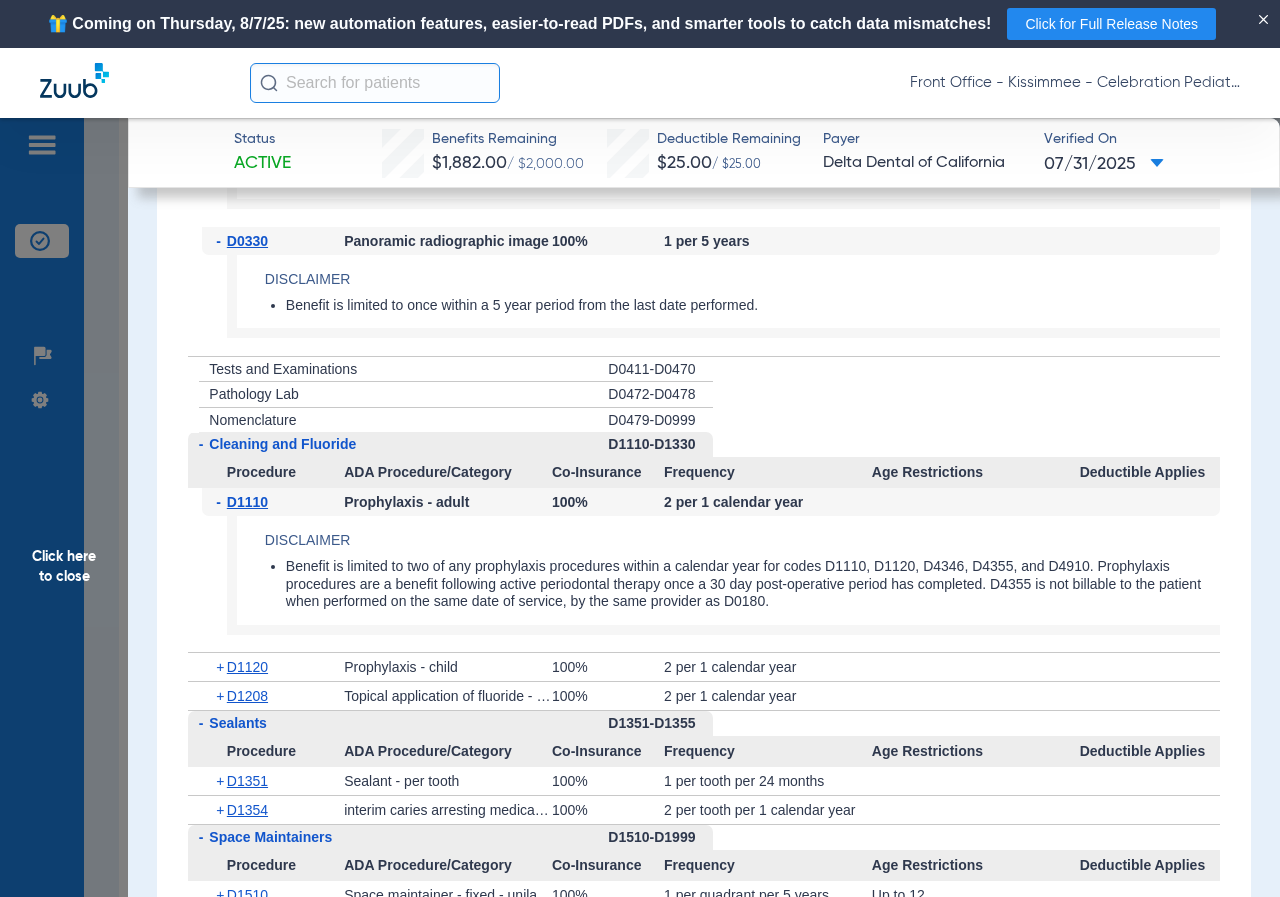 scroll, scrollTop: 3700, scrollLeft: 0, axis: vertical 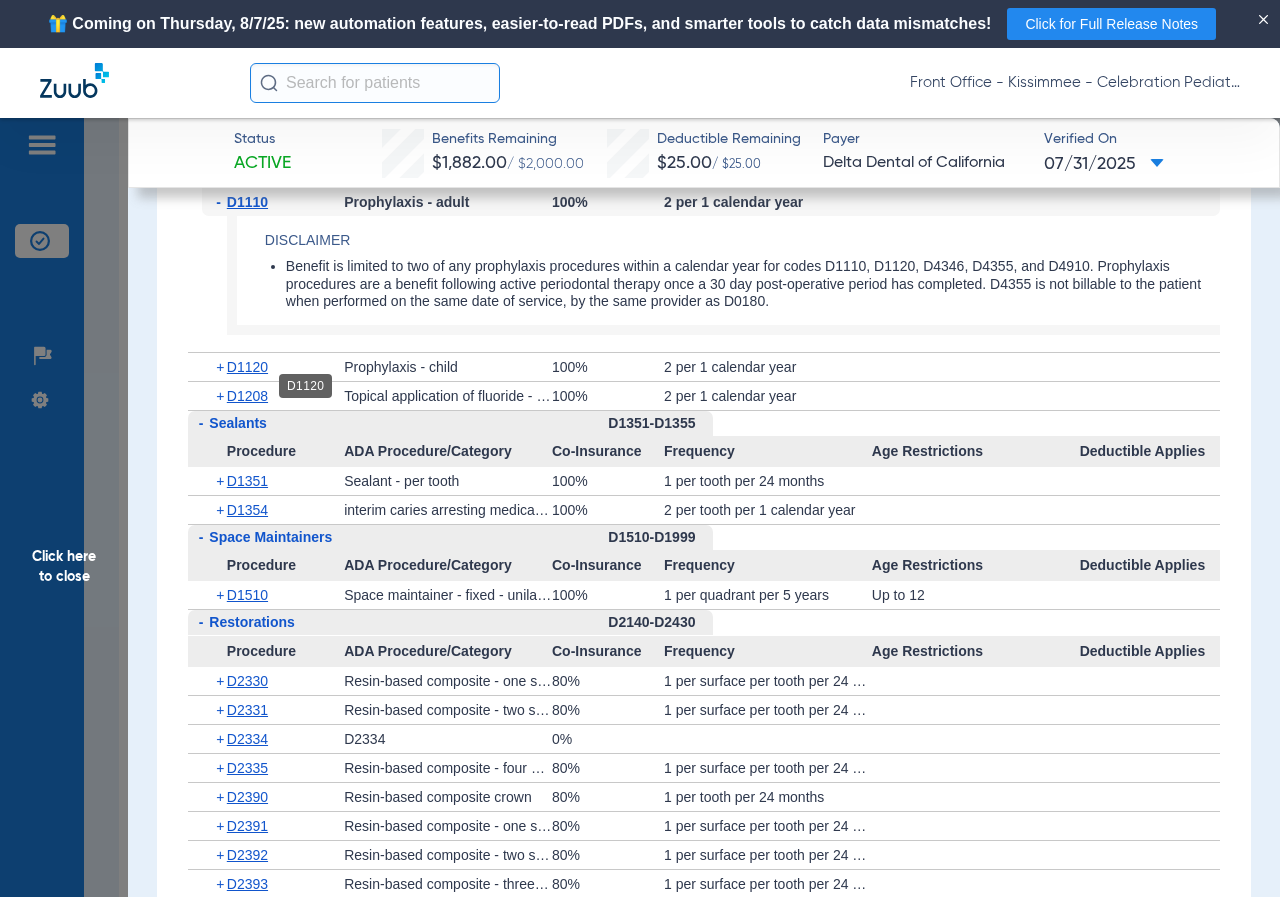click on "D1120" 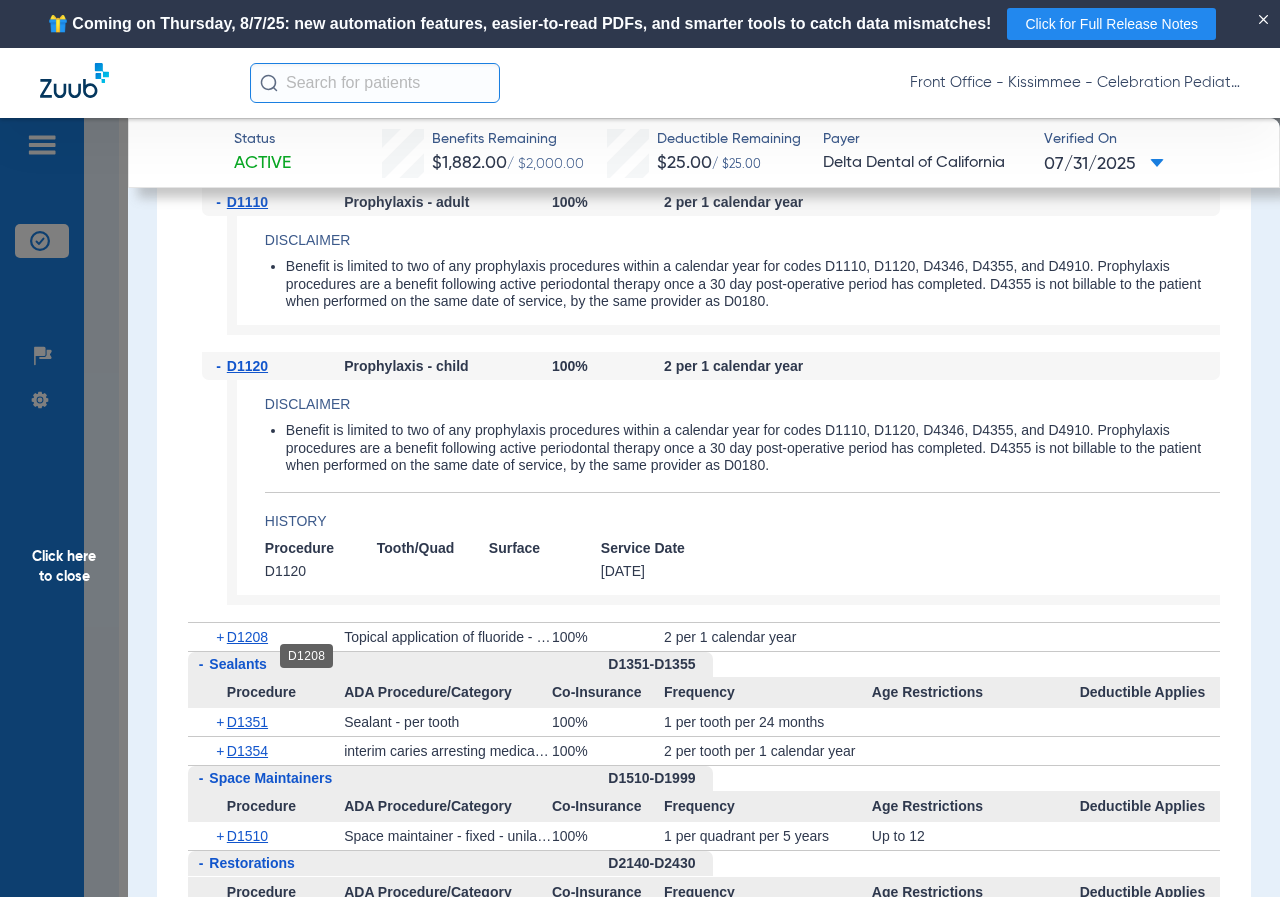 click on "D1208" 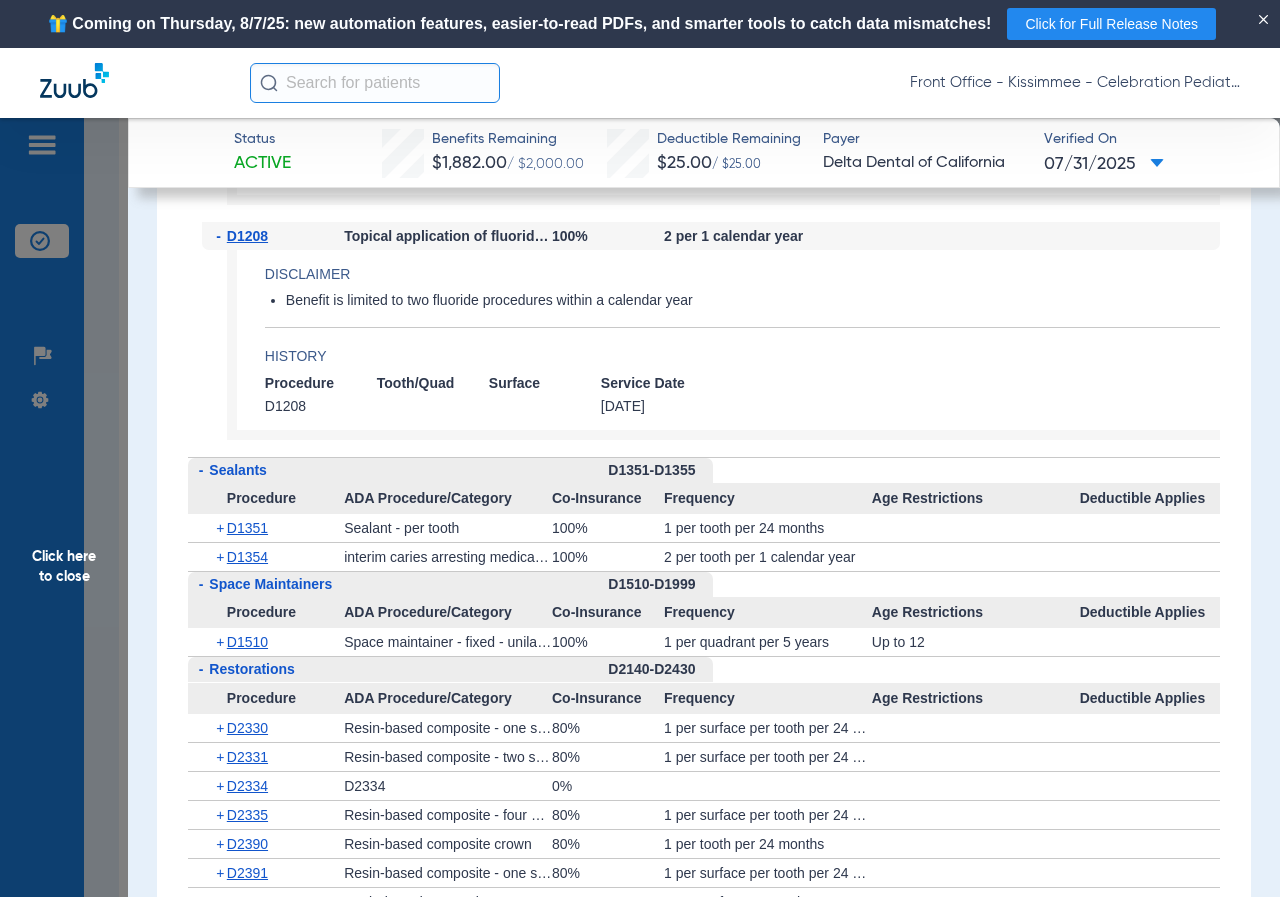 scroll, scrollTop: 4200, scrollLeft: 0, axis: vertical 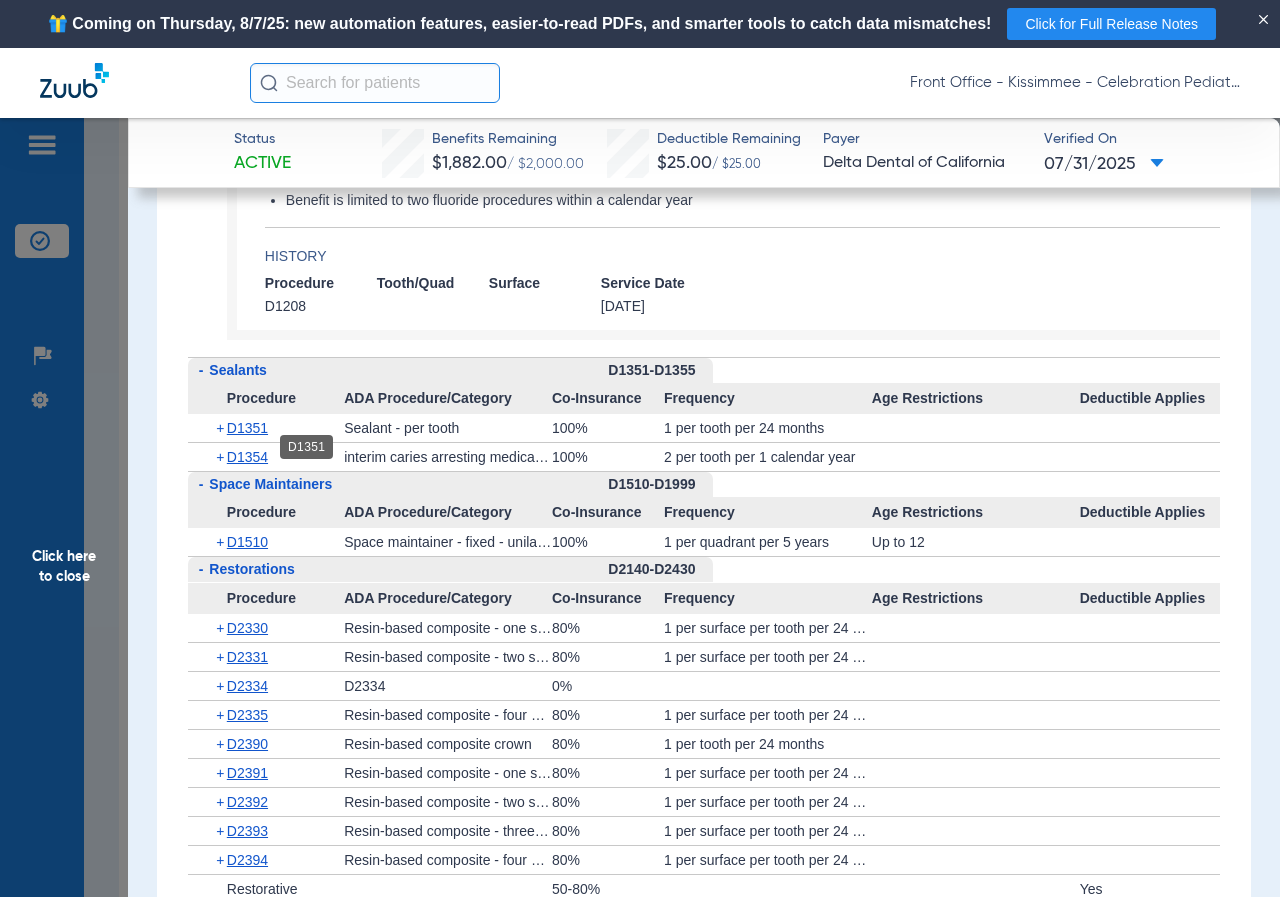 click on "D1351" 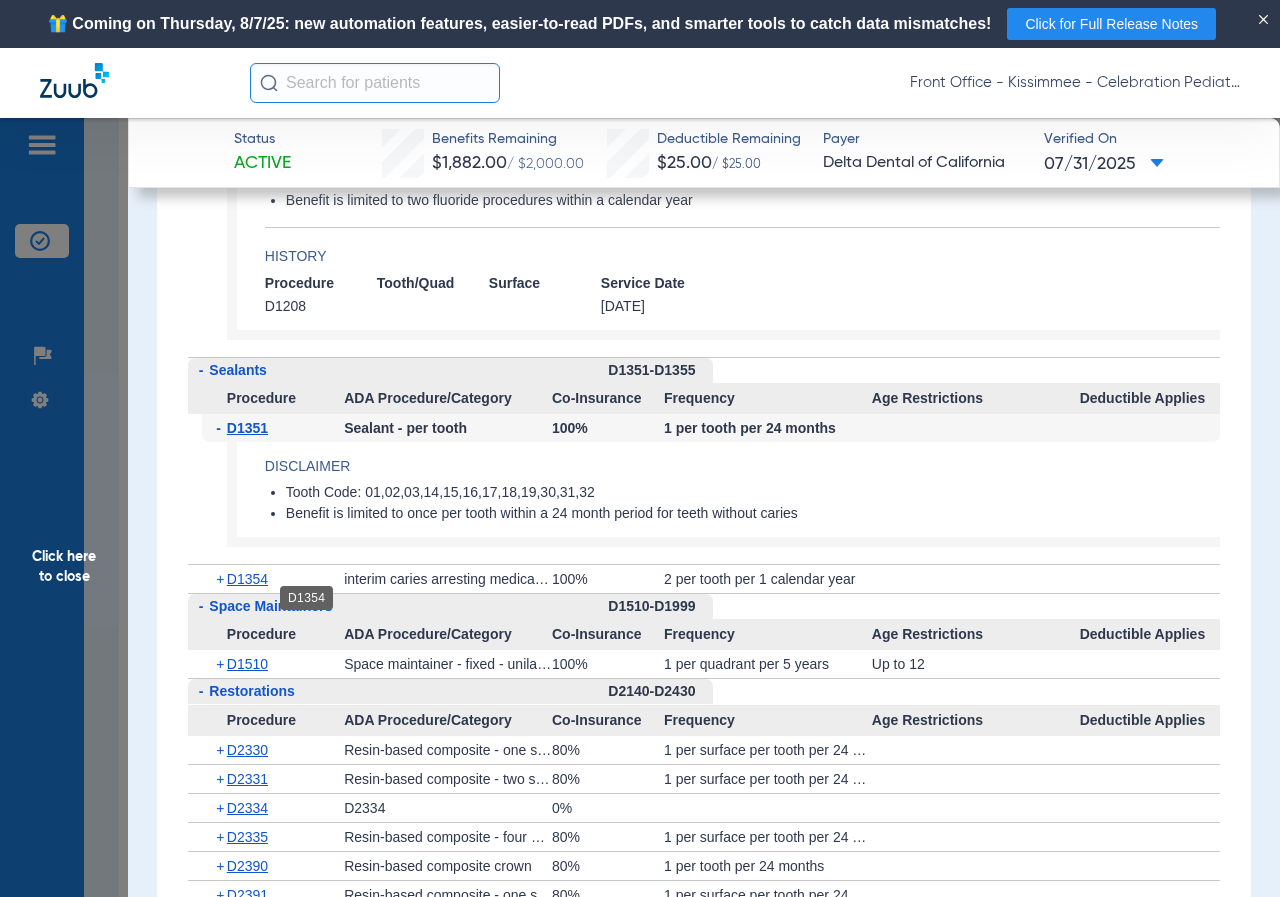 click on "D1354" 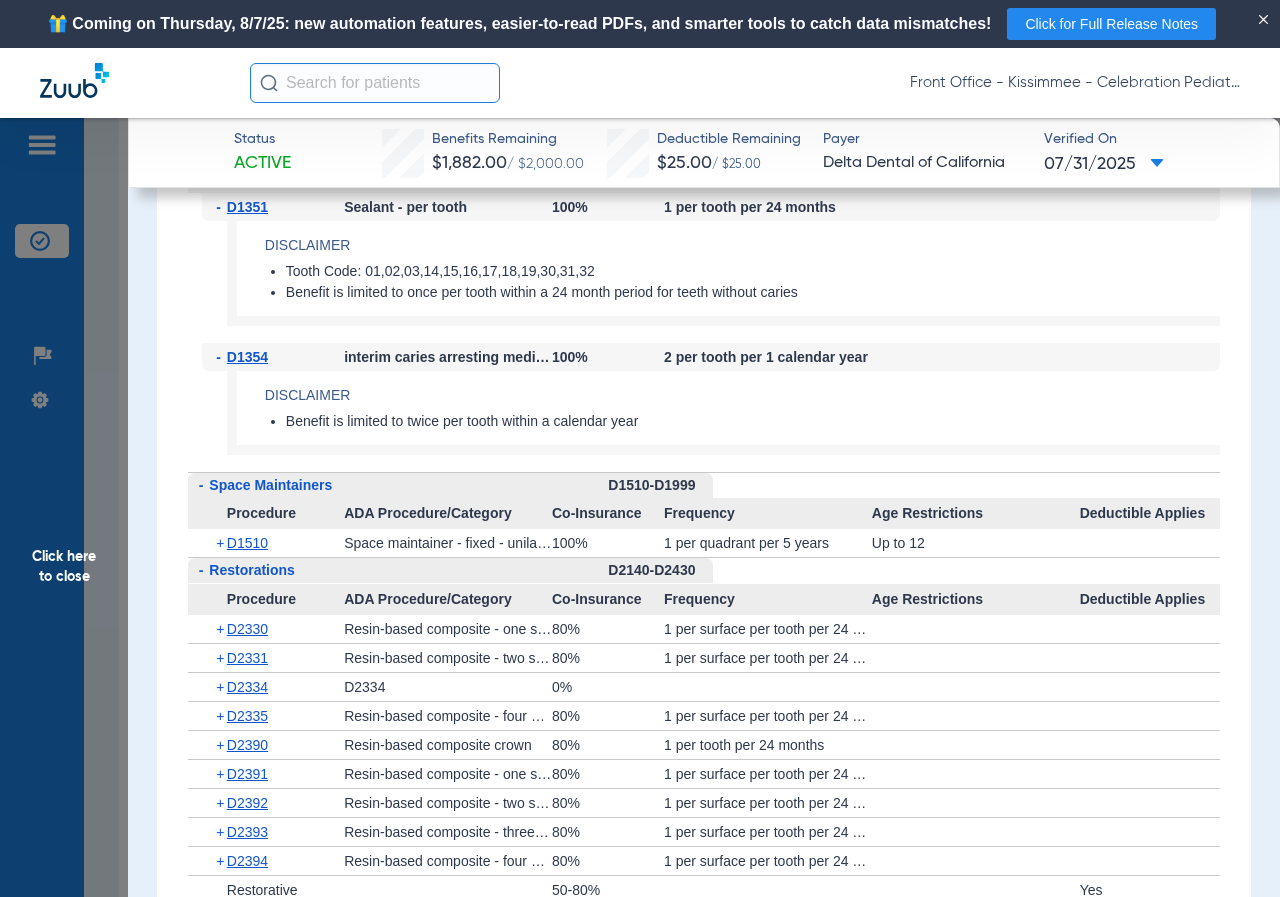 scroll, scrollTop: 4500, scrollLeft: 0, axis: vertical 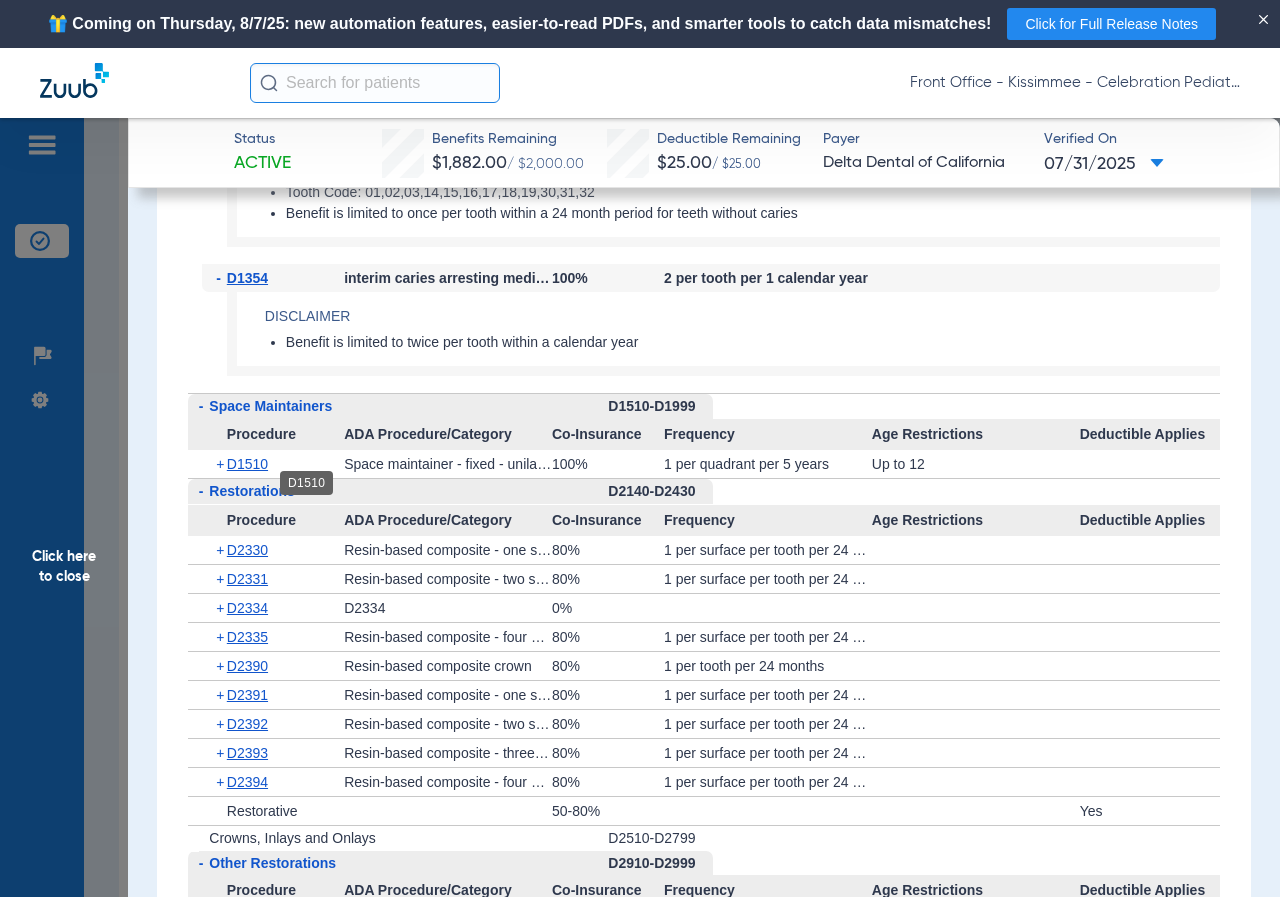 click on "D1510" 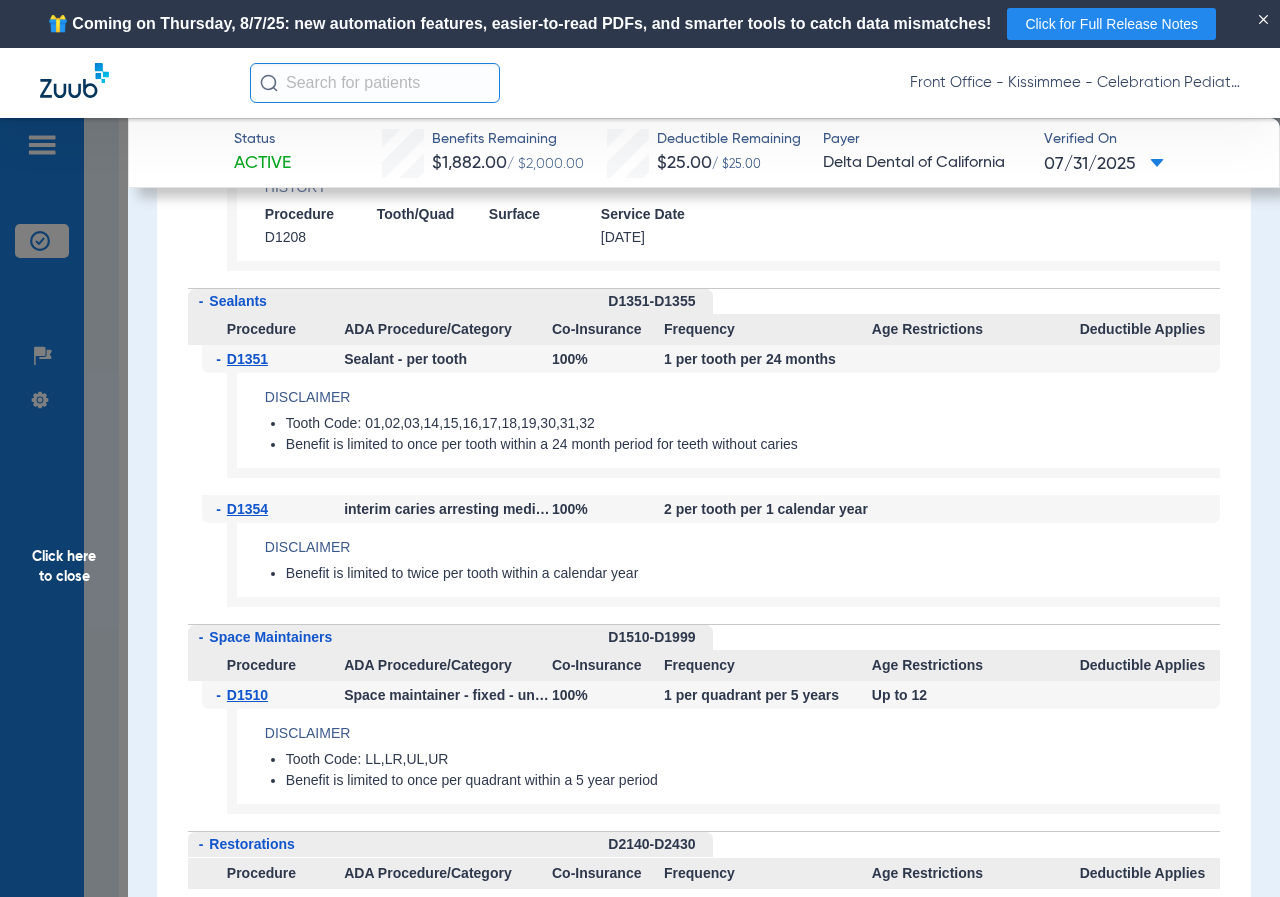 scroll, scrollTop: 4300, scrollLeft: 0, axis: vertical 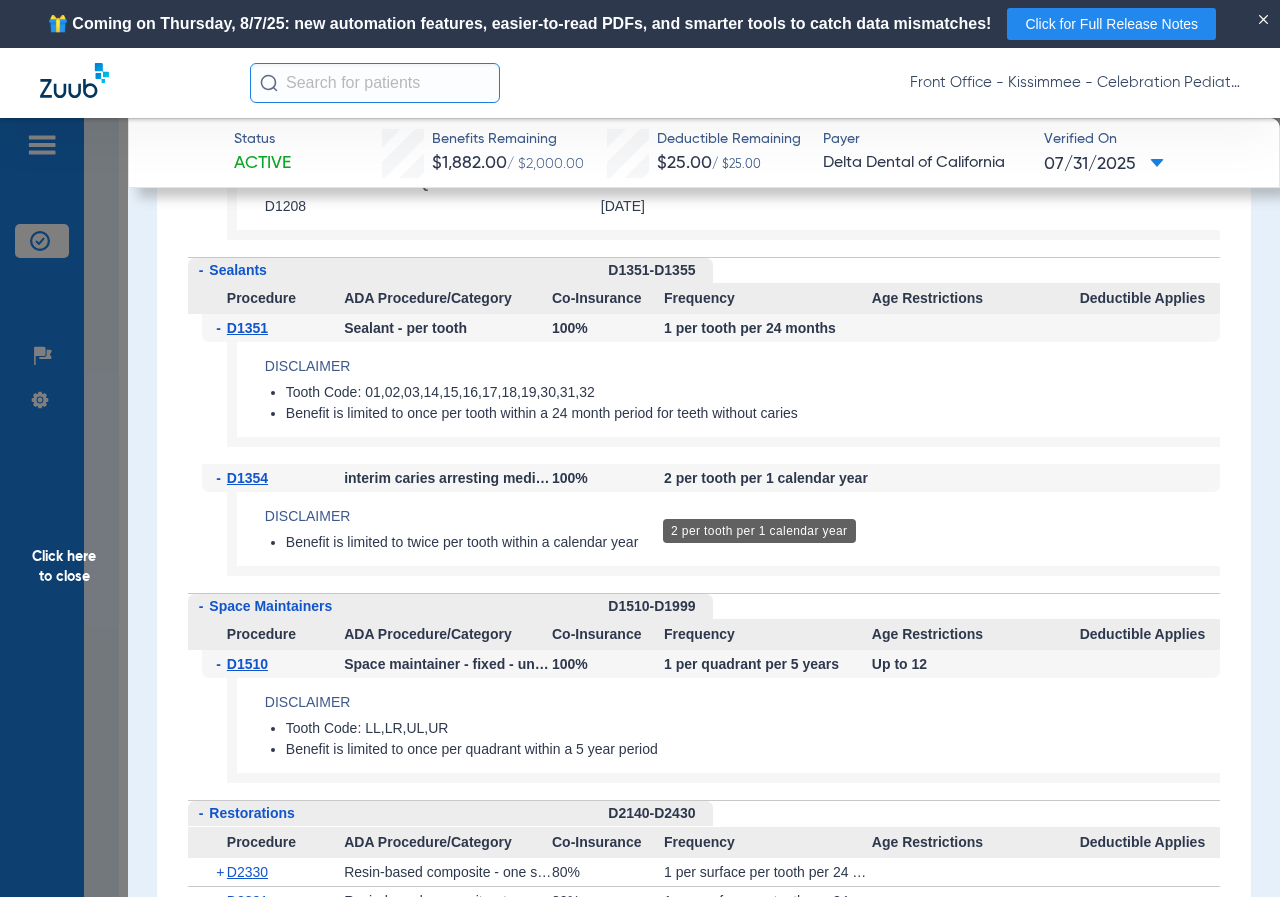 drag, startPoint x: 654, startPoint y: 495, endPoint x: 859, endPoint y: 501, distance: 205.08778 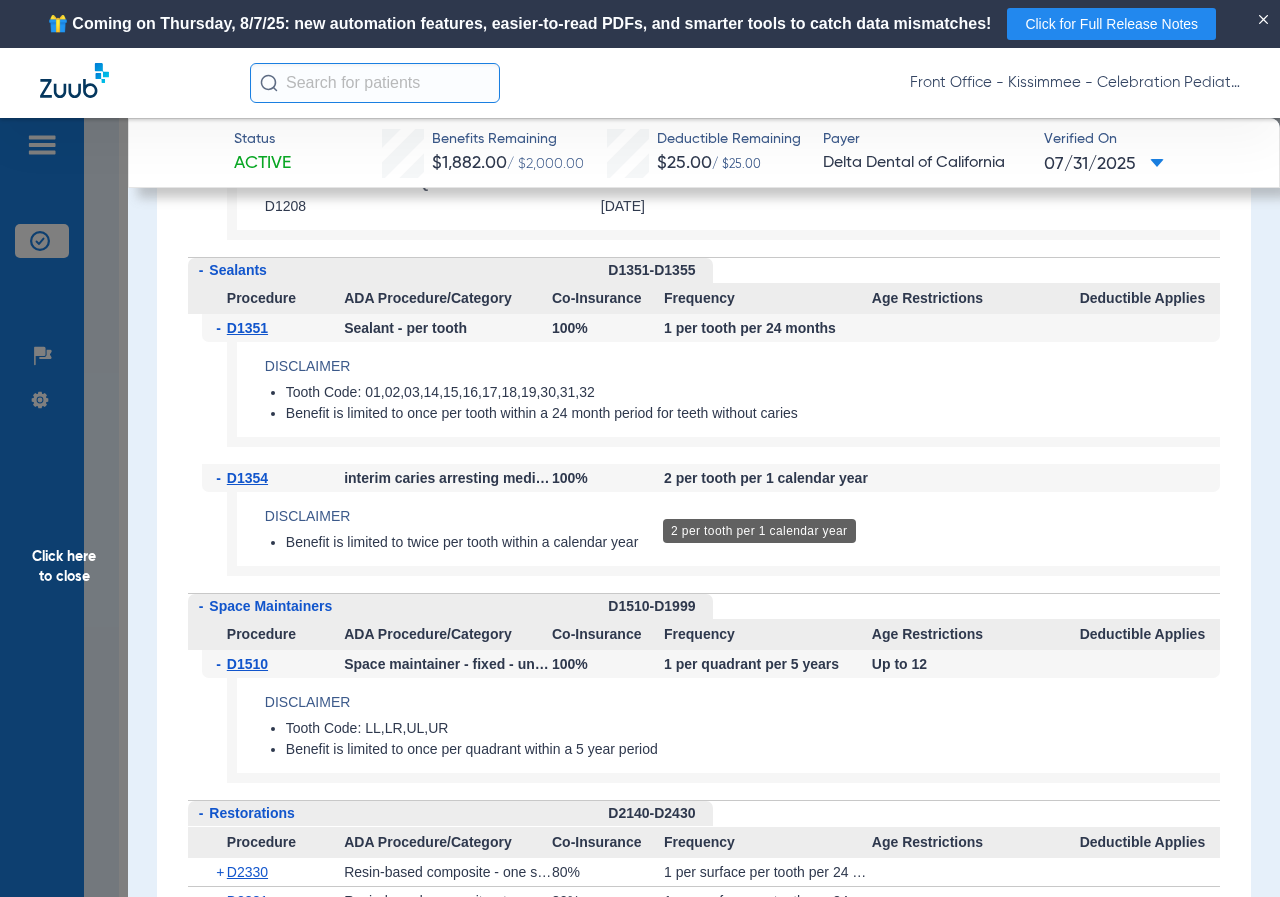 click on "-   D1354   interim caries arresting medicament application – per tooth   100%   2 per tooth per 1 calendar year     Disclaimer Benefit is limited to twice per tooth within a calendar year" 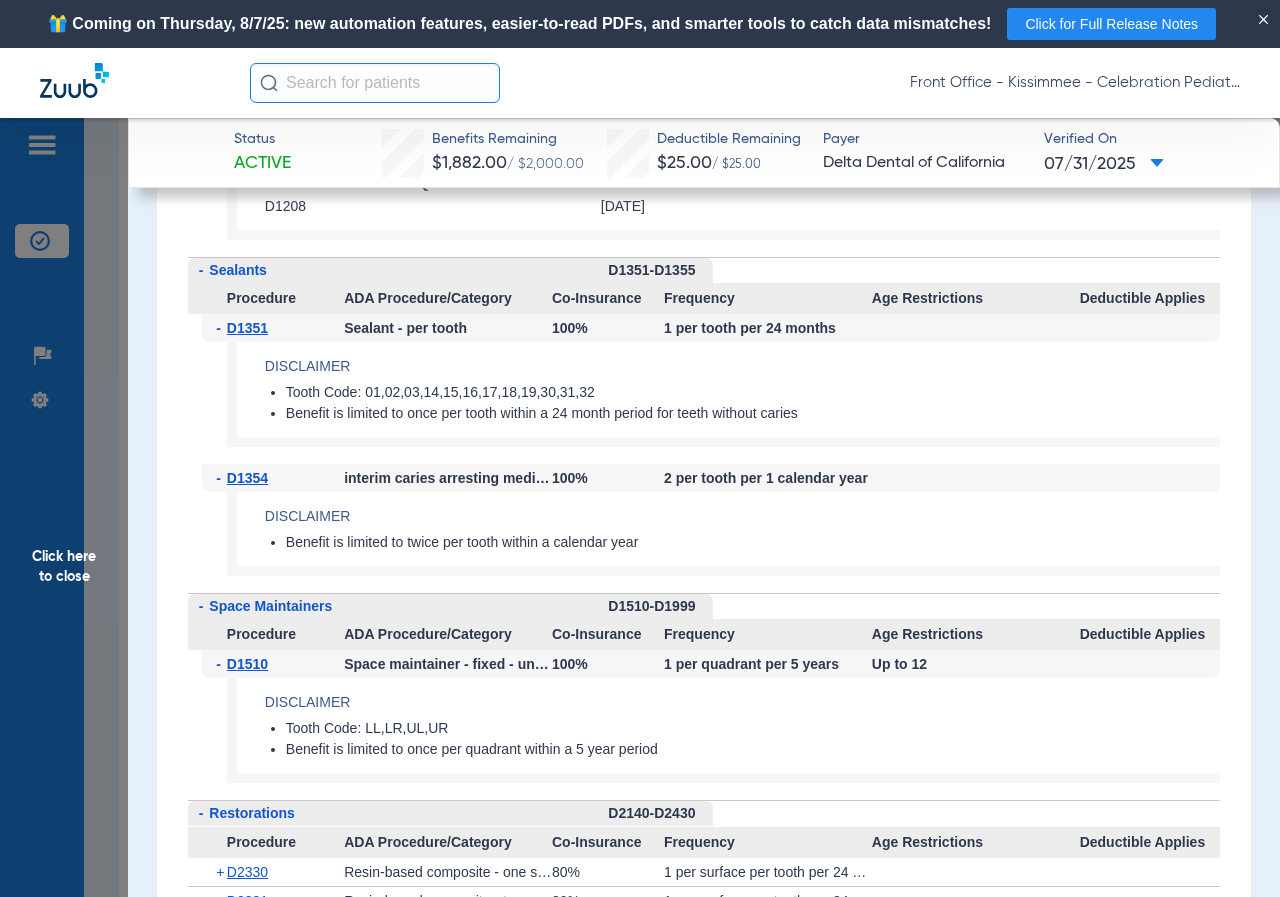 click on "Disclaimer" 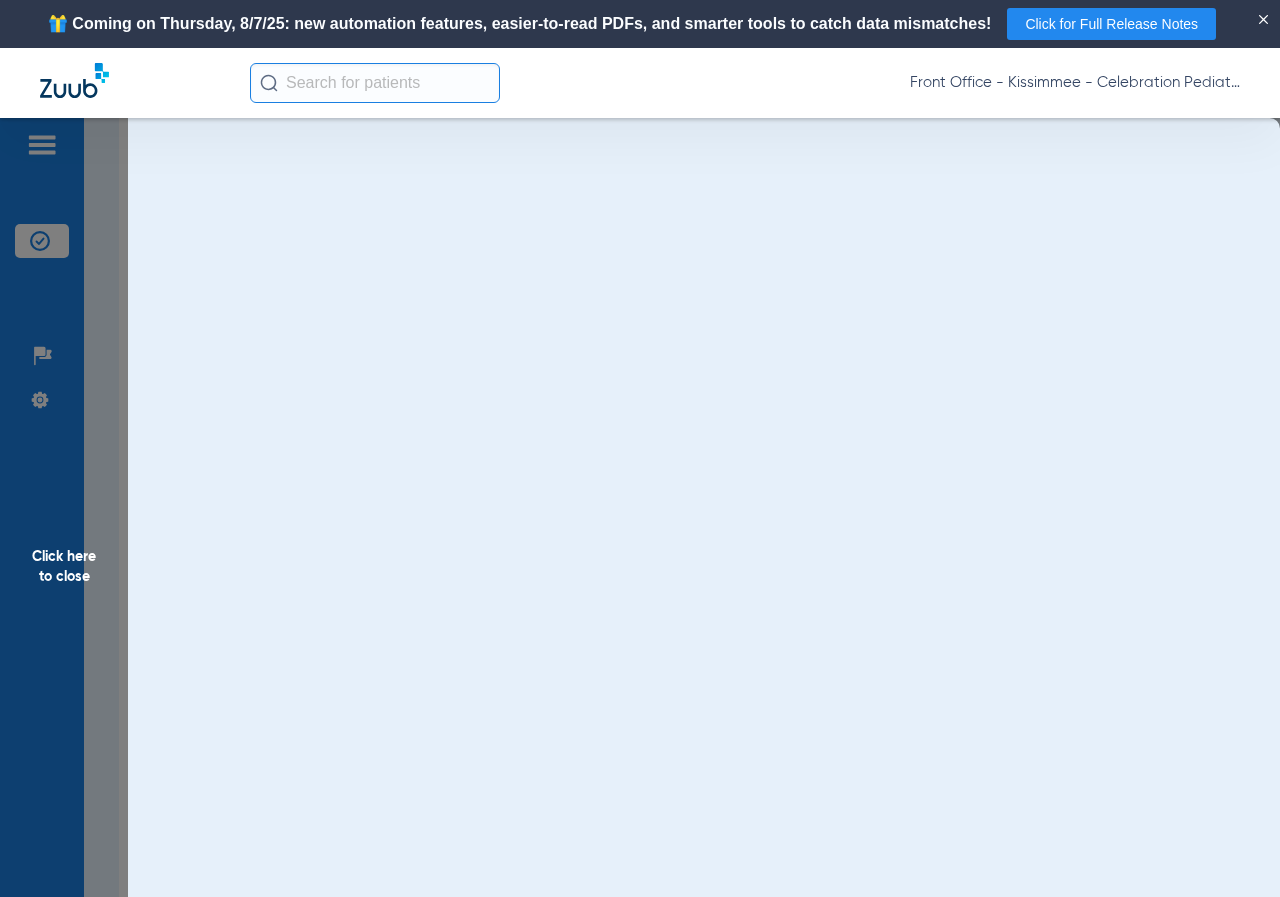 scroll, scrollTop: 0, scrollLeft: 0, axis: both 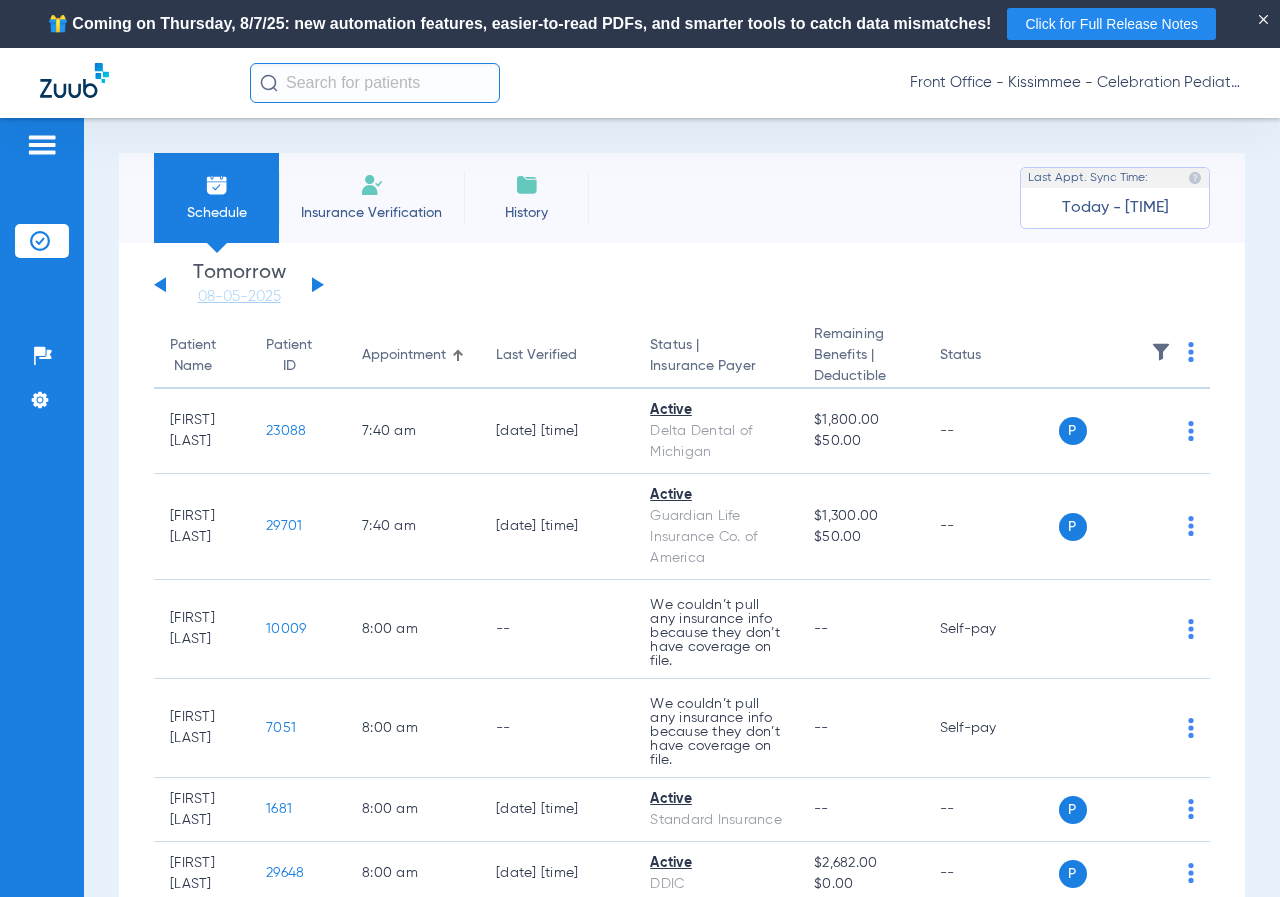 drag, startPoint x: 251, startPoint y: 295, endPoint x: 417, endPoint y: 410, distance: 201.94305 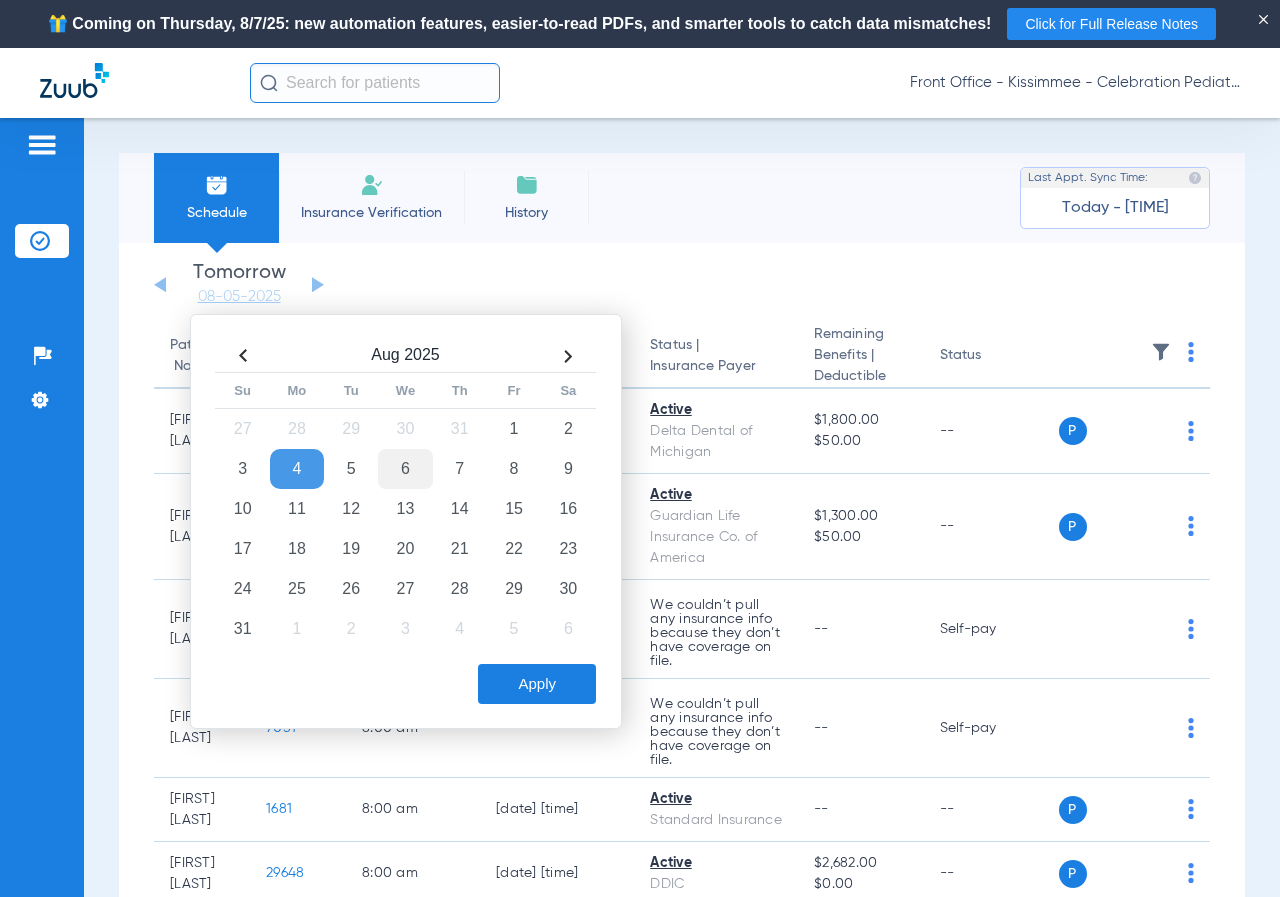 click on "6" 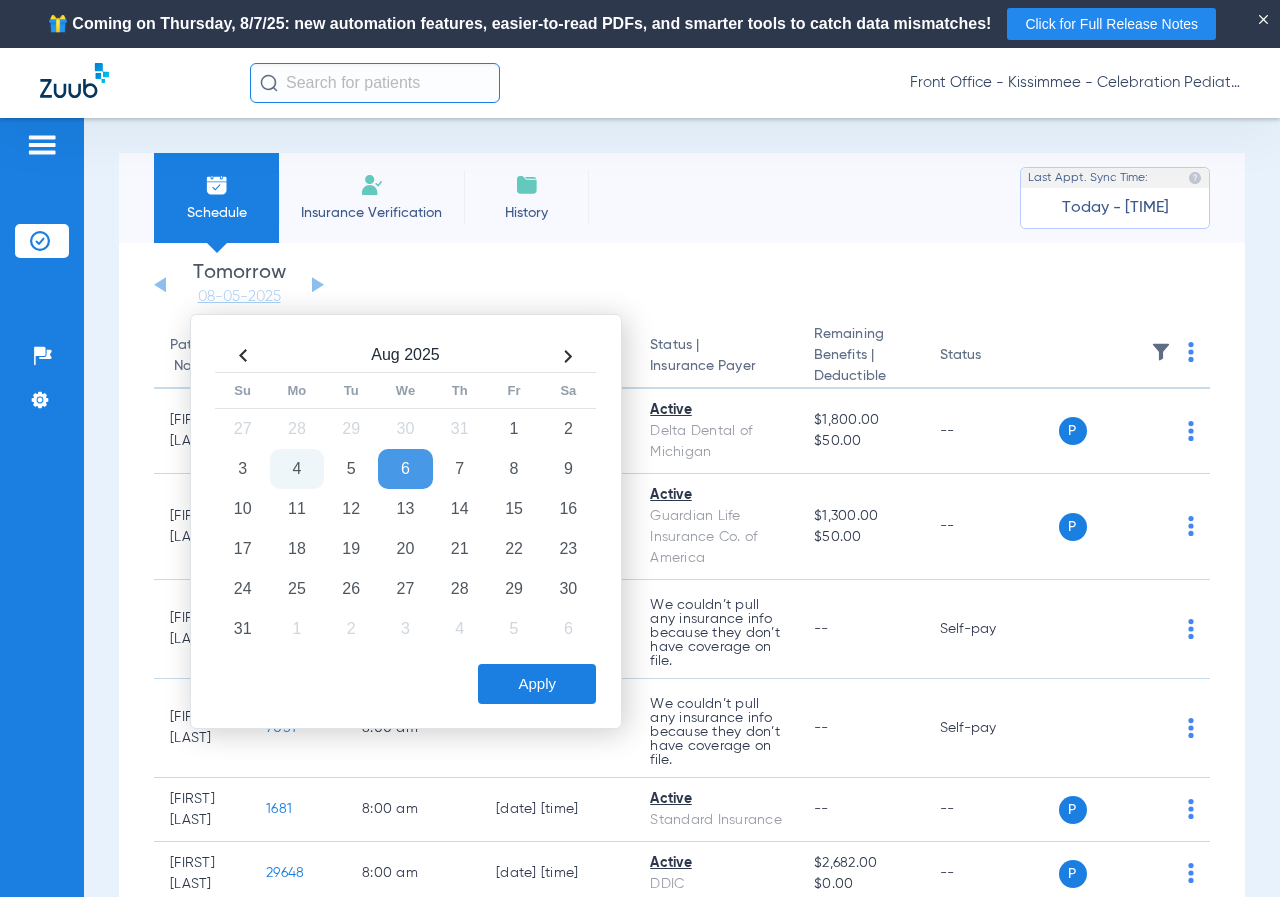 click on "Apply" 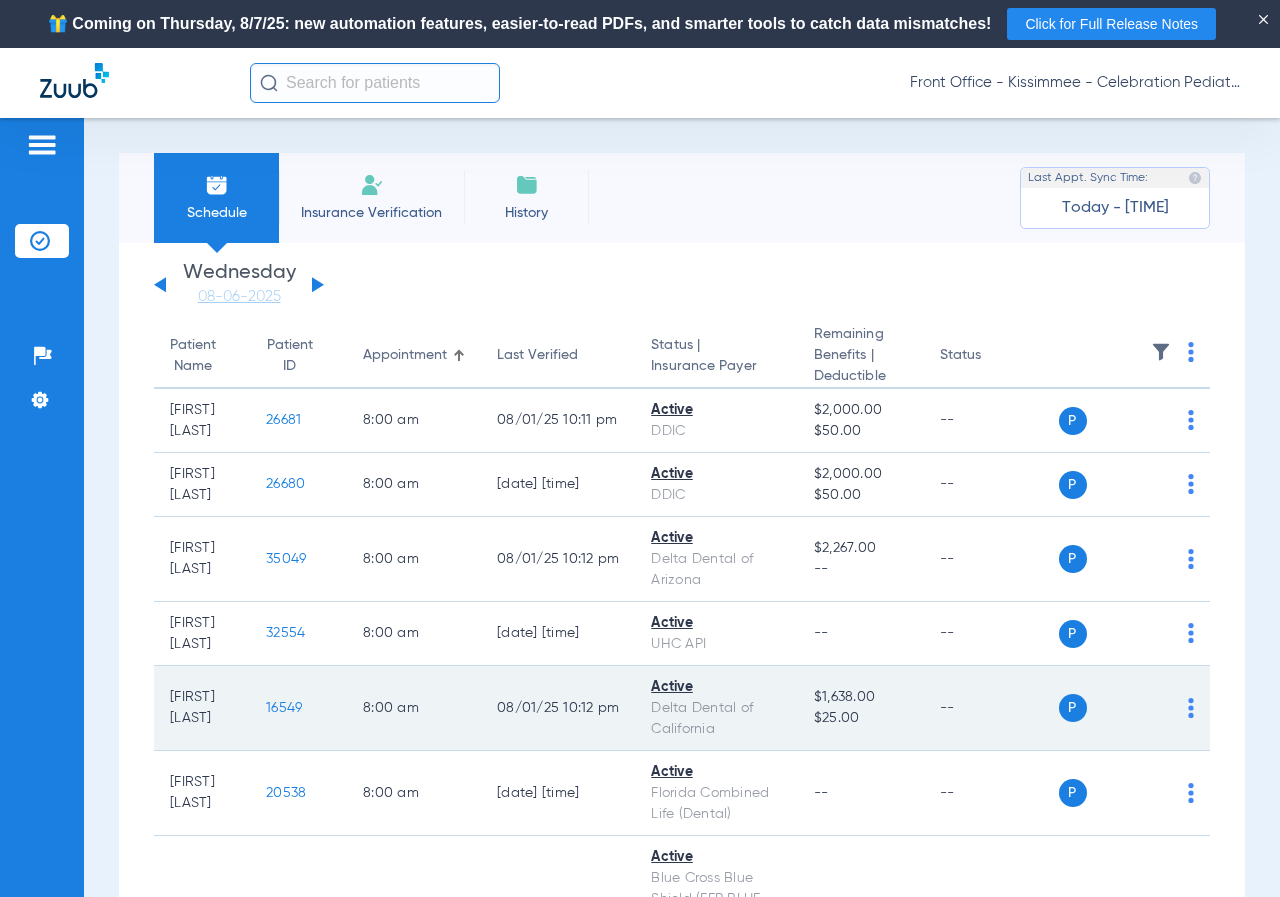 click on "16549" 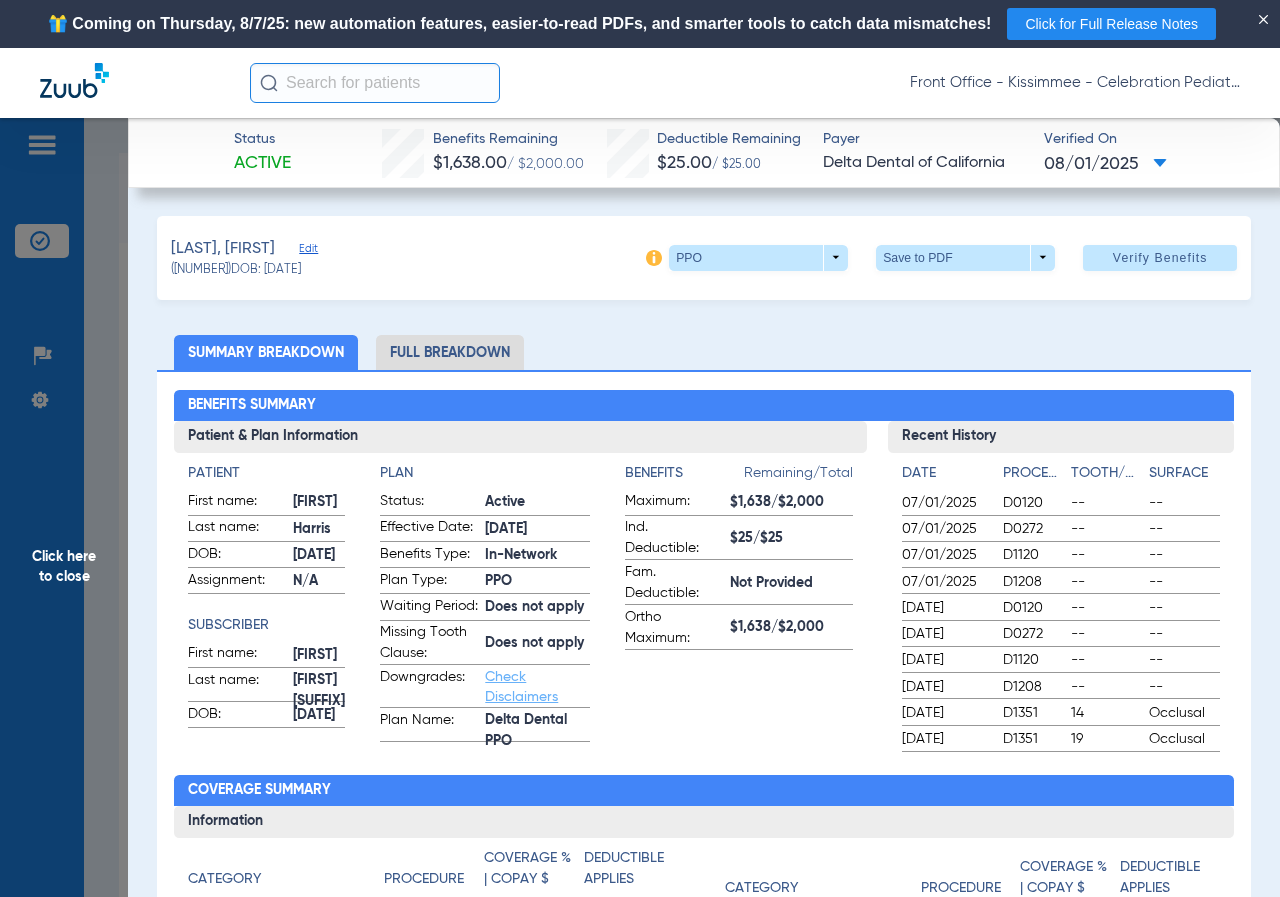 drag, startPoint x: 92, startPoint y: 494, endPoint x: 79, endPoint y: 504, distance: 16.40122 